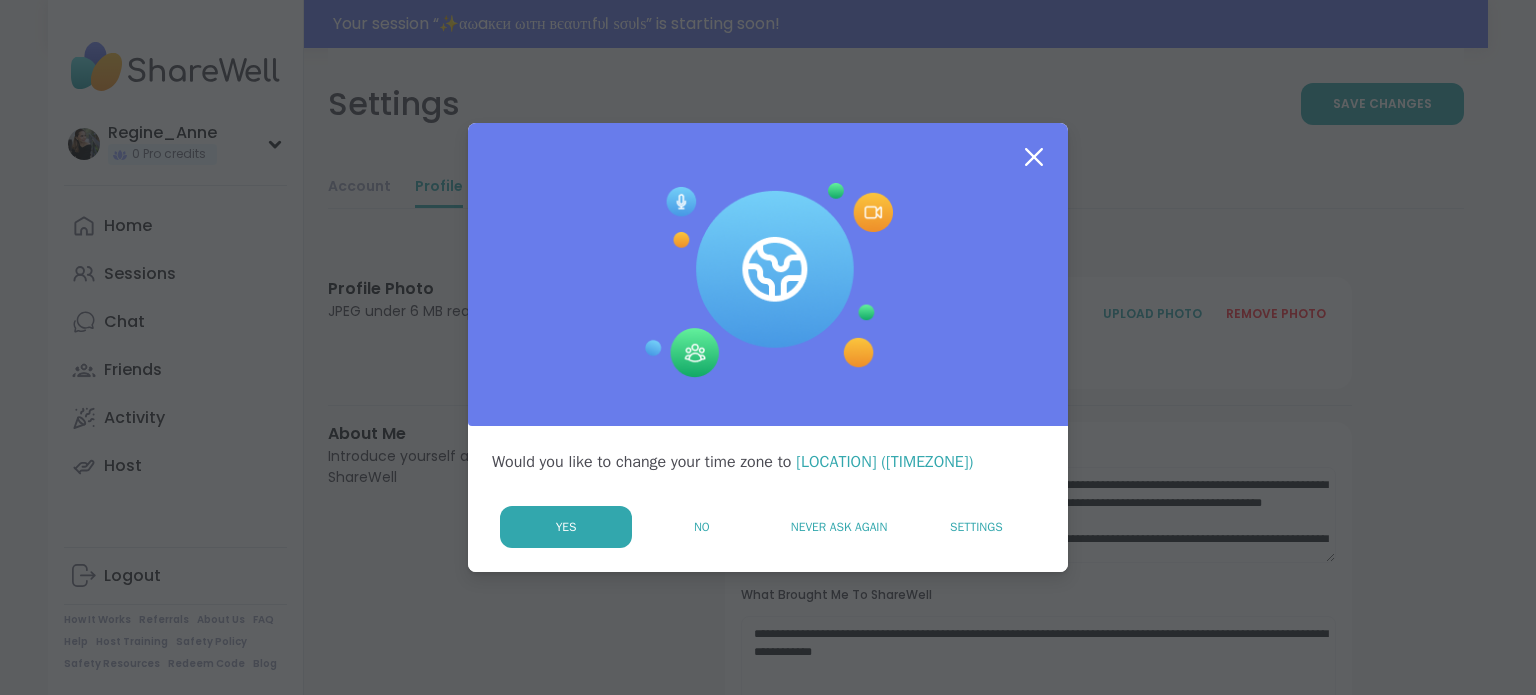 scroll, scrollTop: 0, scrollLeft: 0, axis: both 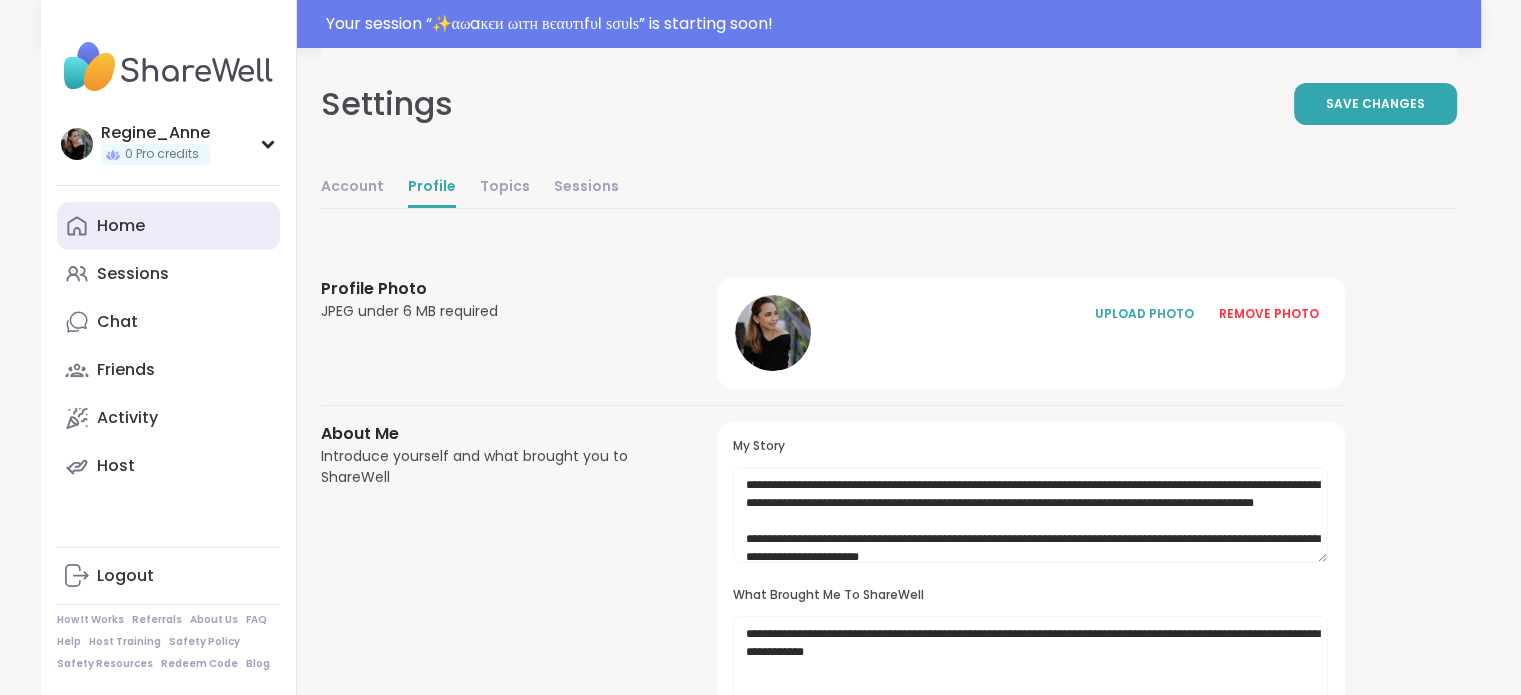 click on "Home" at bounding box center [168, 226] 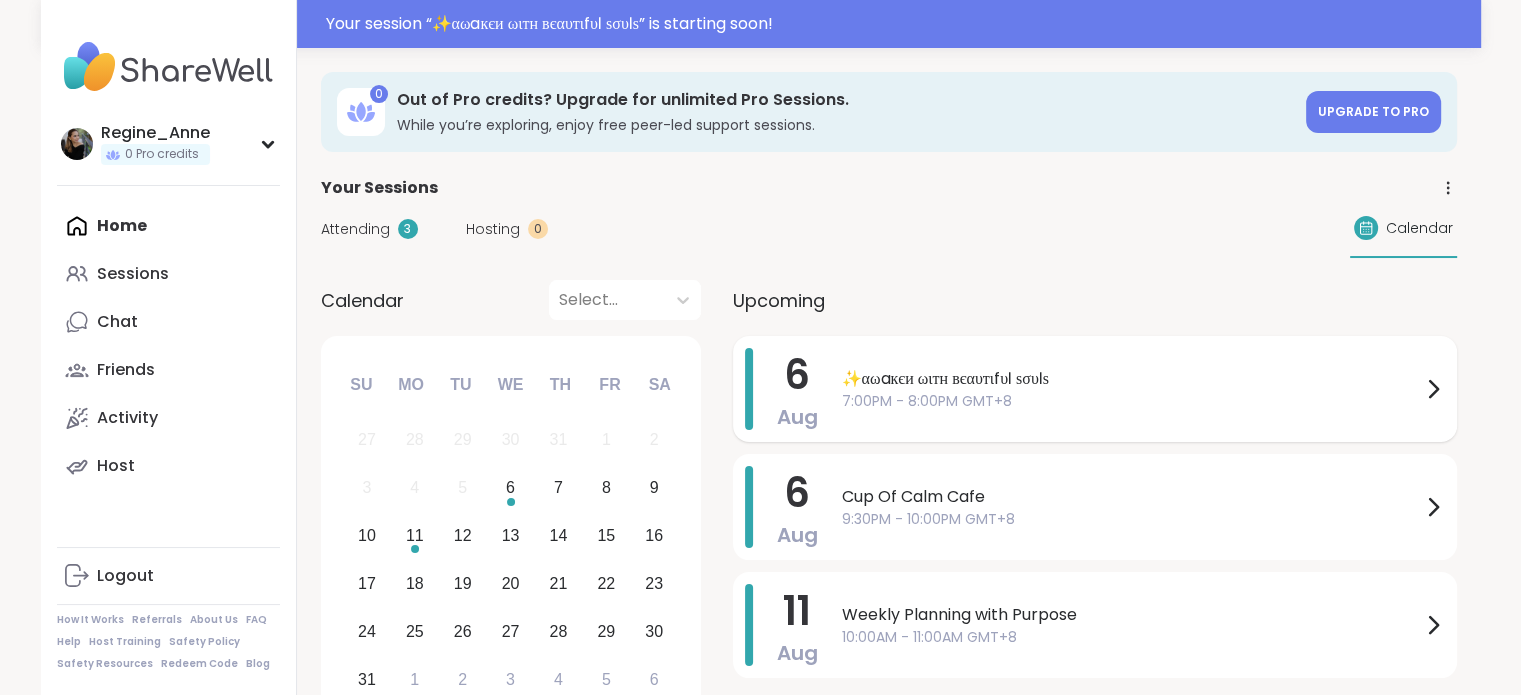 click on "7:00PM - 8:00PM GMT+8" at bounding box center (1131, 401) 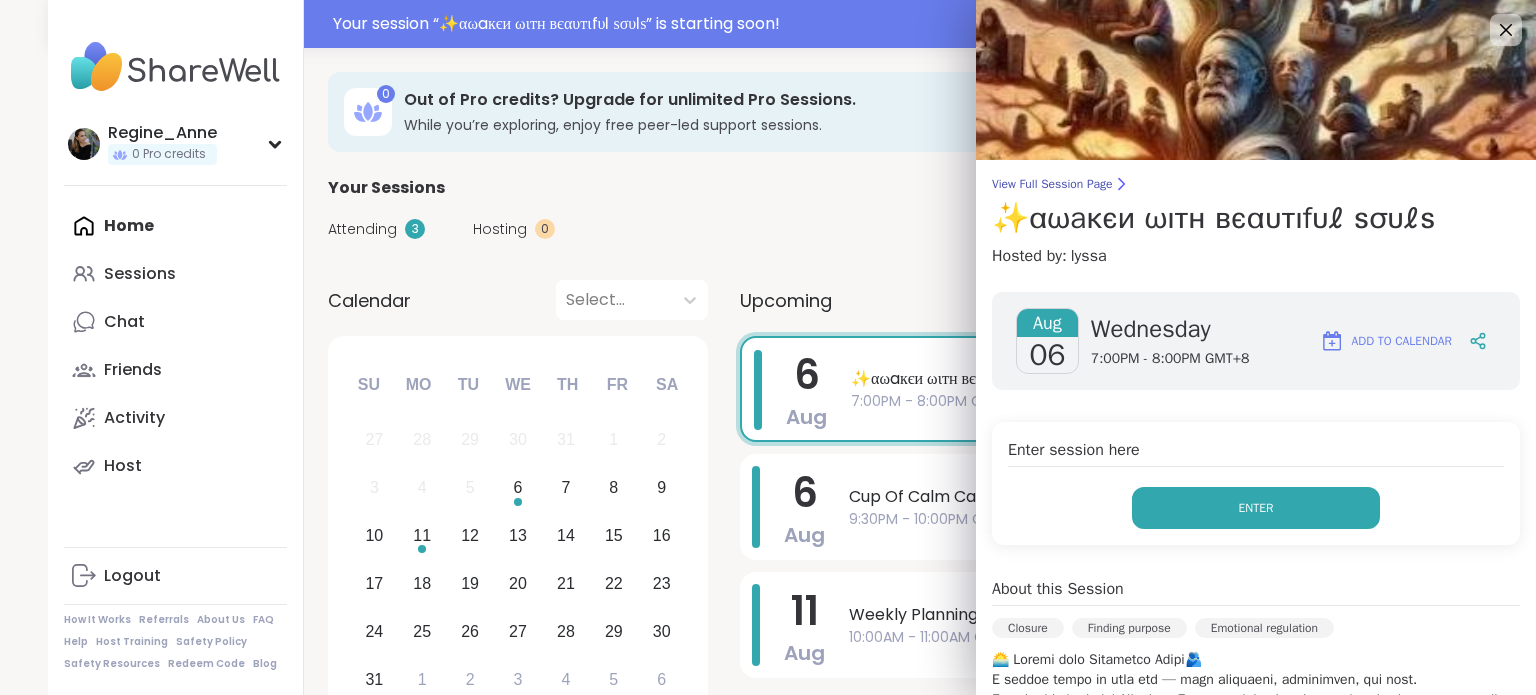click on "Enter" at bounding box center [1256, 508] 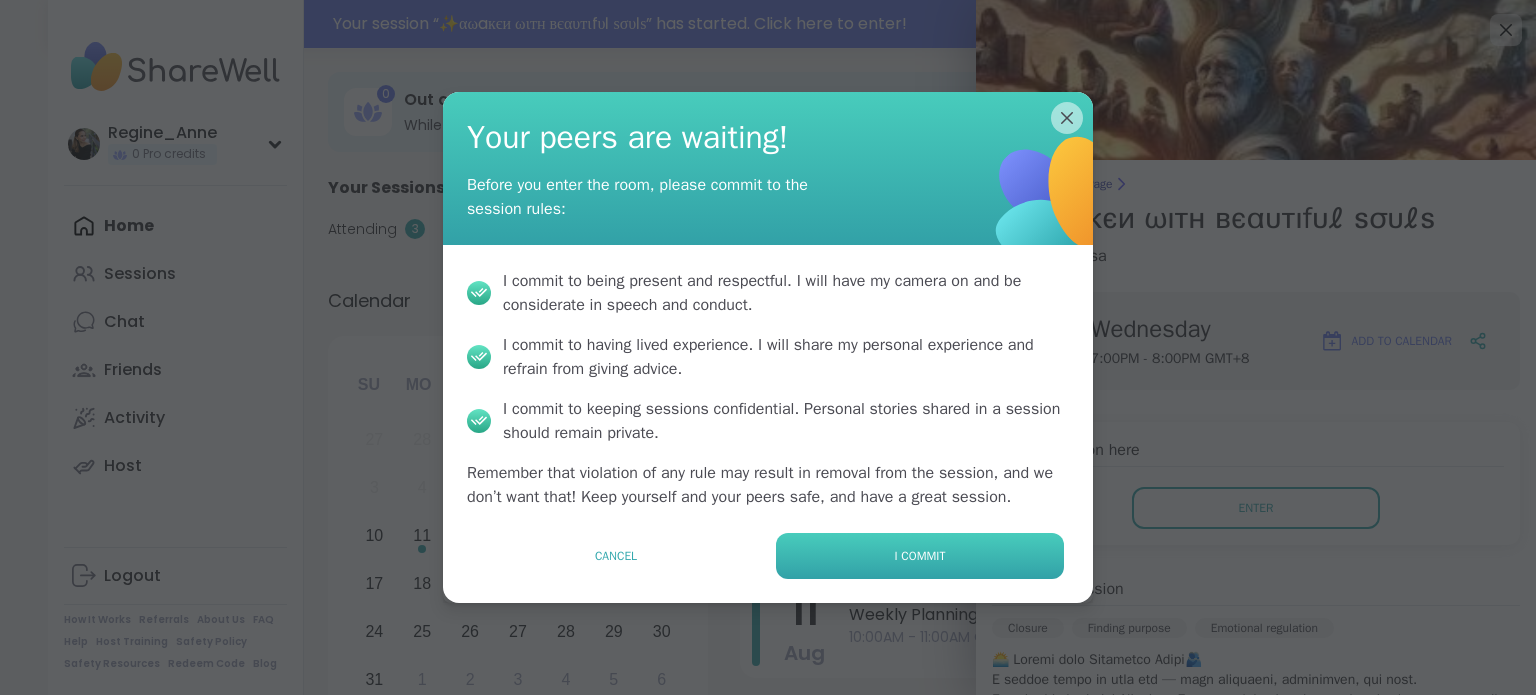 click on "I commit" at bounding box center [920, 556] 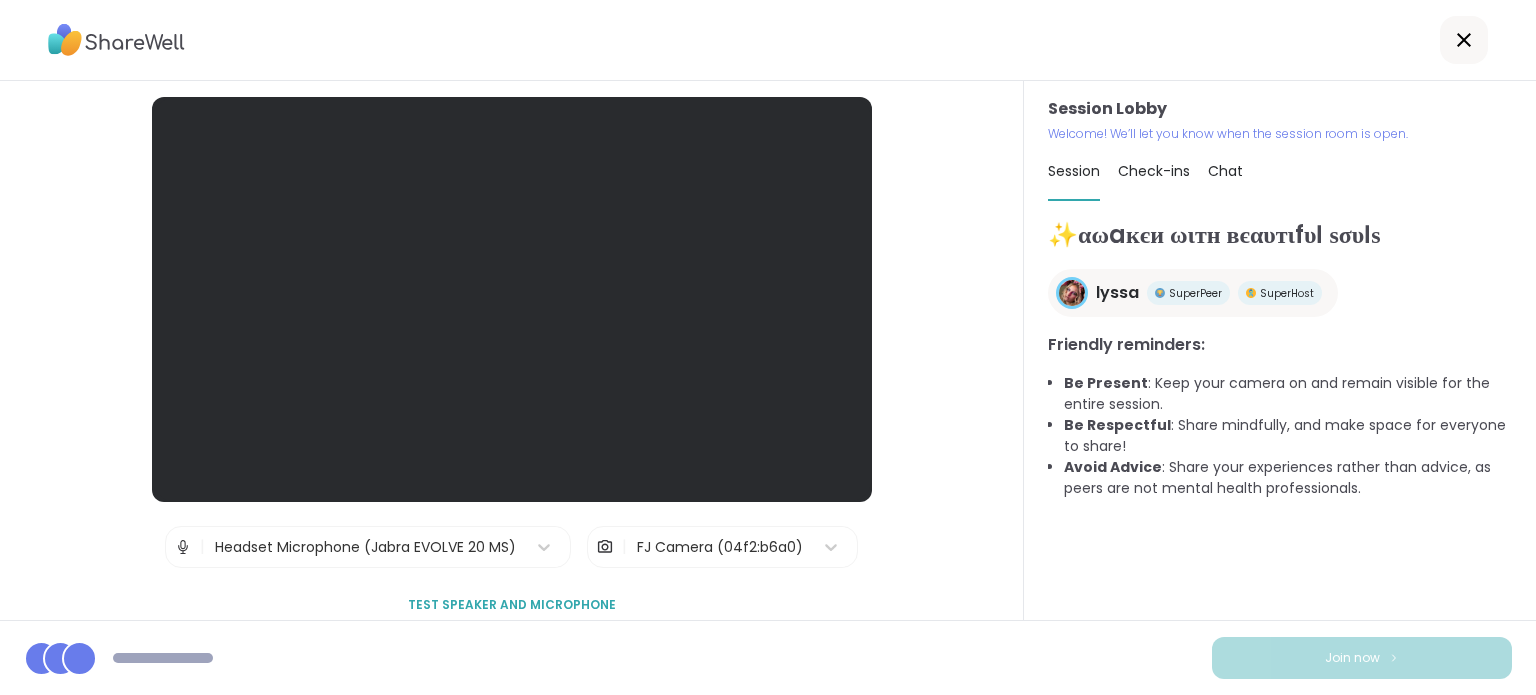 click at bounding box center [768, 40] 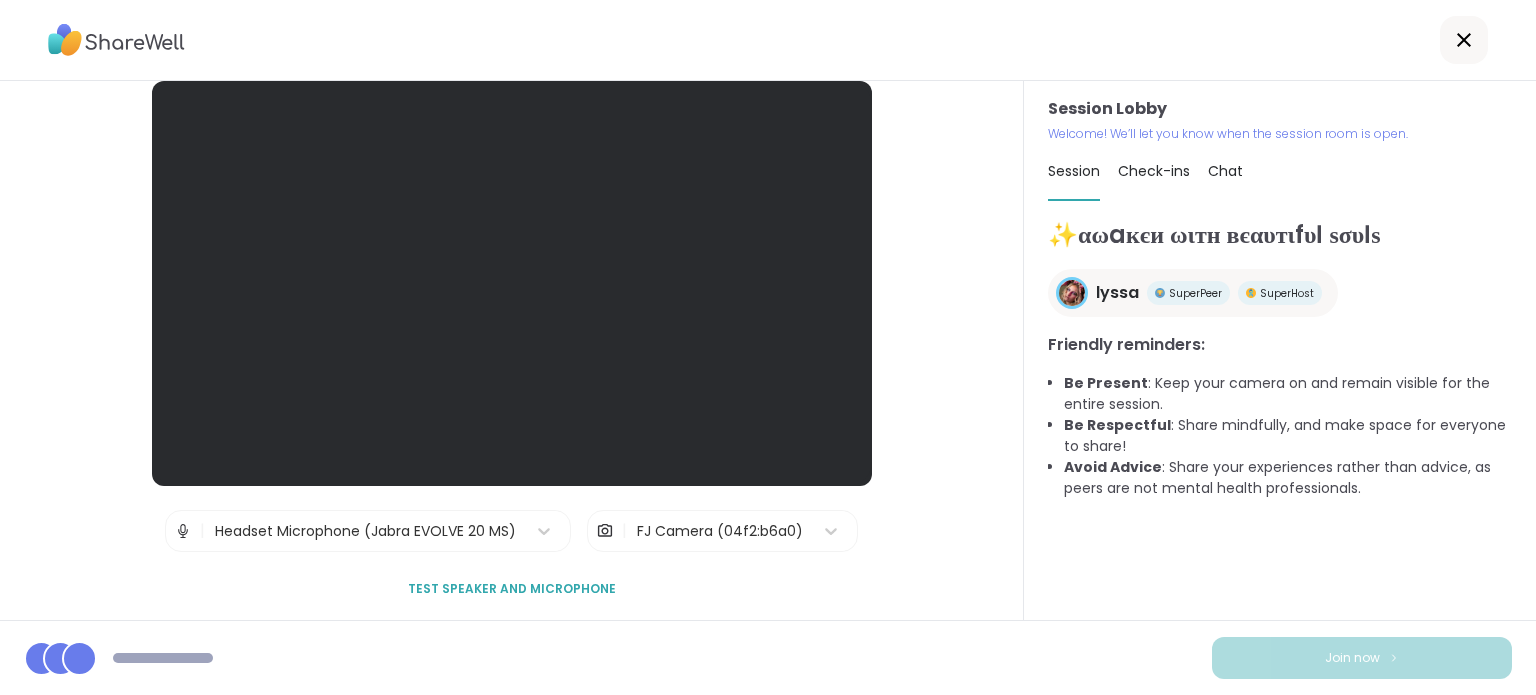 scroll, scrollTop: 20, scrollLeft: 0, axis: vertical 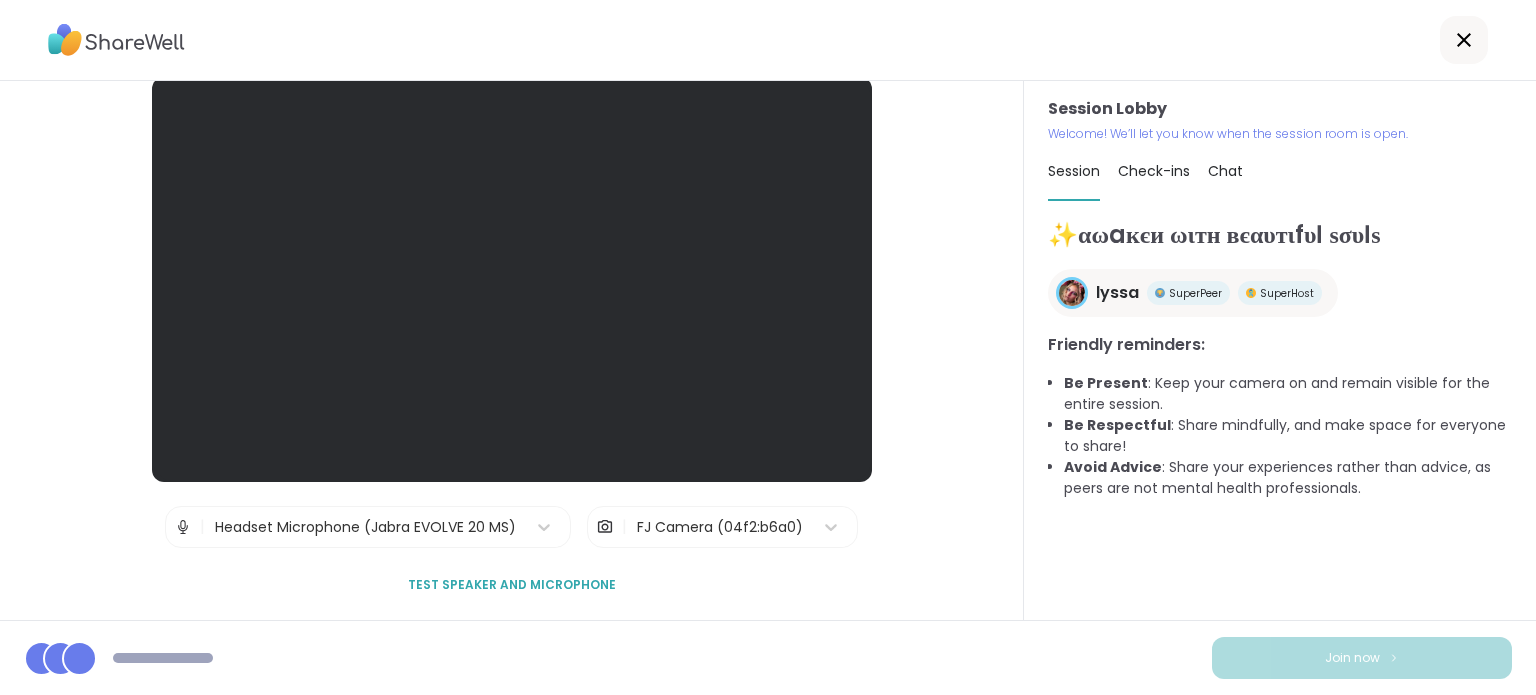 click on "FJ Camera (04f2:b6a0)" at bounding box center [720, 527] 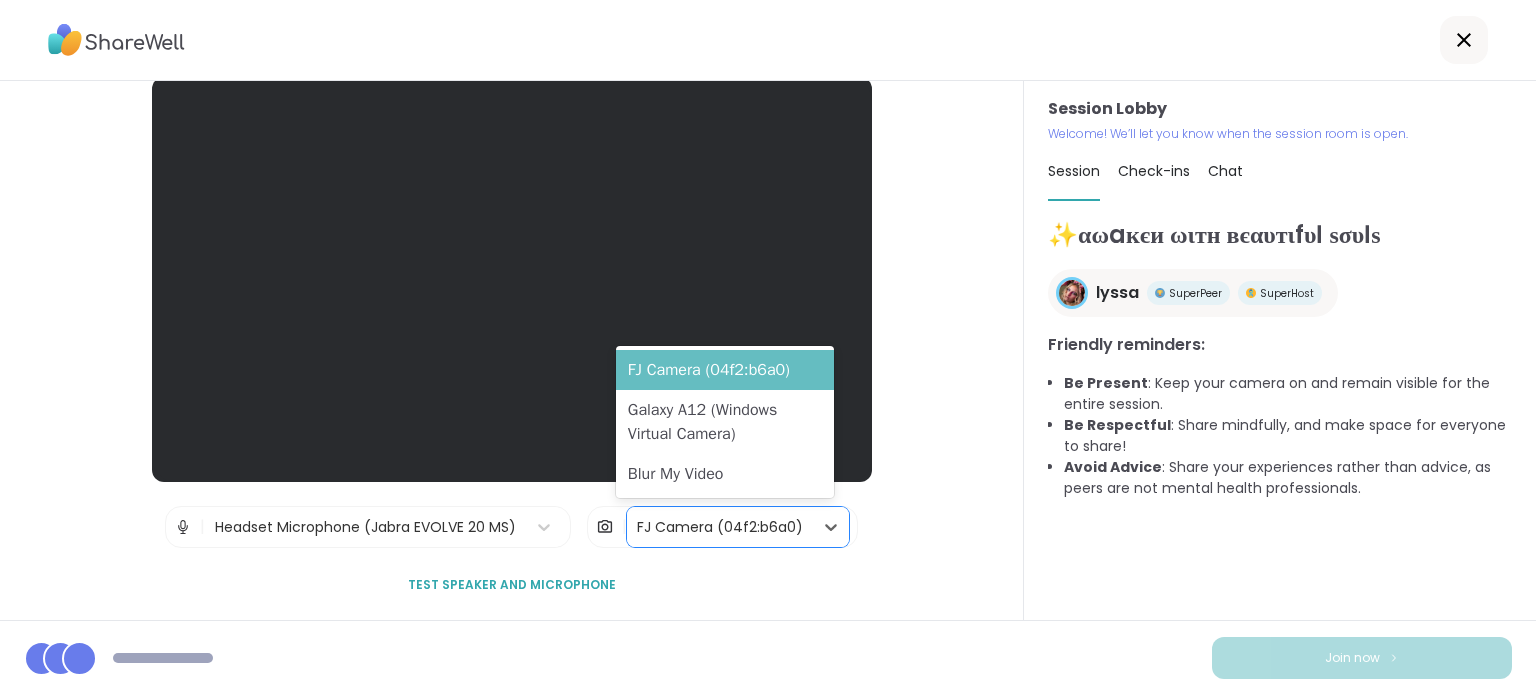 click on "FJ Camera (04f2:b6a0)" at bounding box center [725, 370] 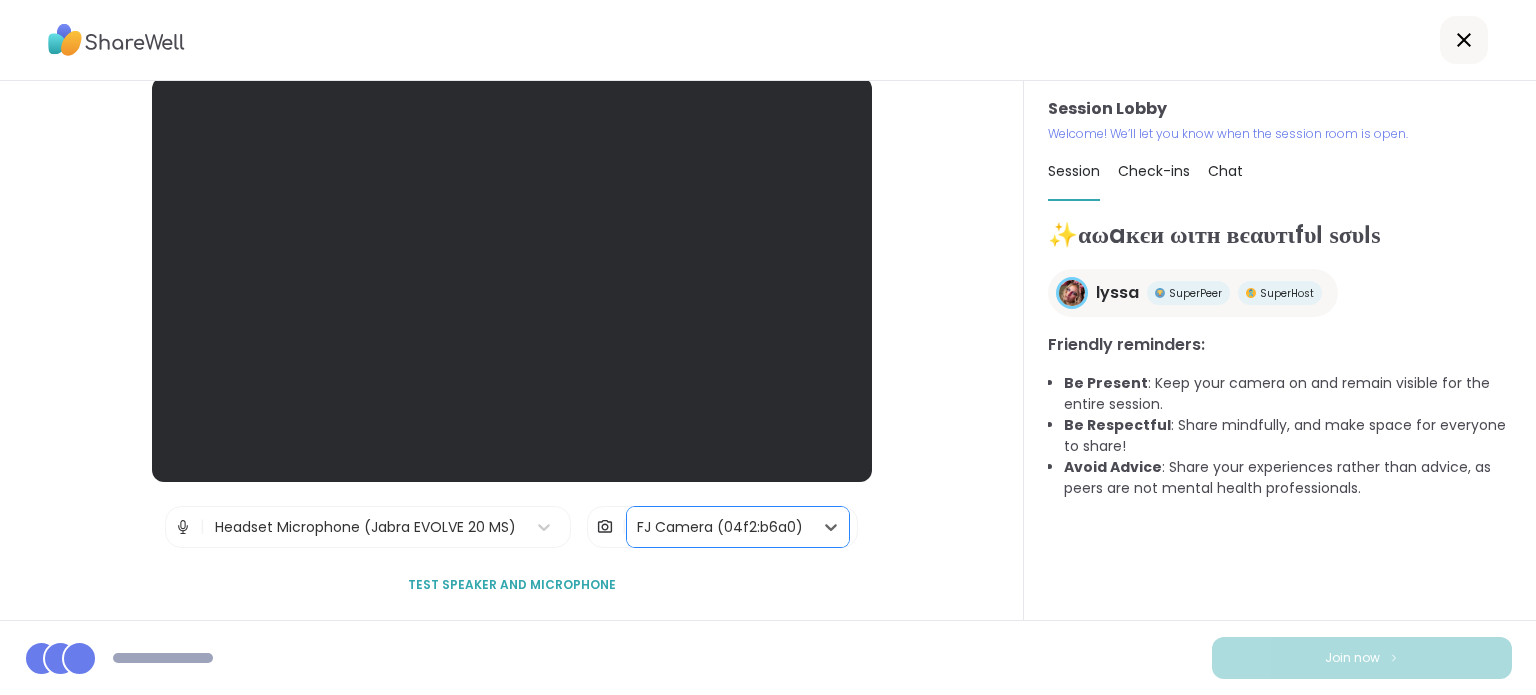 click on "Headset Microphone (Jabra EVOLVE 20 MS)" at bounding box center [365, 527] 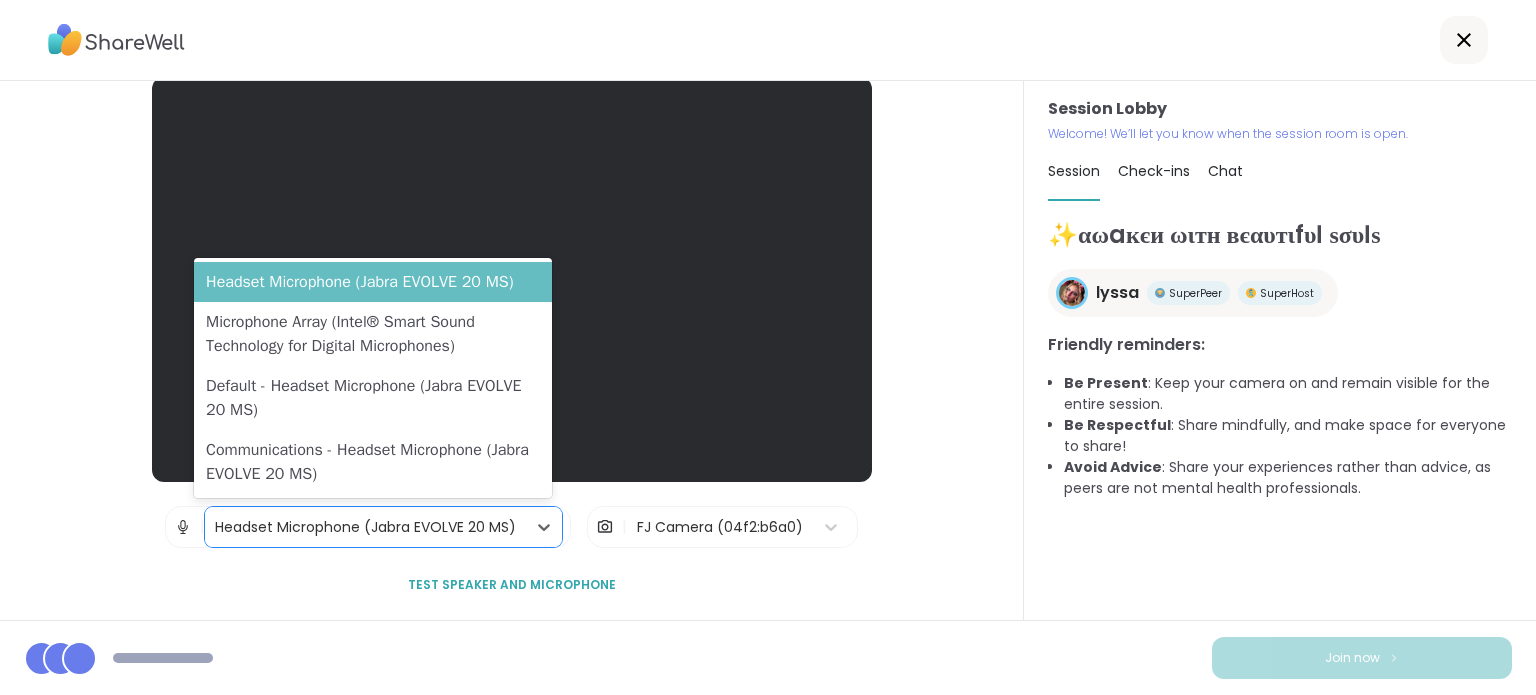 click on "Headset Microphone (Jabra EVOLVE 20 MS)" at bounding box center [372, 282] 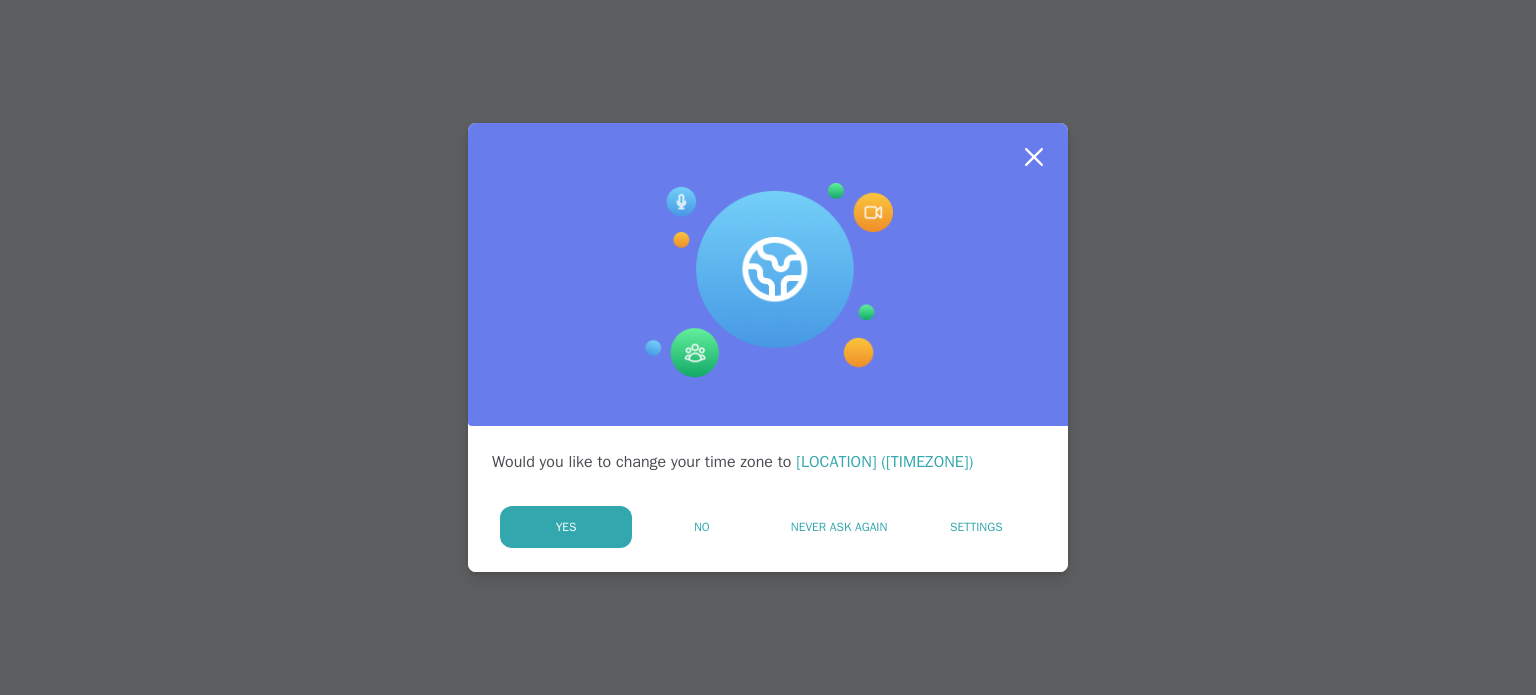 scroll, scrollTop: 0, scrollLeft: 0, axis: both 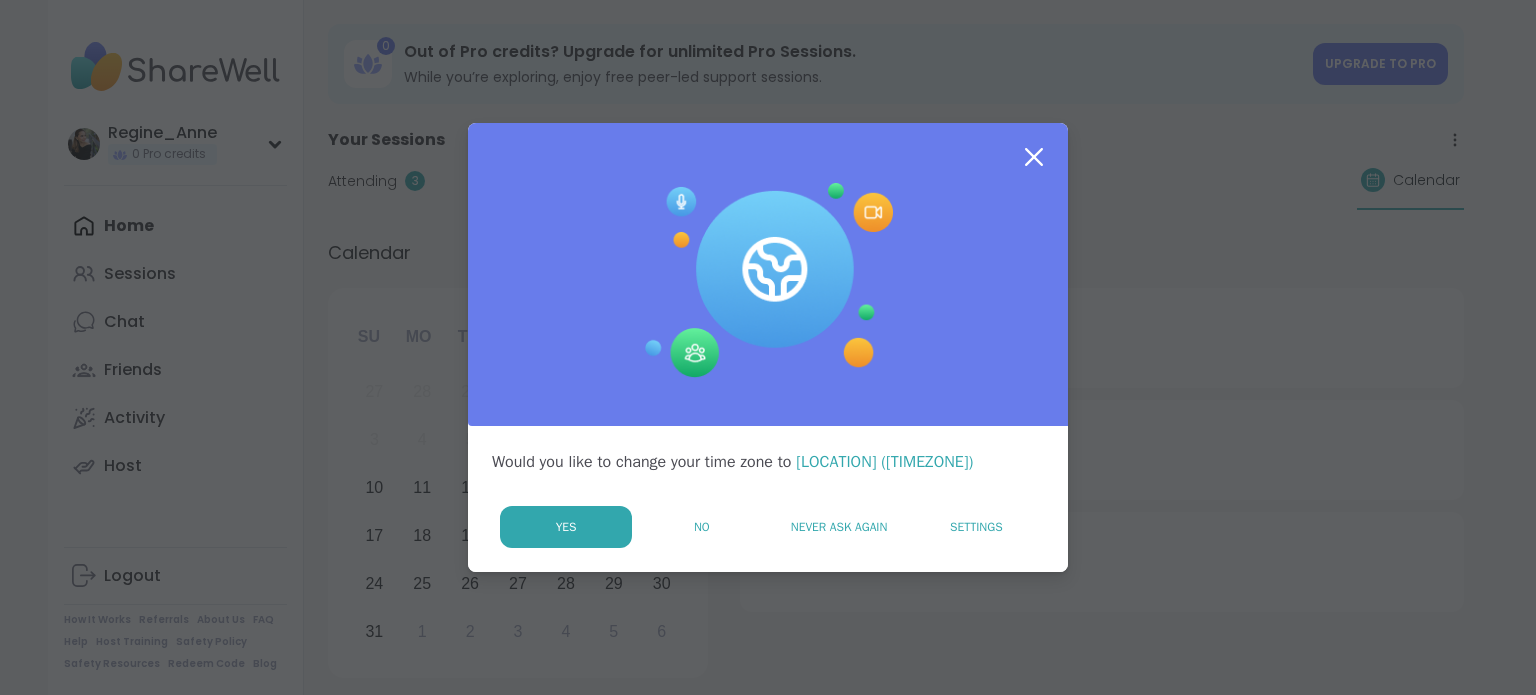 click on "No" at bounding box center [702, 527] 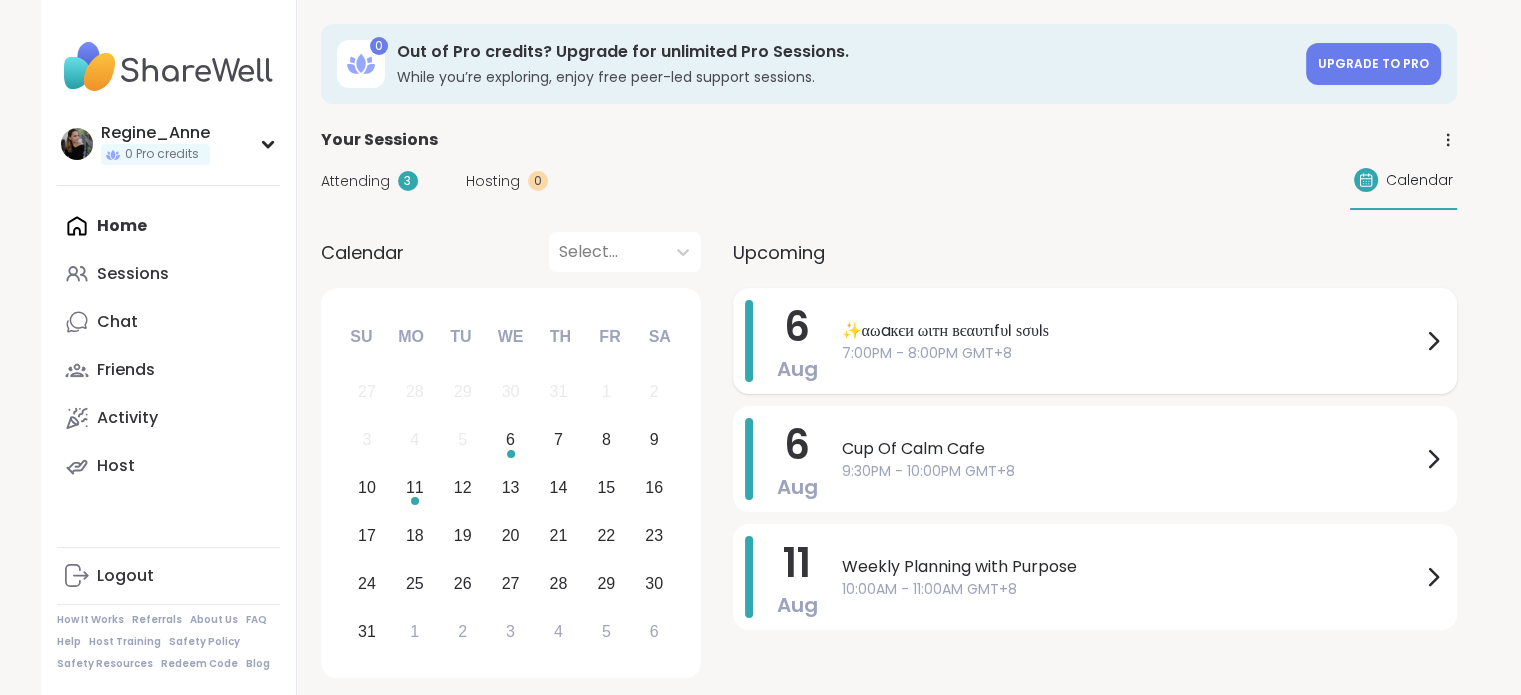 click on "7:00PM - 8:00PM GMT+8" at bounding box center (1131, 353) 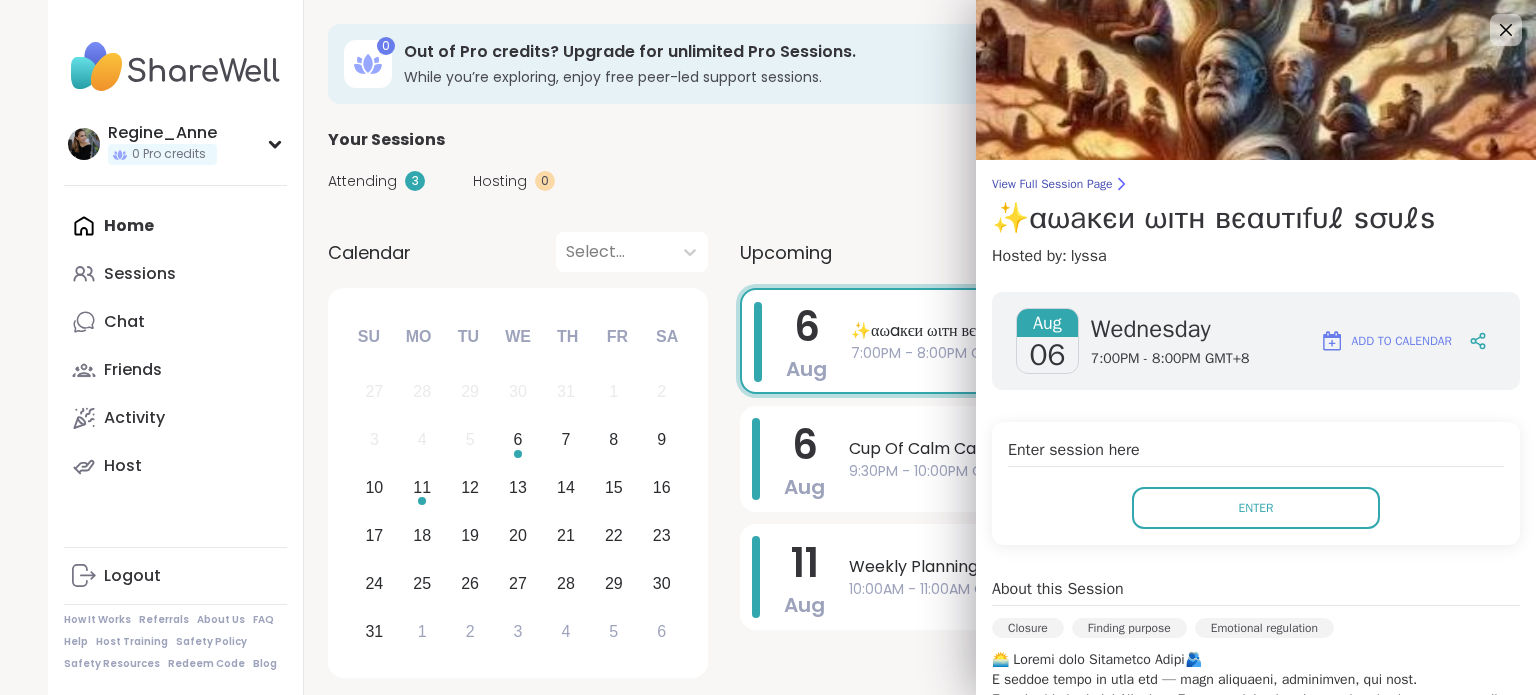 click on "Enter session here Enter" at bounding box center [1256, 483] 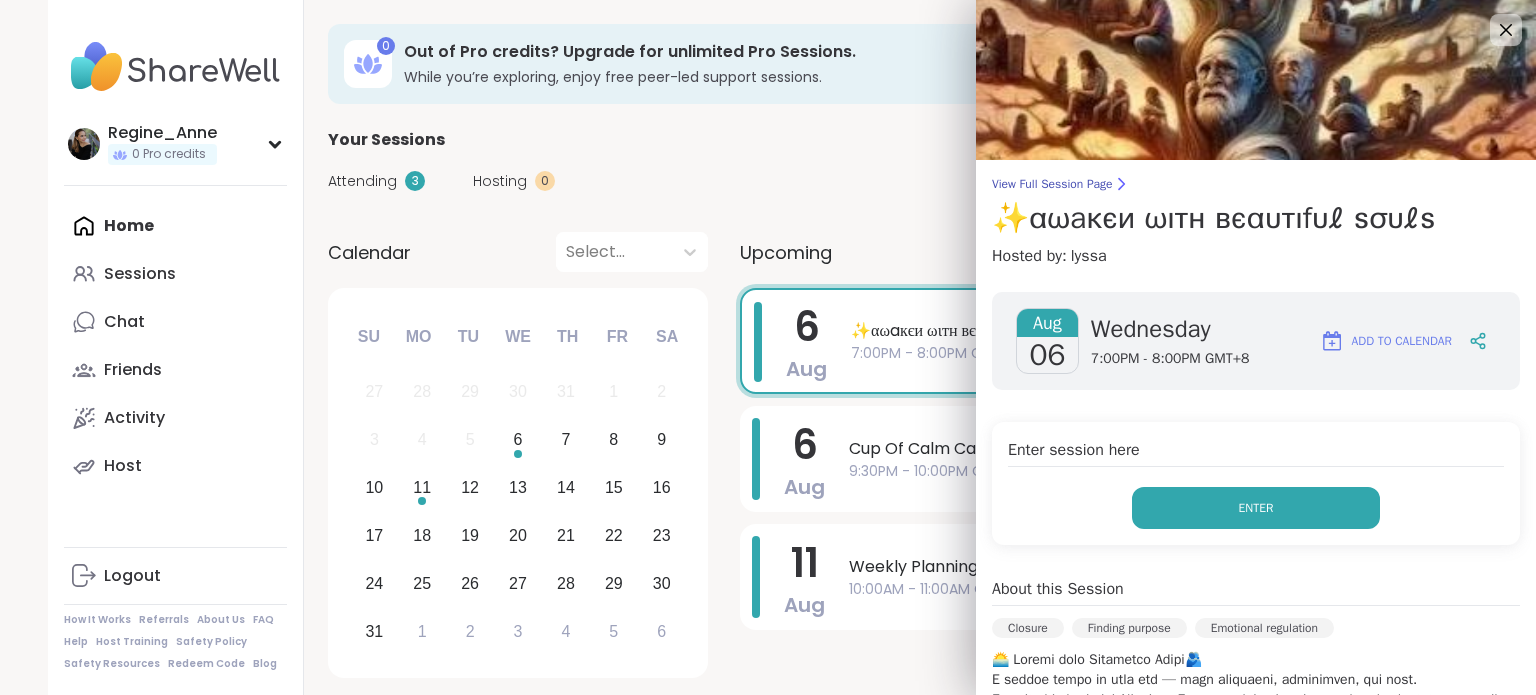 click on "Enter" at bounding box center (1256, 508) 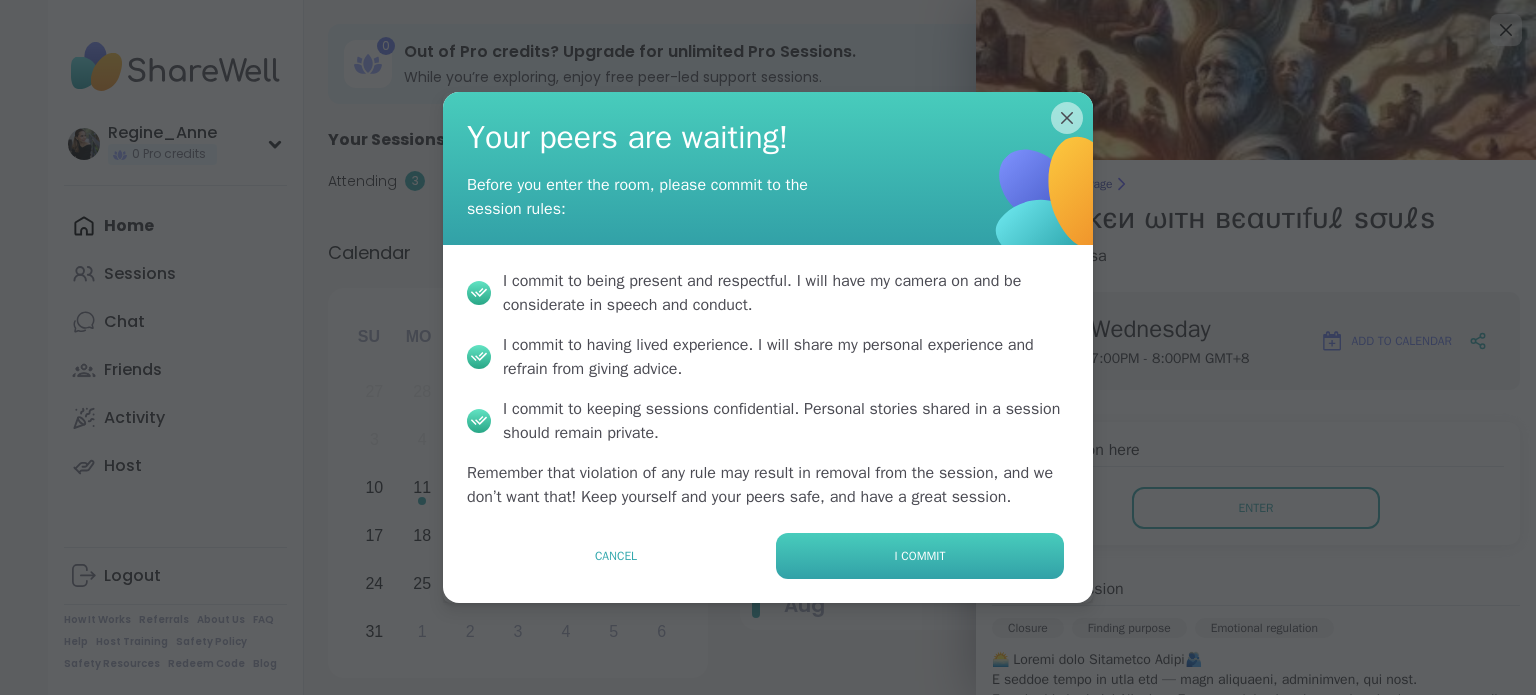click on "I commit" at bounding box center [920, 556] 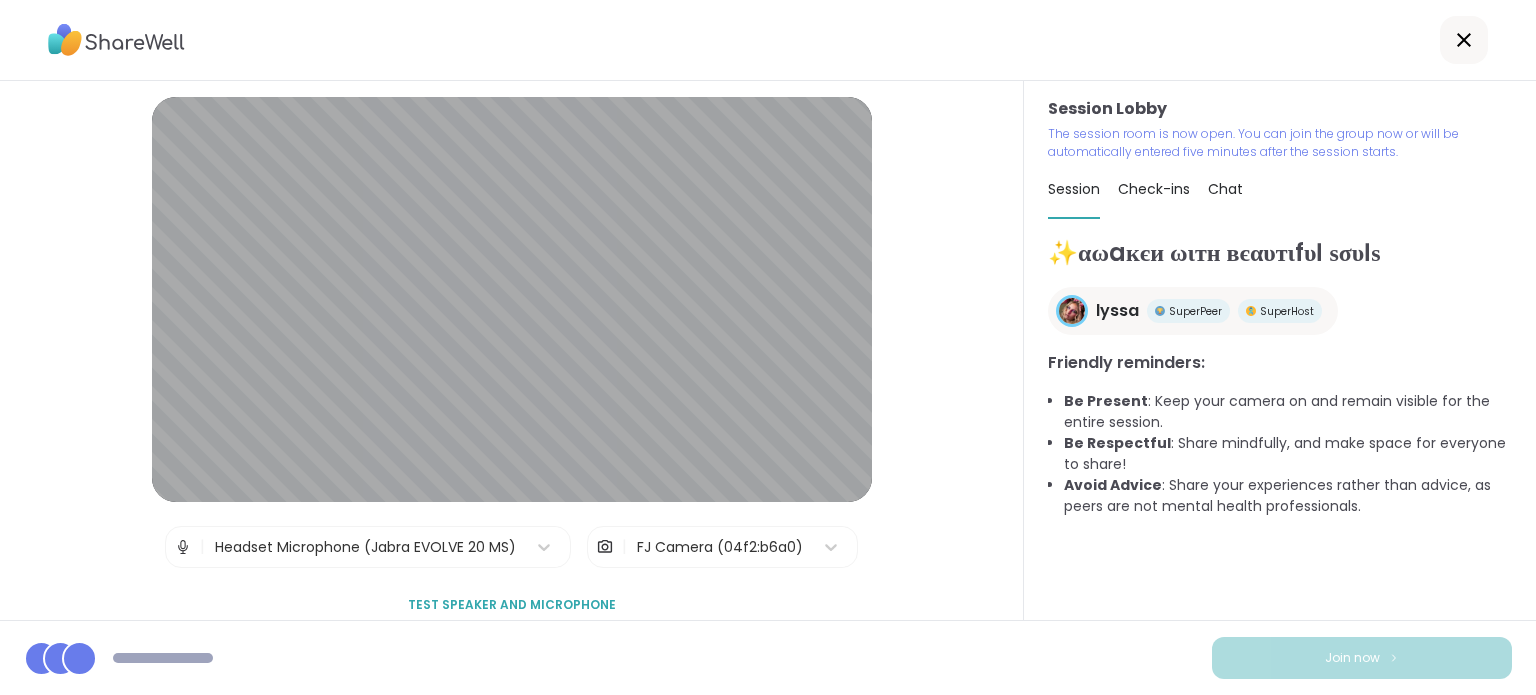 click on "FJ Camera (04f2:b6a0)" at bounding box center (720, 547) 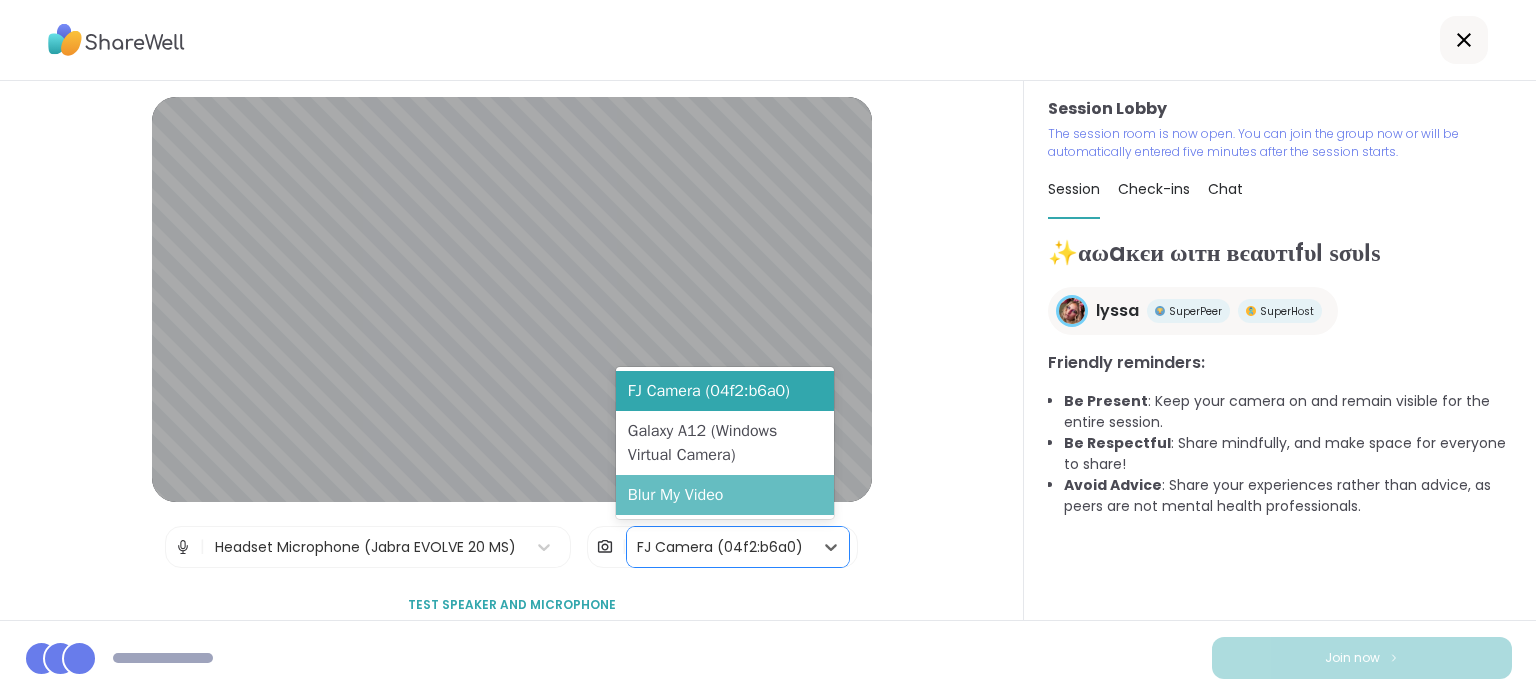 click on "Blur My Video" at bounding box center (725, 495) 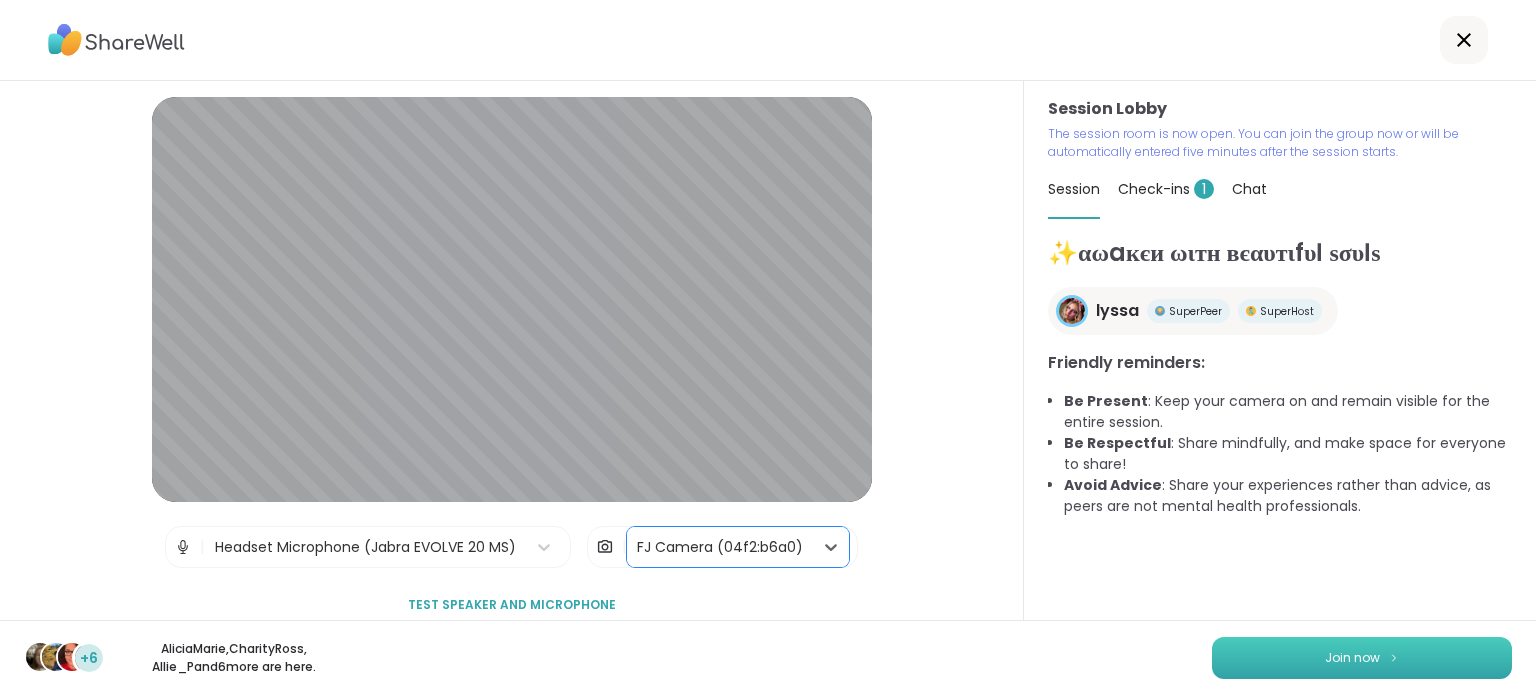 click on "Join now" at bounding box center (1352, 658) 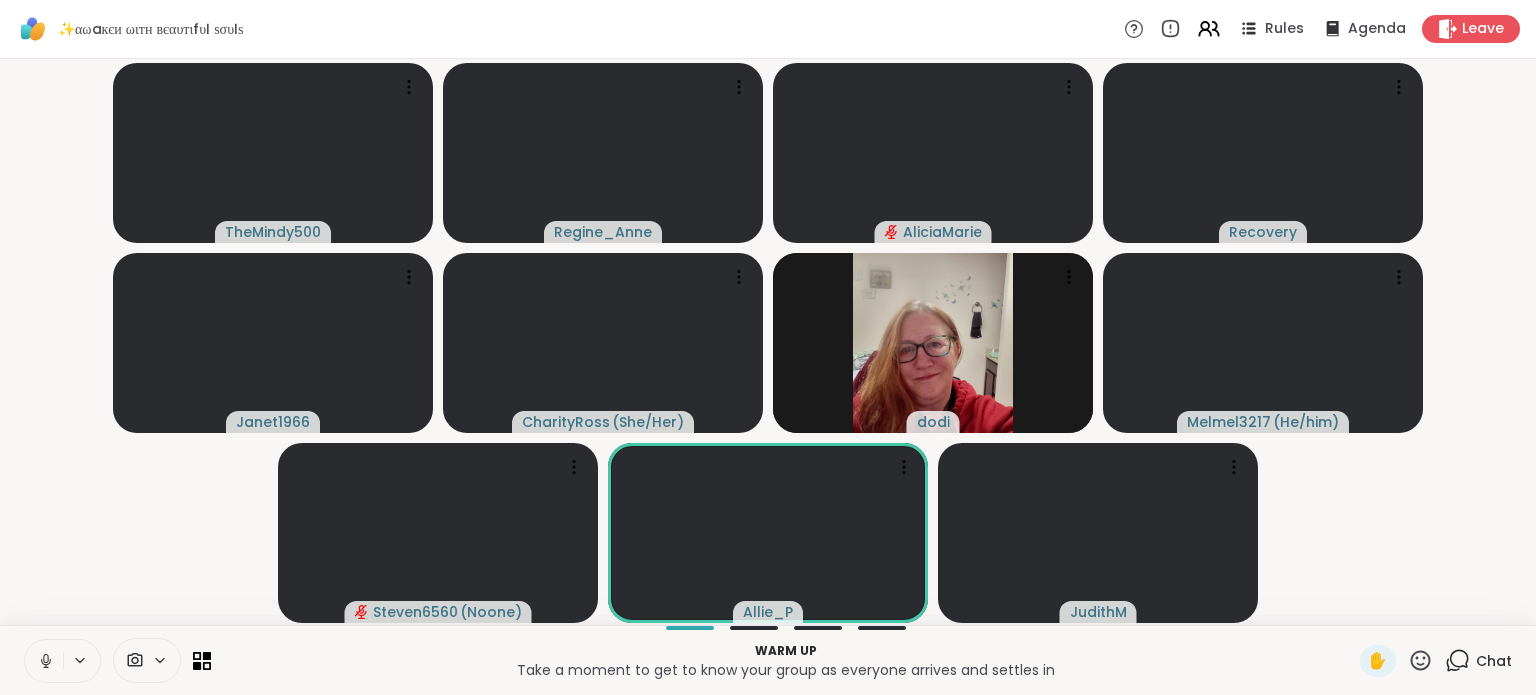 click at bounding box center (44, 661) 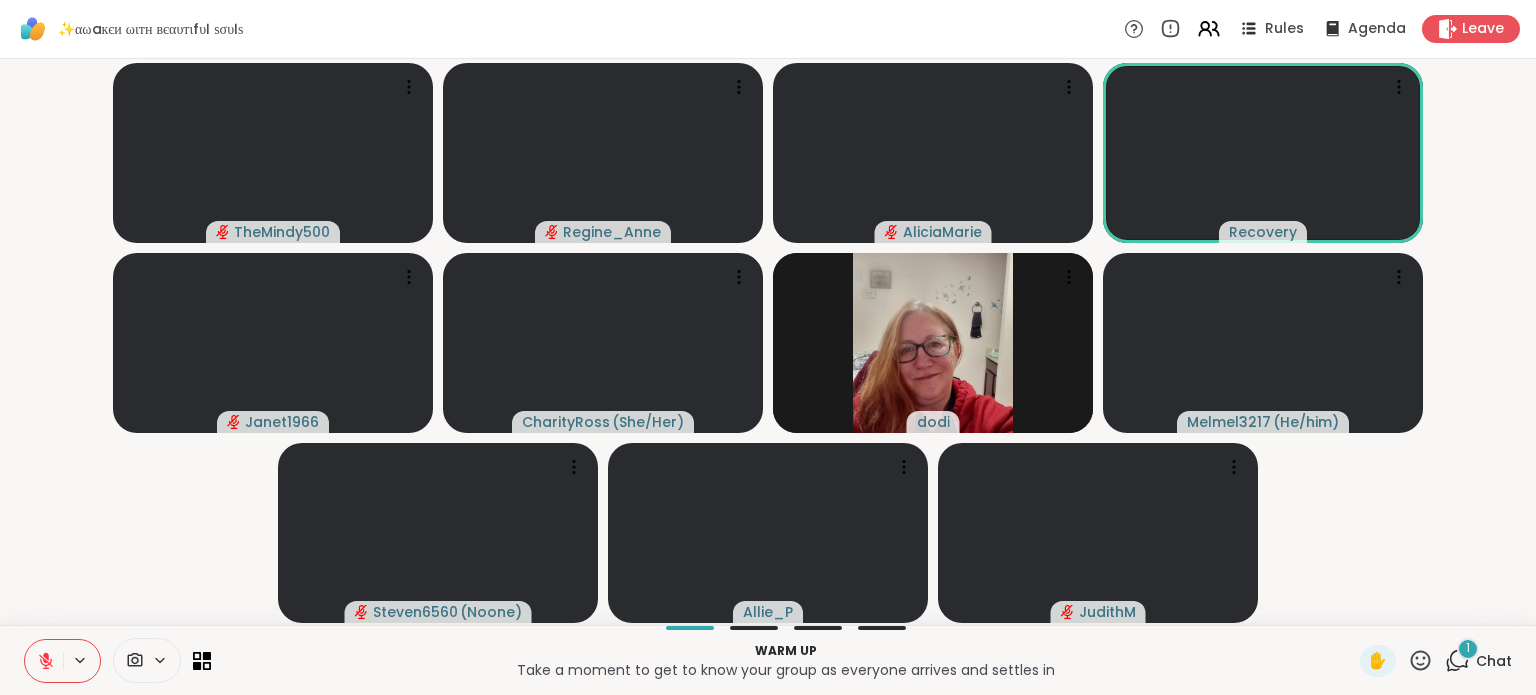 click on "1 Chat" at bounding box center (1478, 661) 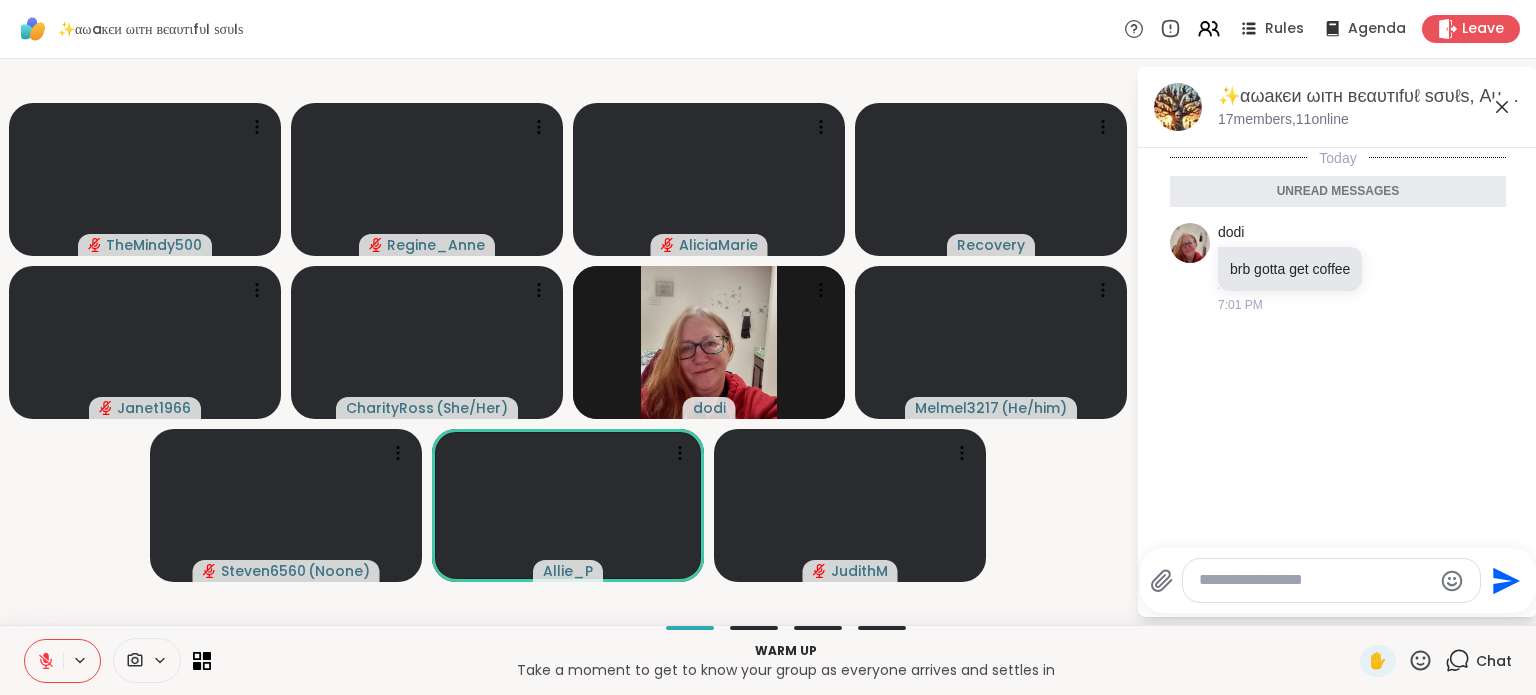 click 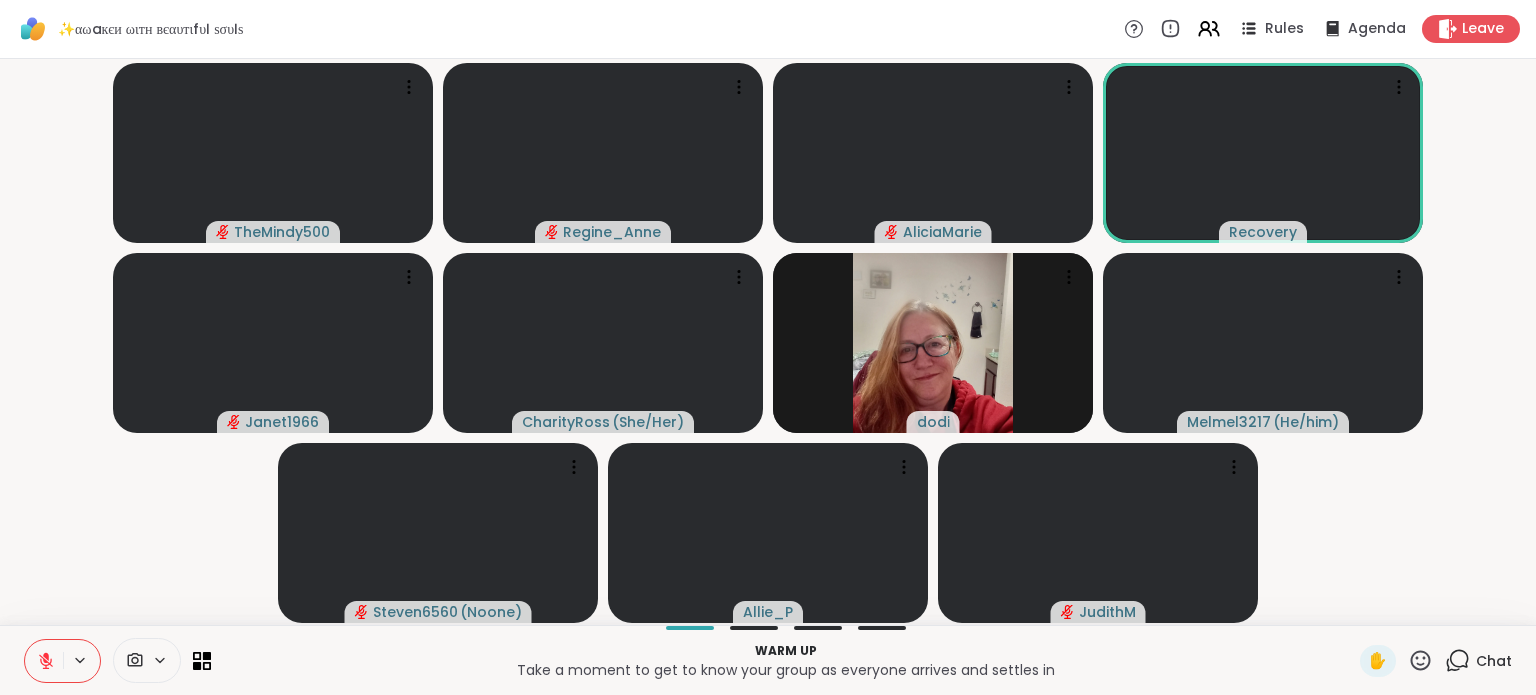 click on "Chat" at bounding box center [1494, 661] 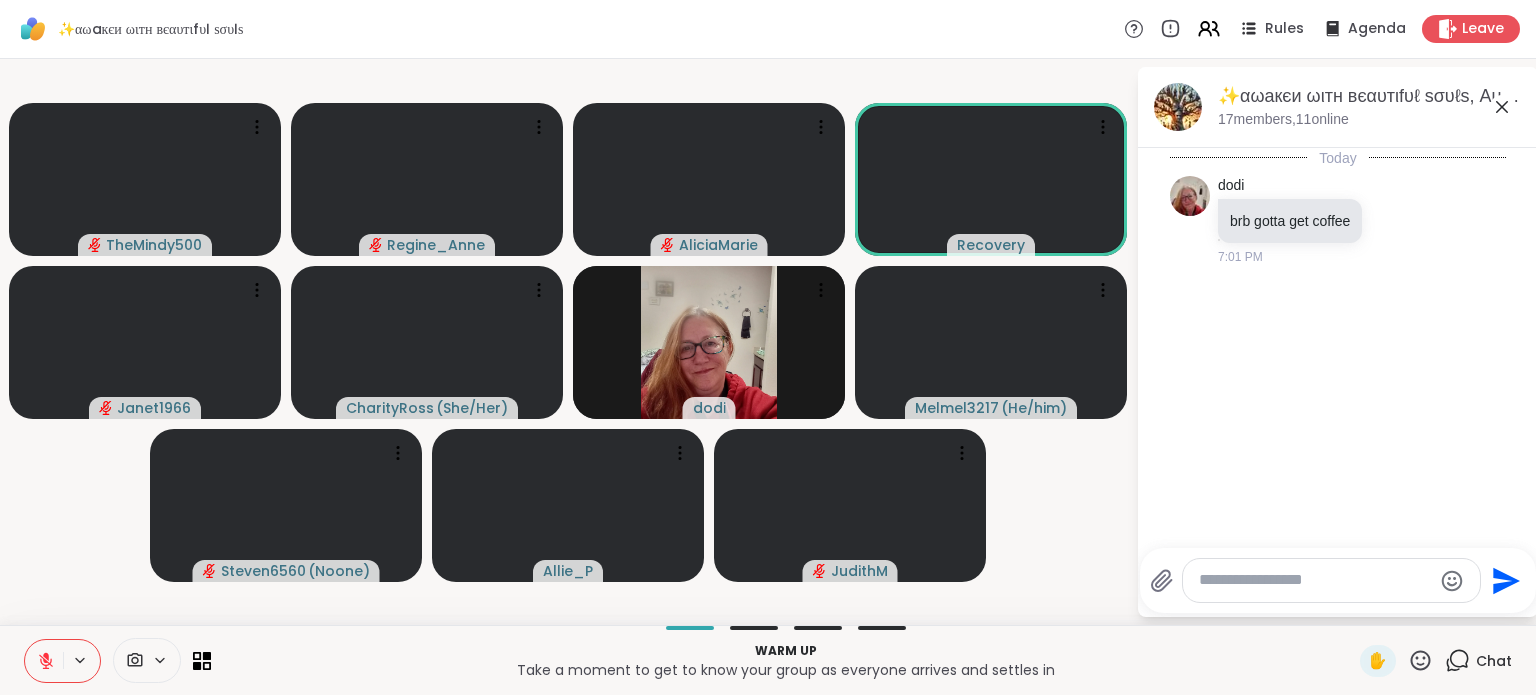 click 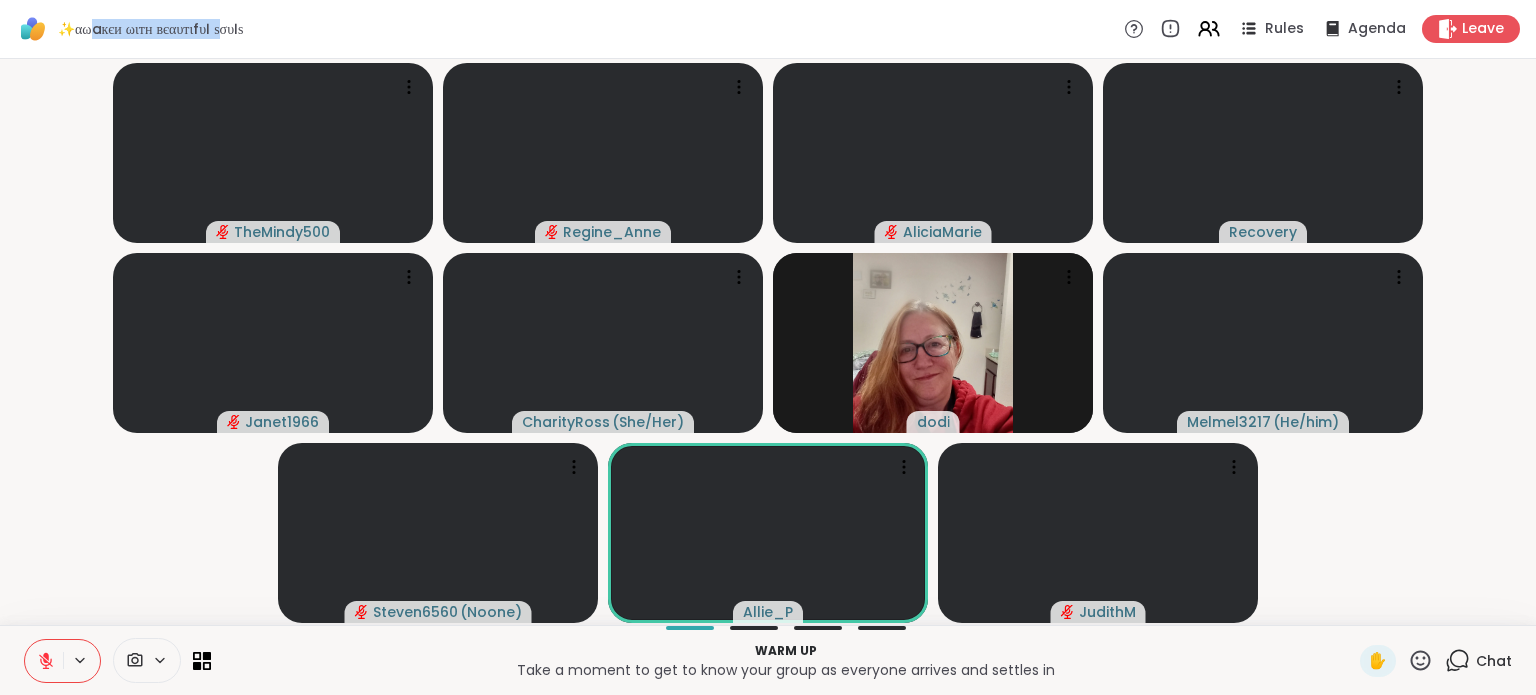 drag, startPoint x: 98, startPoint y: 29, endPoint x: 244, endPoint y: 46, distance: 146.98639 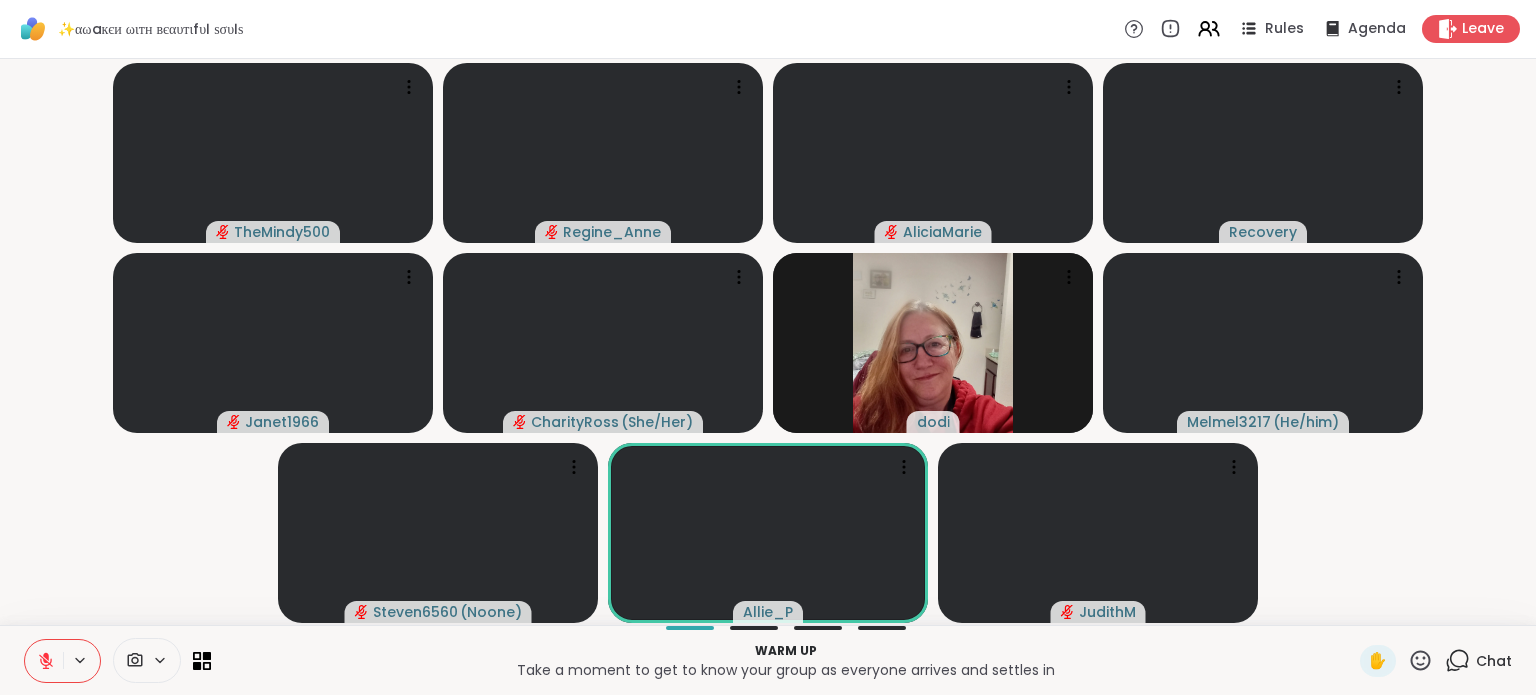 click on "✨αωaкєи ωιтн вєαυтιfυℓ ѕσυℓѕ Rules Agenda Leave" at bounding box center [768, 29] 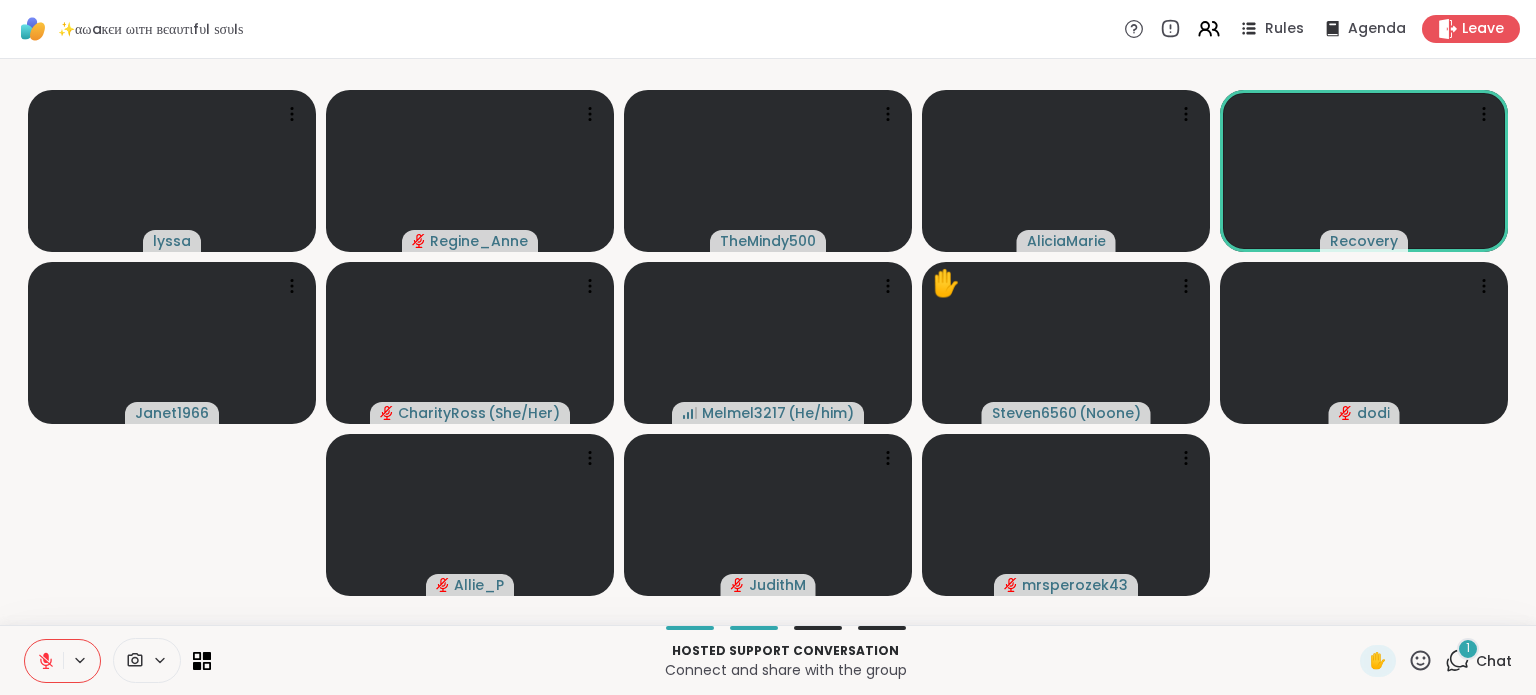 click 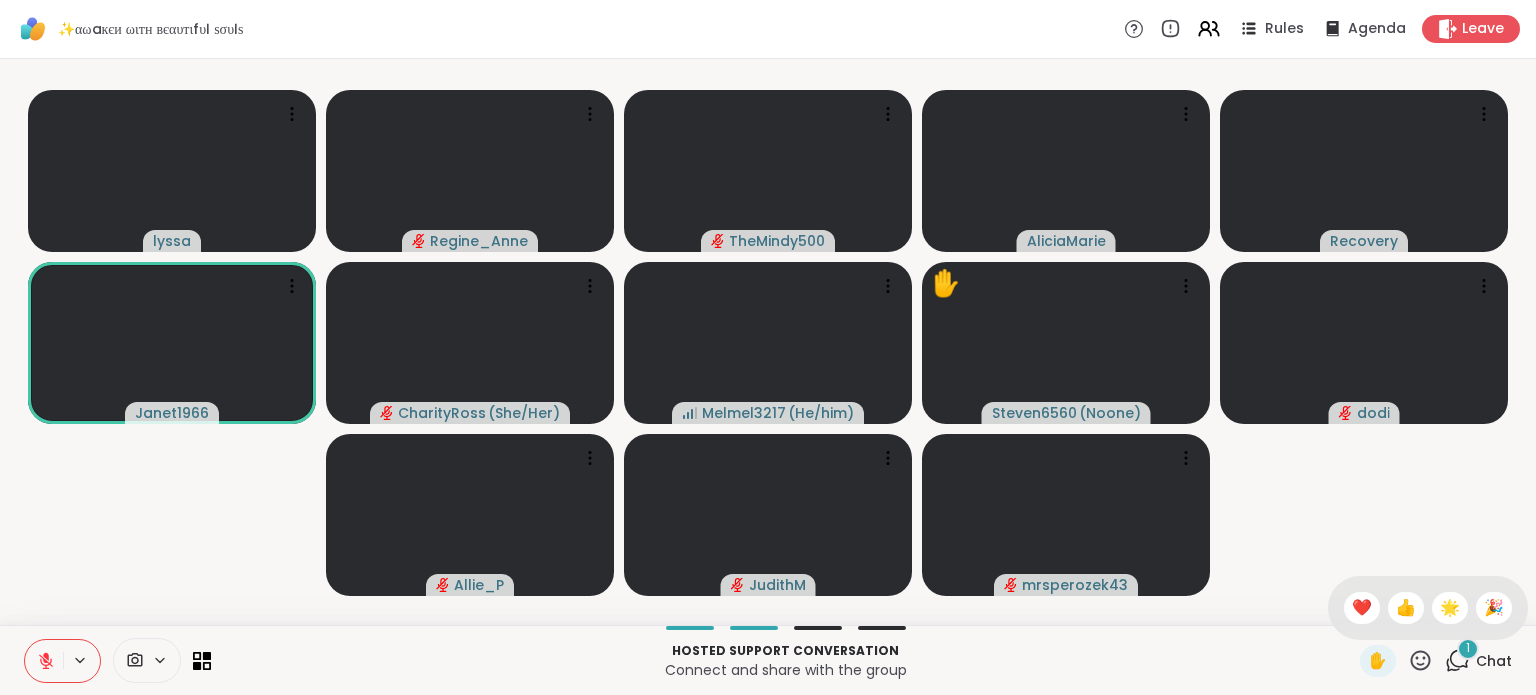 click on "✋ ❤️ 👍 🌟 🎉" at bounding box center (1428, 608) 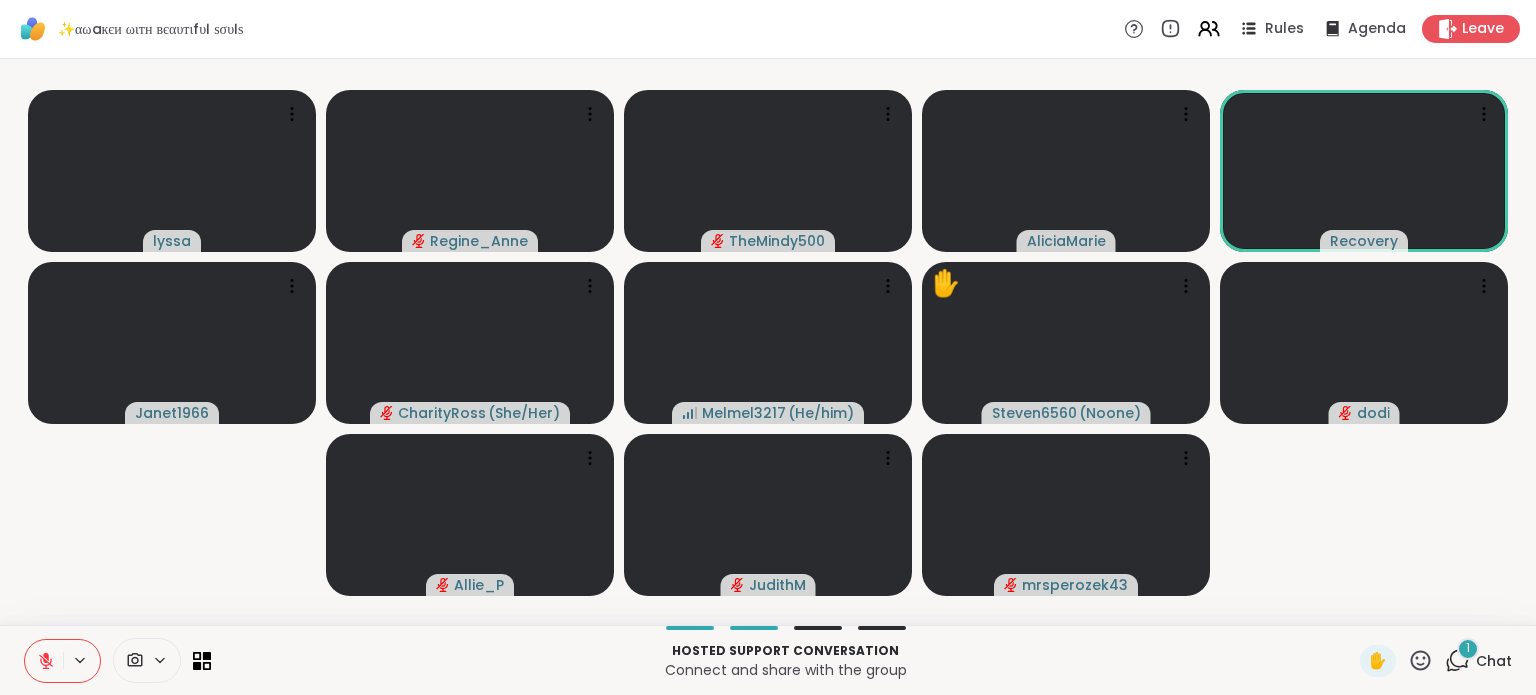 click 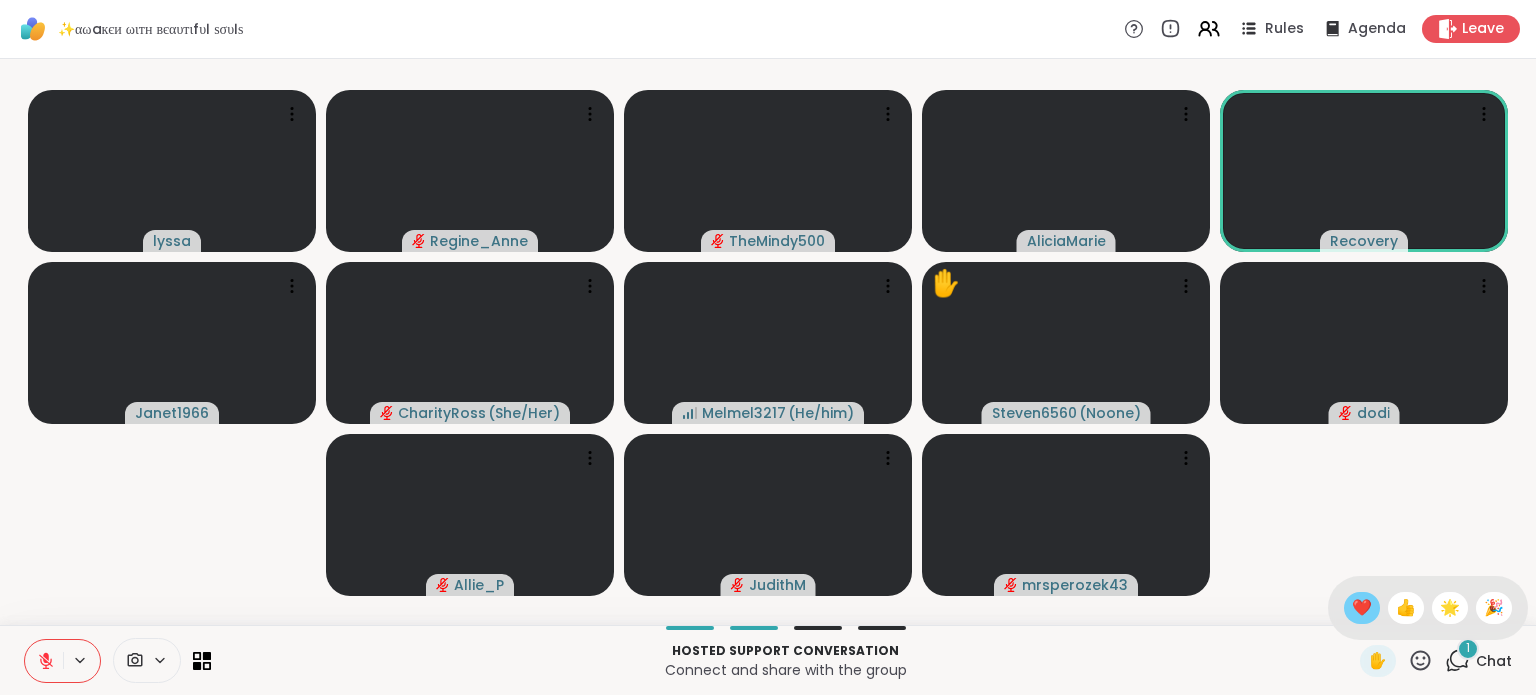 click on "❤️" at bounding box center (1362, 608) 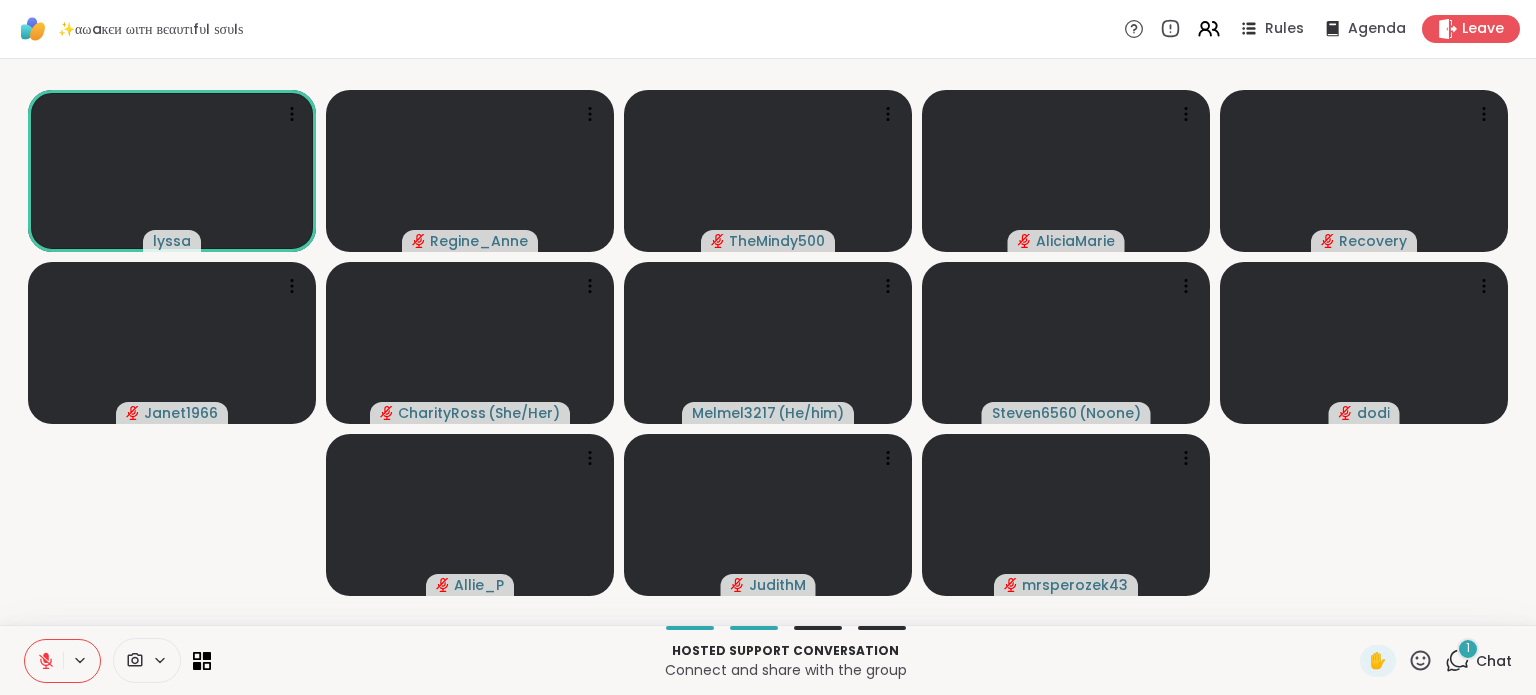click 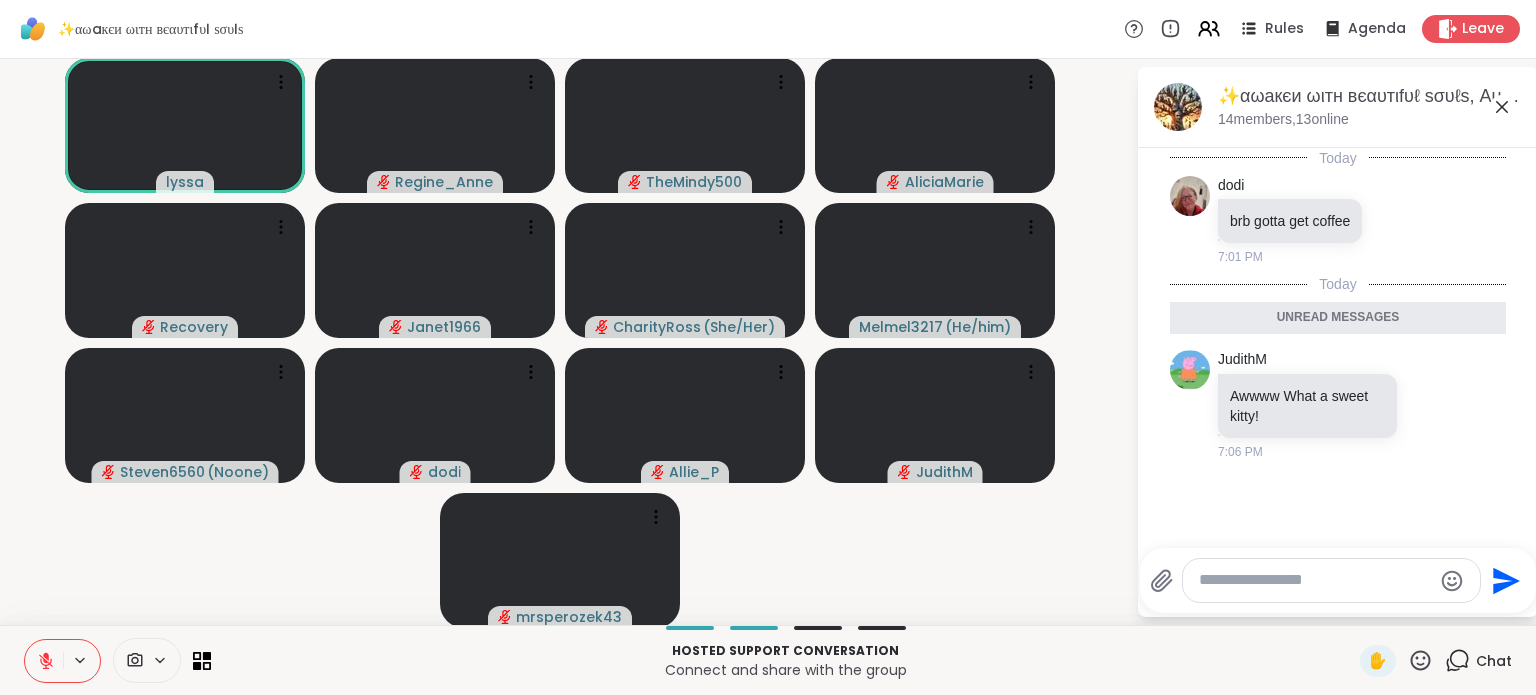 click 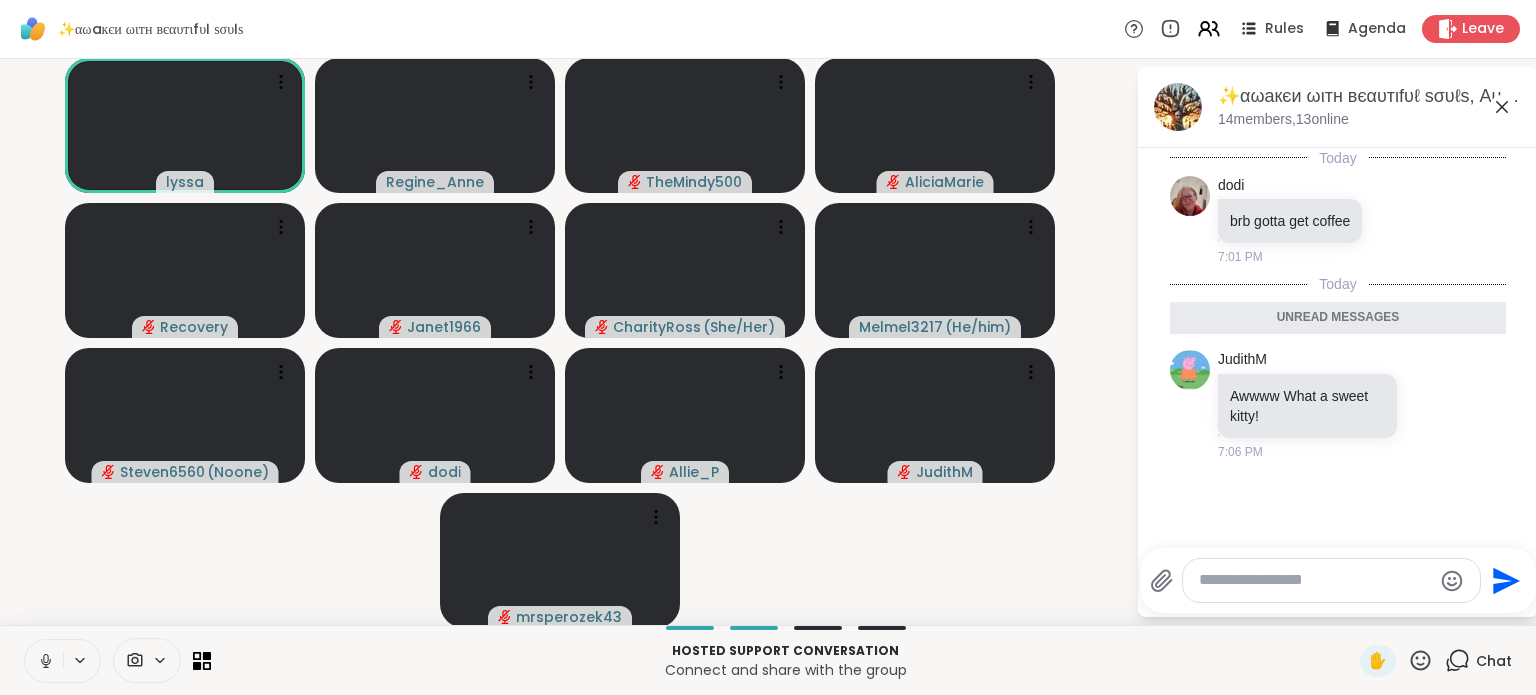 click 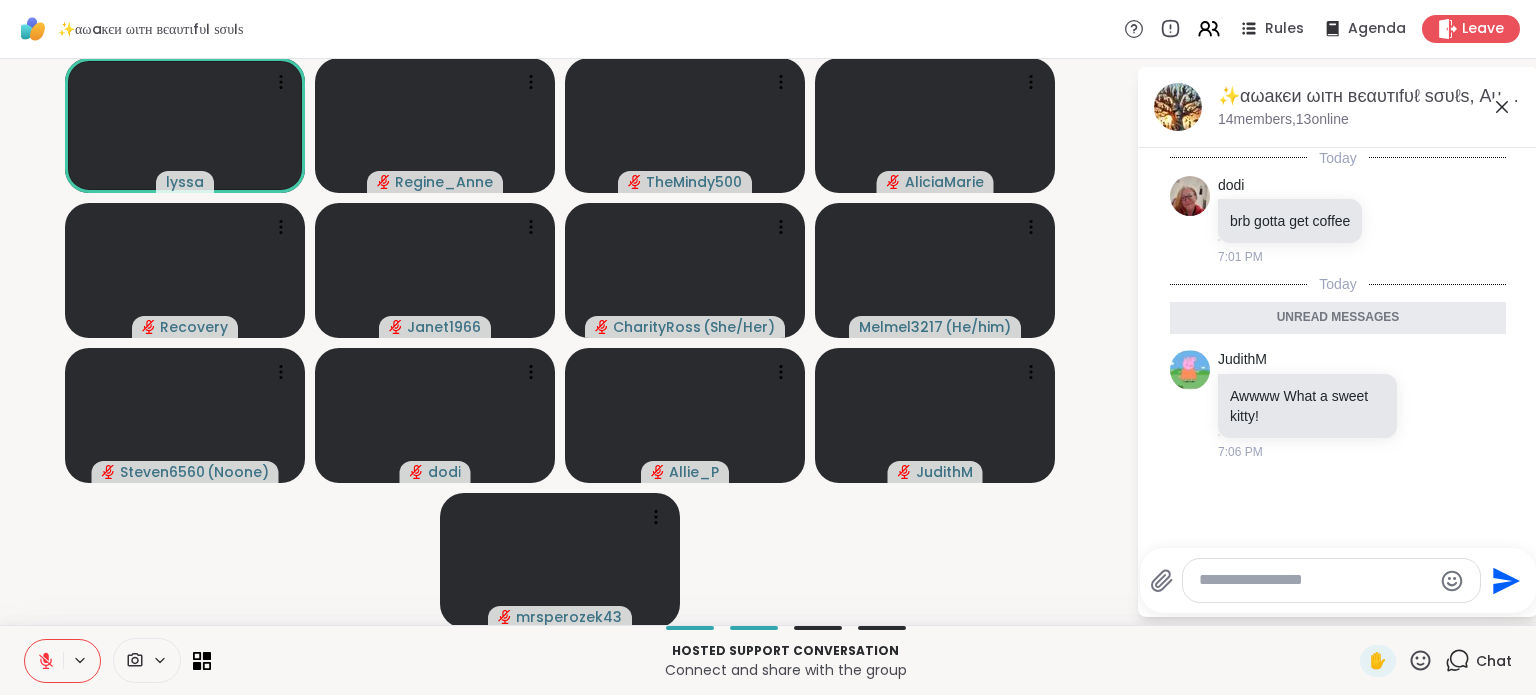 click 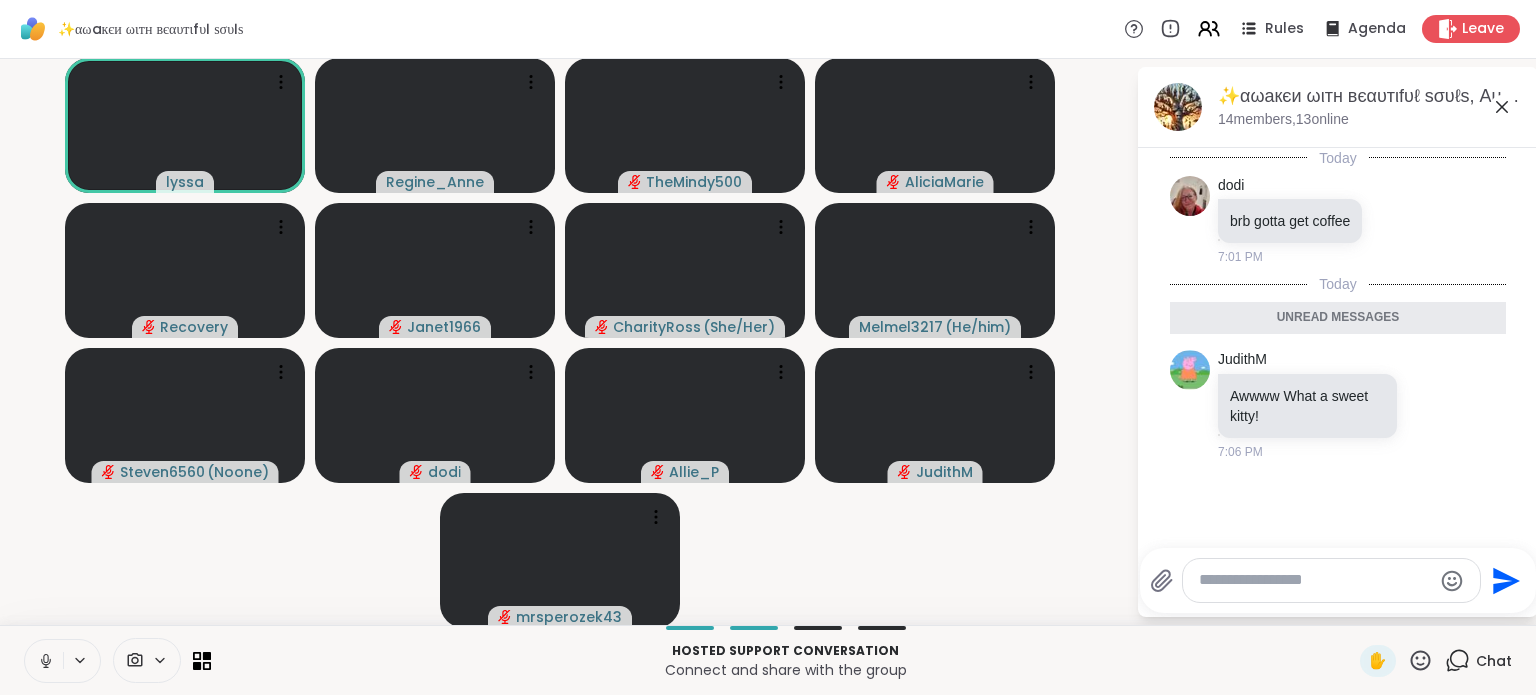 click 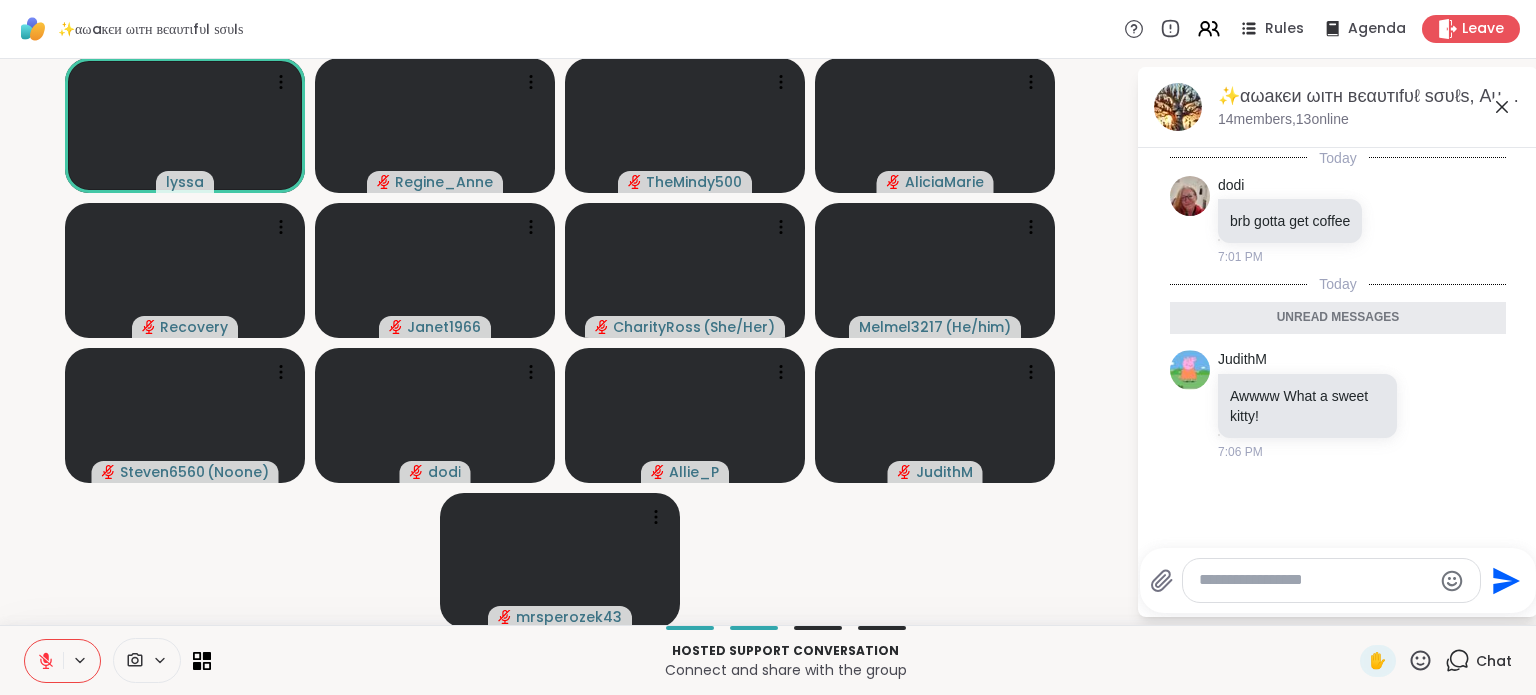 click 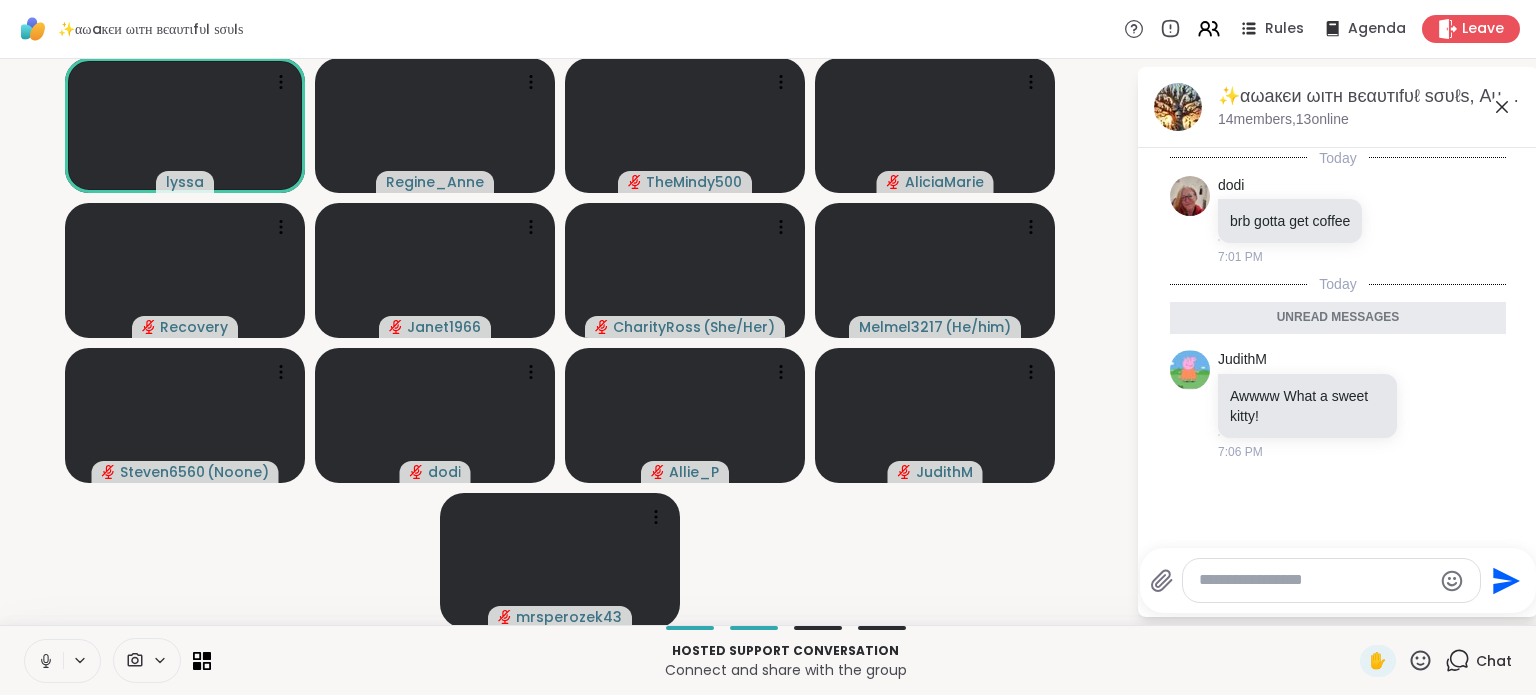 click 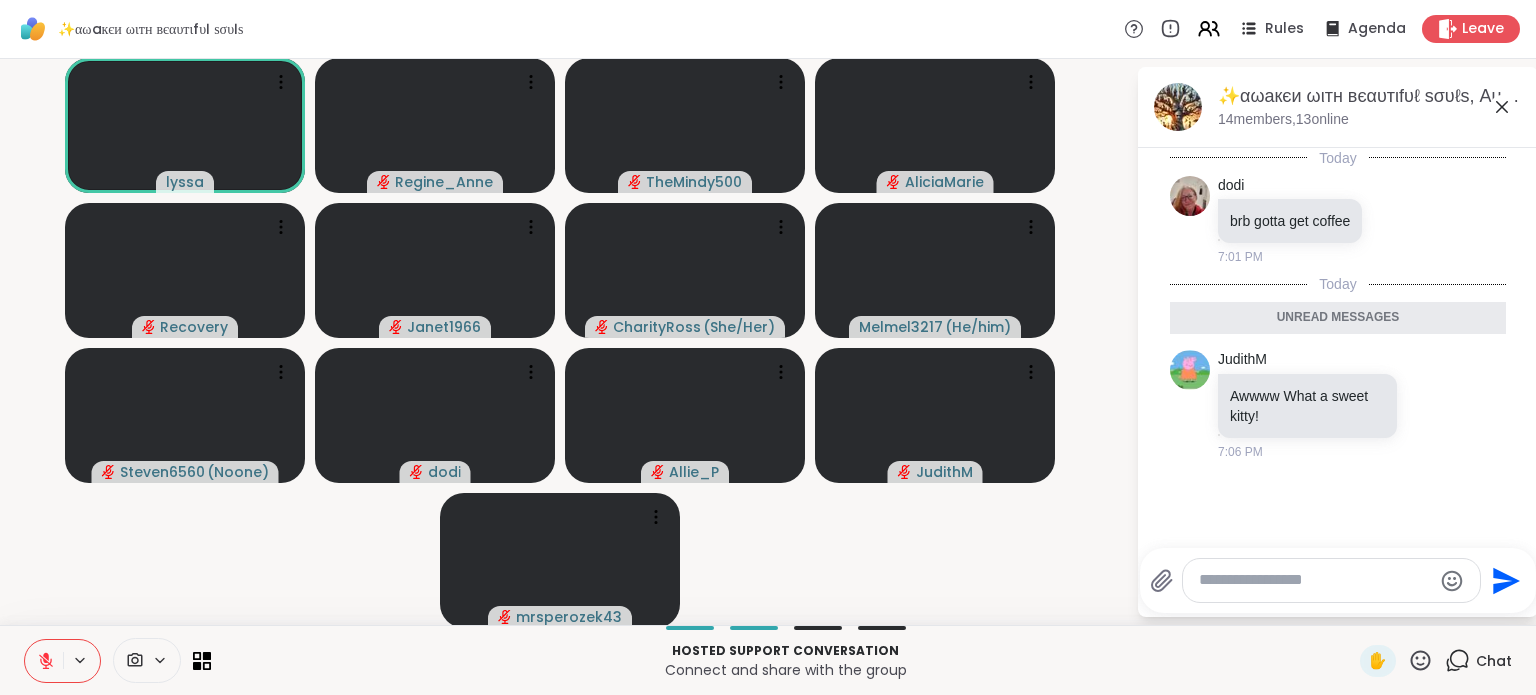 click 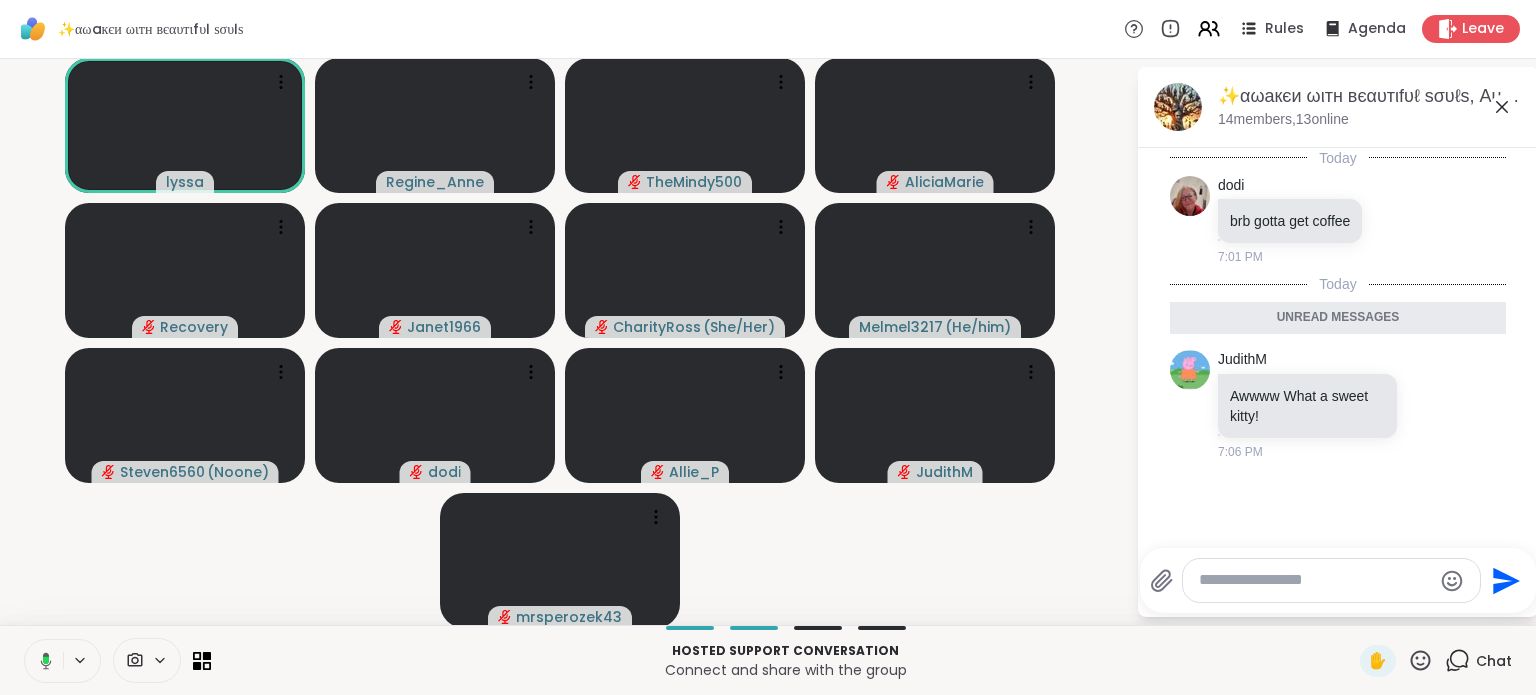 click 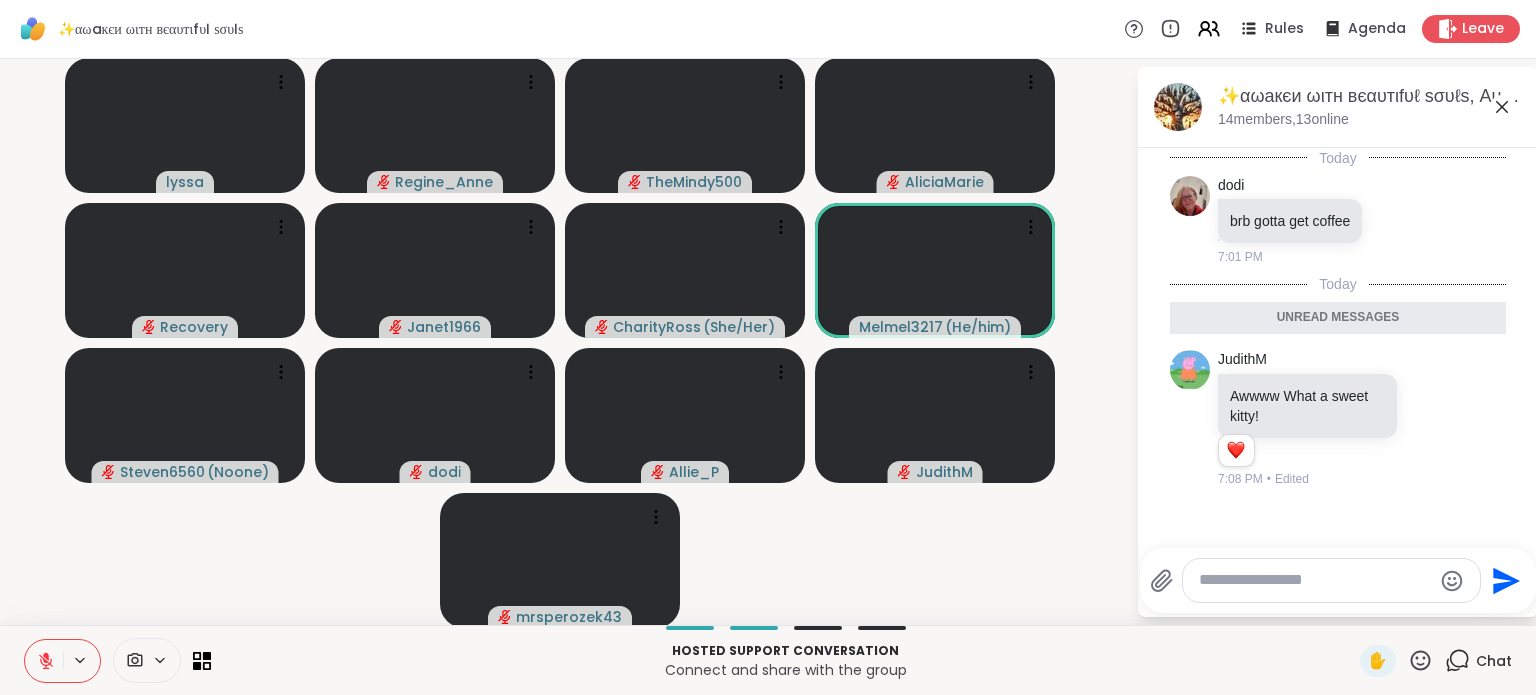 click 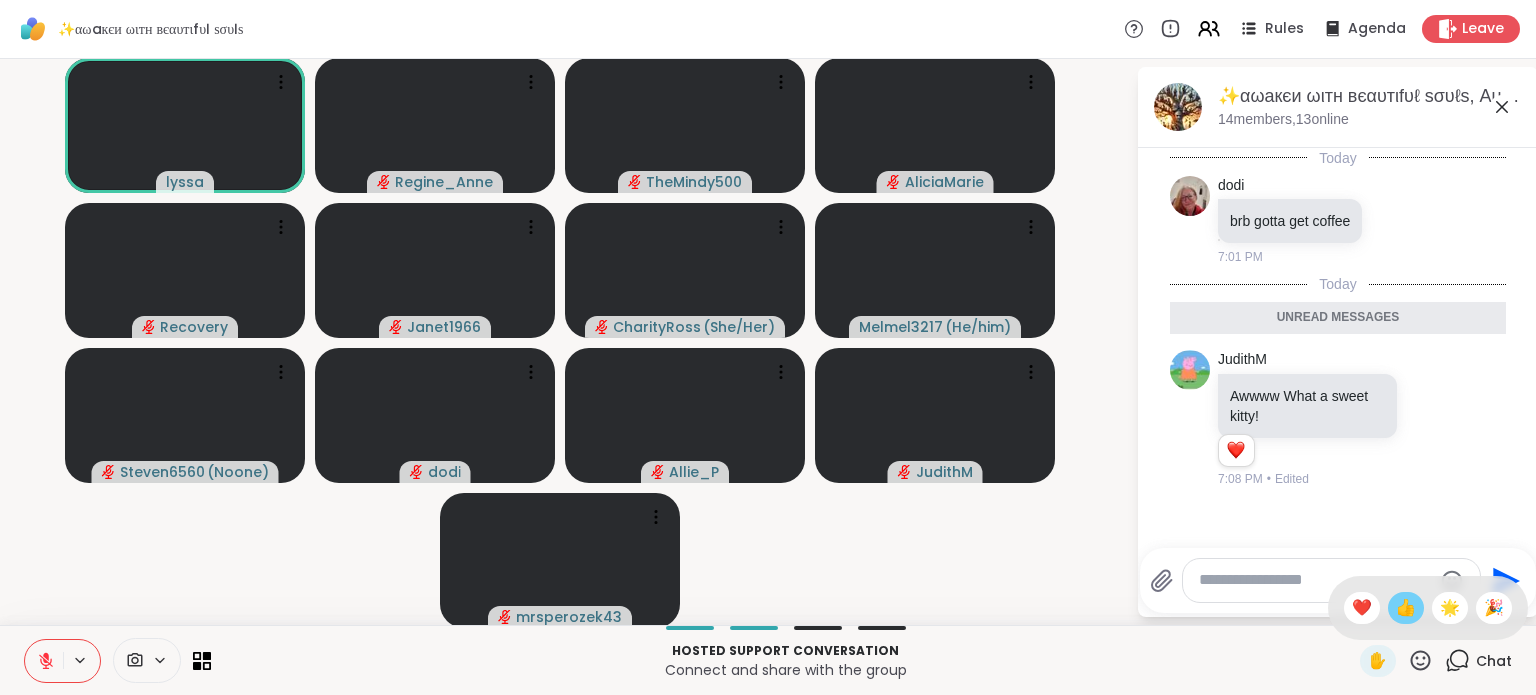 click on "👍" at bounding box center (1406, 608) 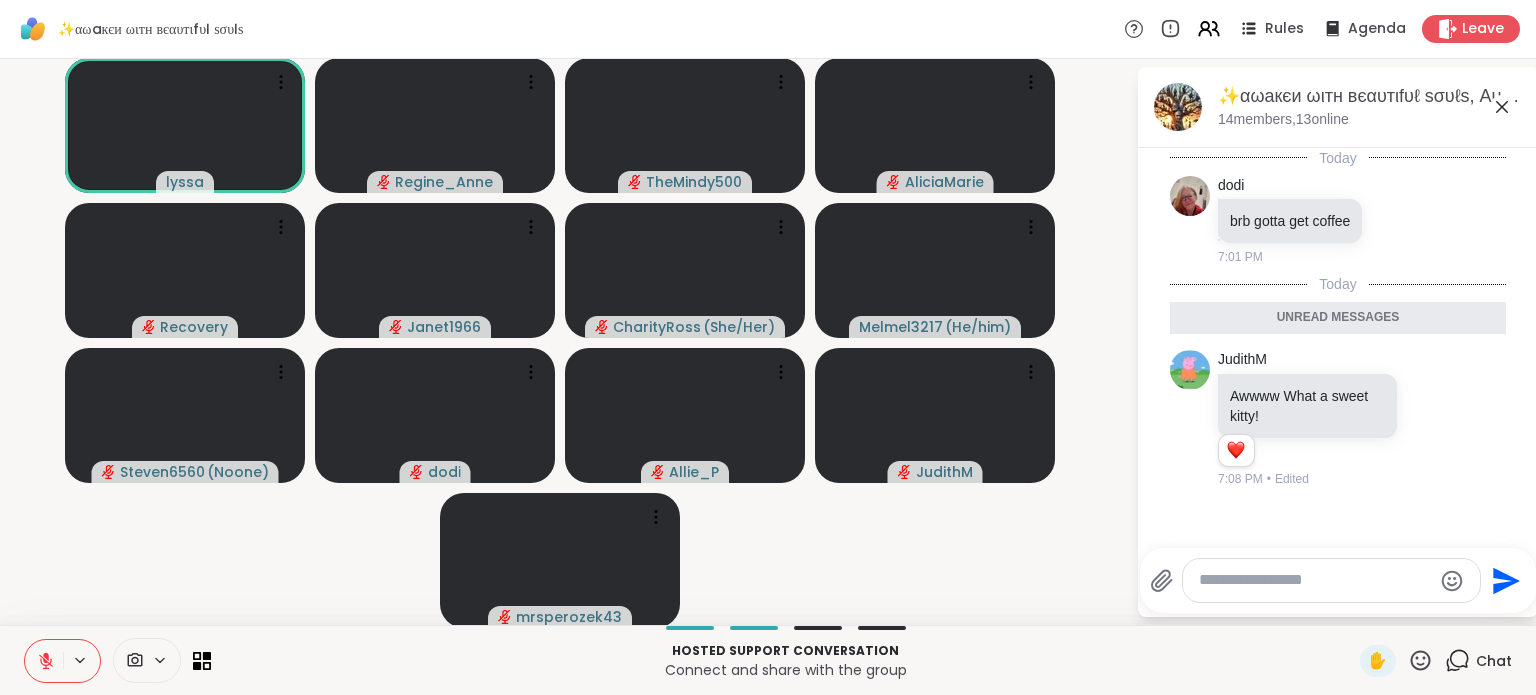 click 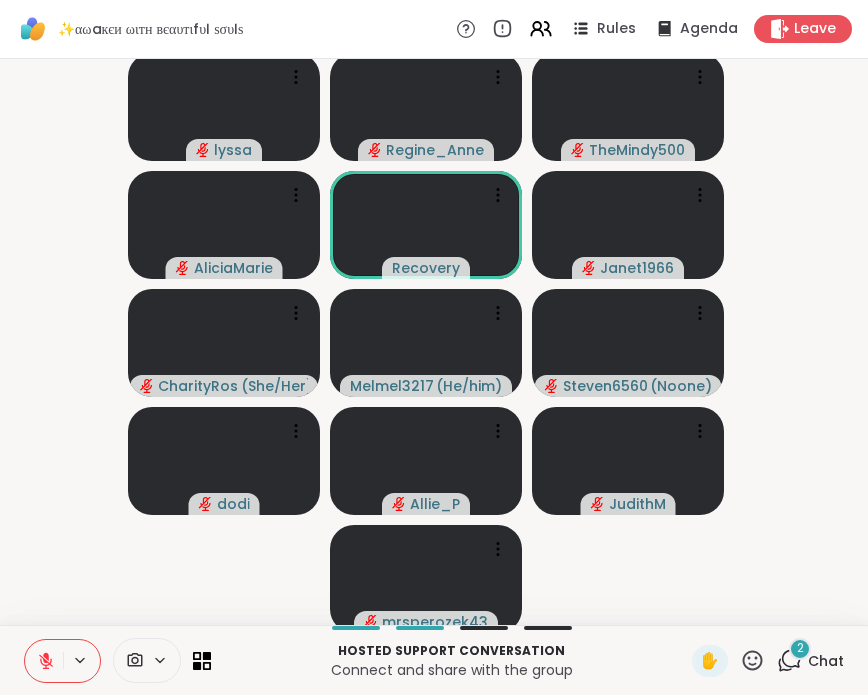 click on "Chat" at bounding box center (826, 661) 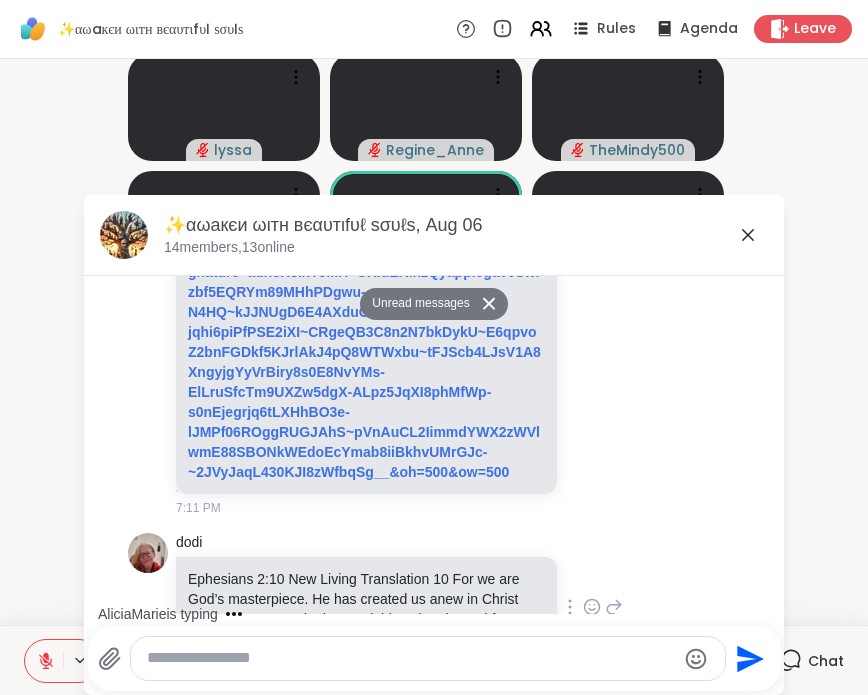 scroll, scrollTop: 682, scrollLeft: 0, axis: vertical 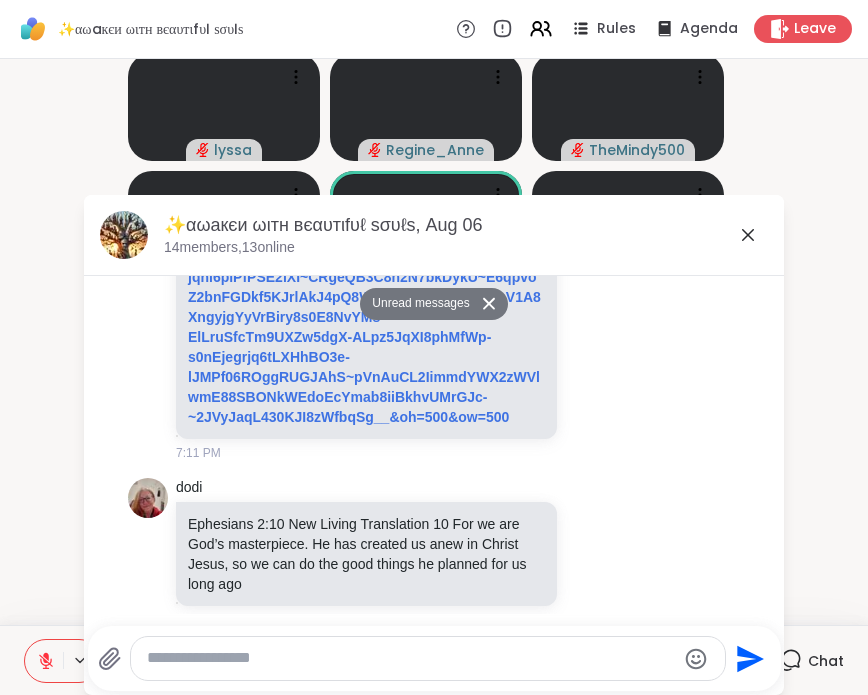 click on "[USERNAME] [FIRST]_[LAST] [USERNAME] [USERNAME] [USERNAME] ( [PRONOUNS] ) [USERNAME] ( [PRONOUNS] ) [USERNAME] [USERNAME] ( [PRONOUNS] ) [USERNAME] [USERNAME] [USERNAME]" at bounding box center [434, 342] 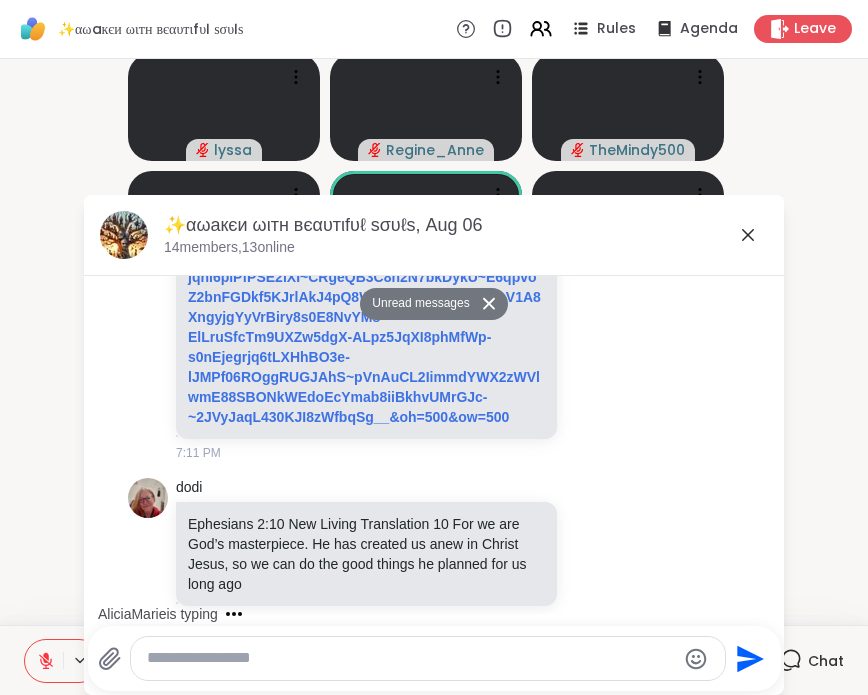 click 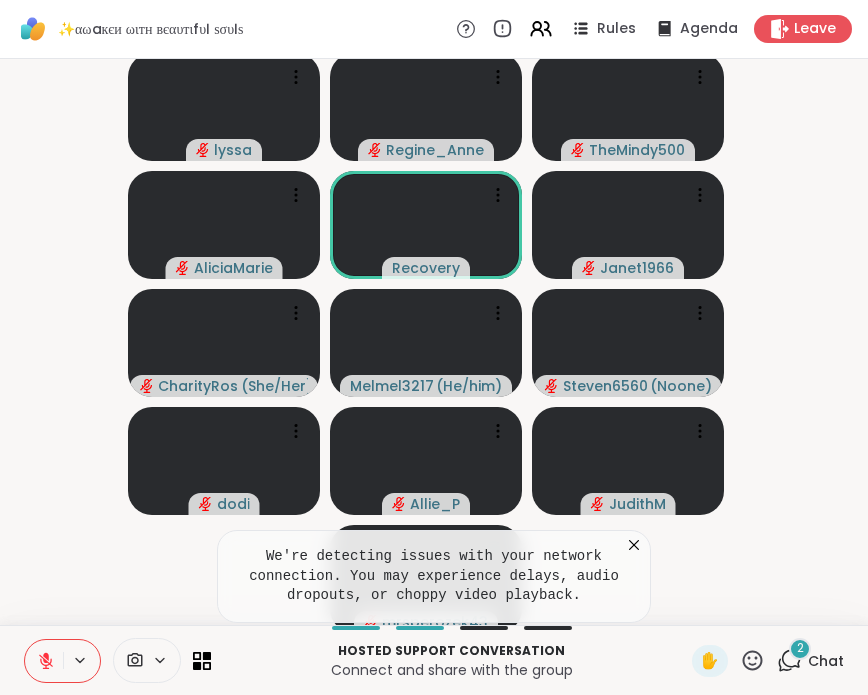 click on "2 Chat" at bounding box center (810, 661) 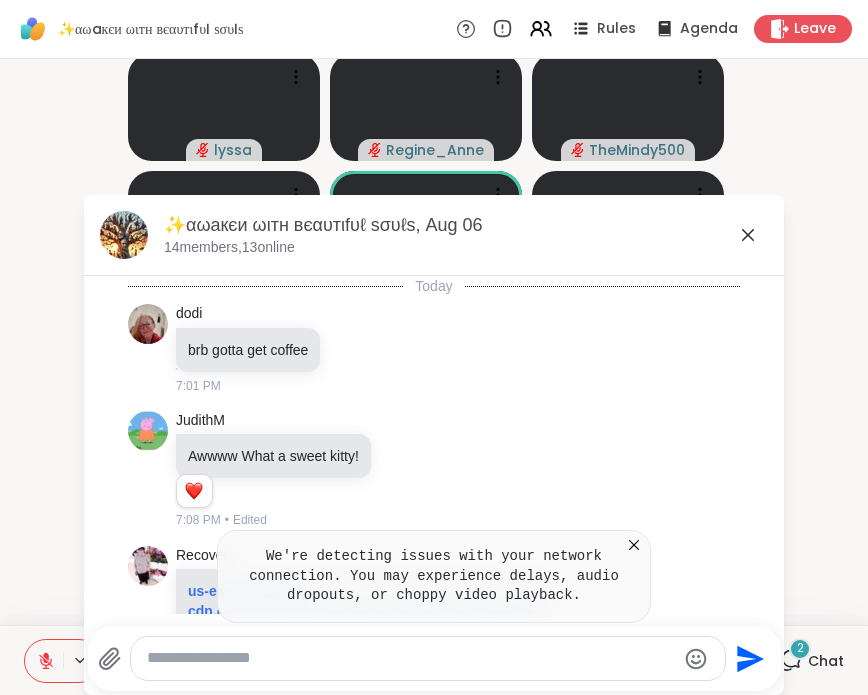 scroll, scrollTop: 895, scrollLeft: 0, axis: vertical 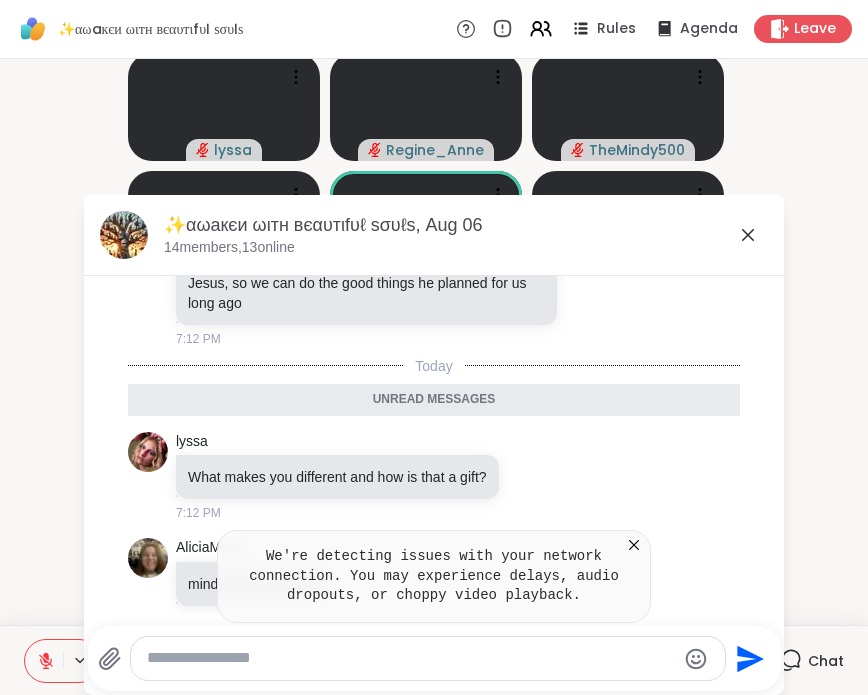 click 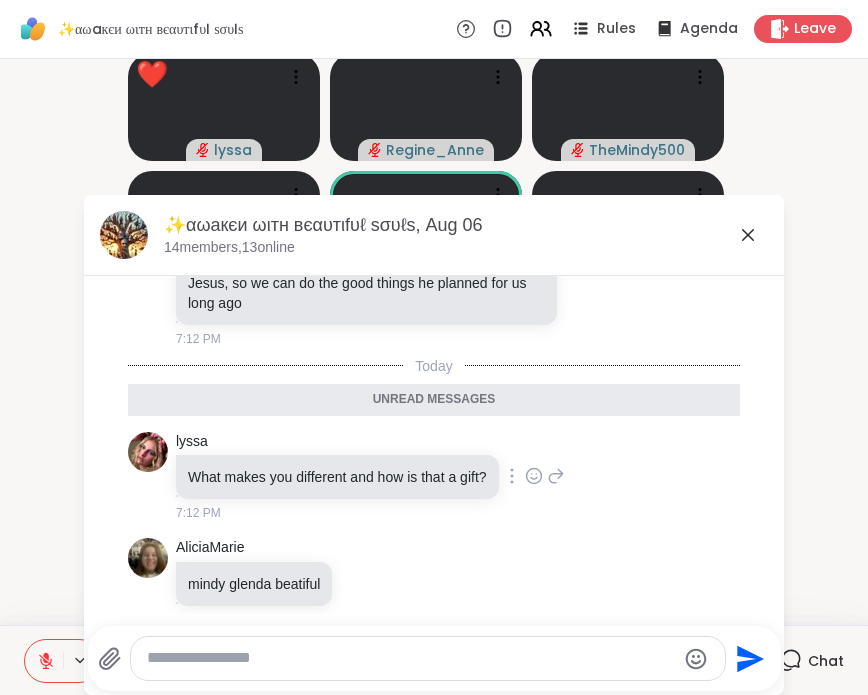 click on "What makes you different and how is that a gift?" at bounding box center [337, 477] 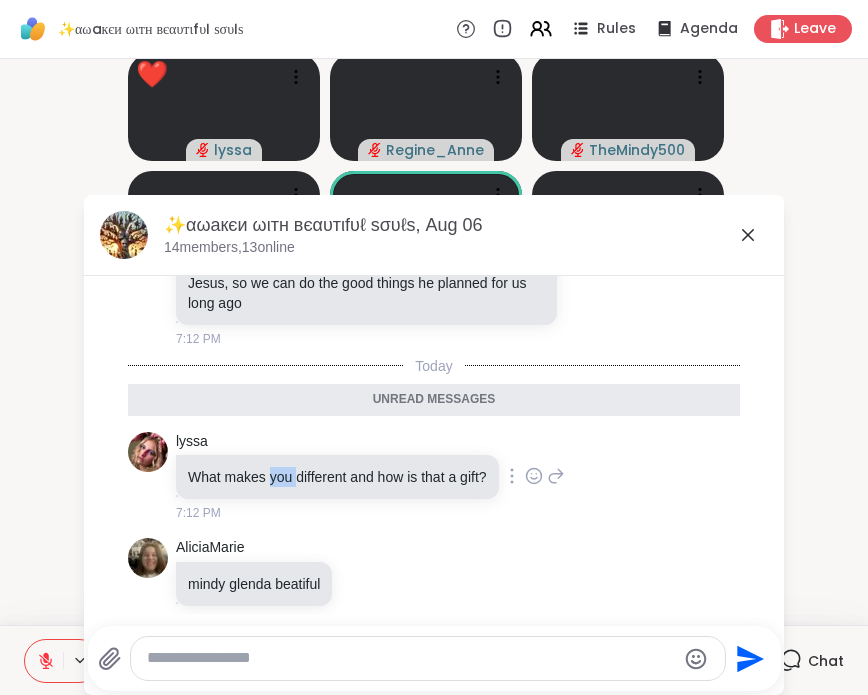 click on "What makes you different and how is that a gift?" at bounding box center [337, 477] 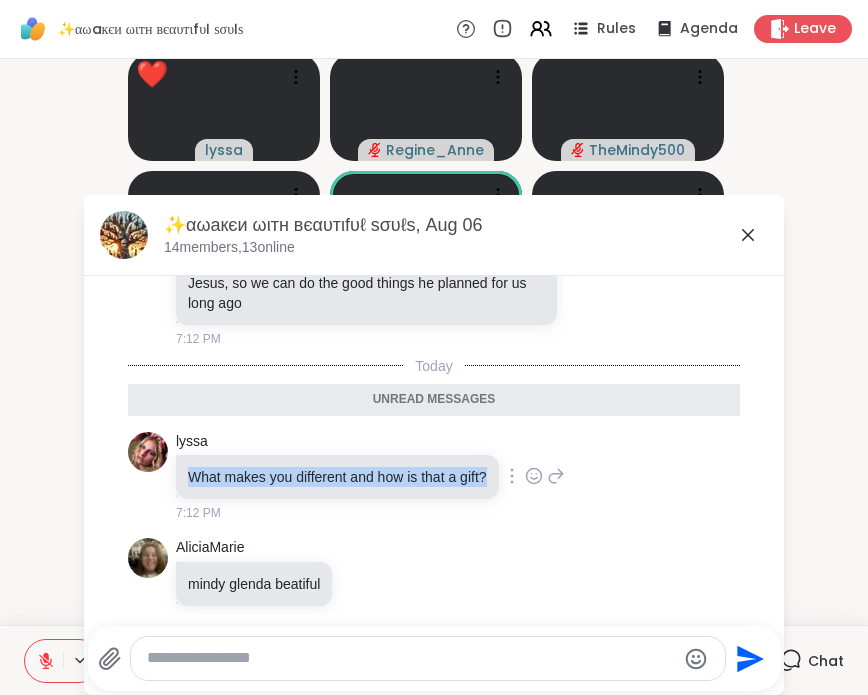 click on "What makes you different and how is that a gift?" at bounding box center (337, 477) 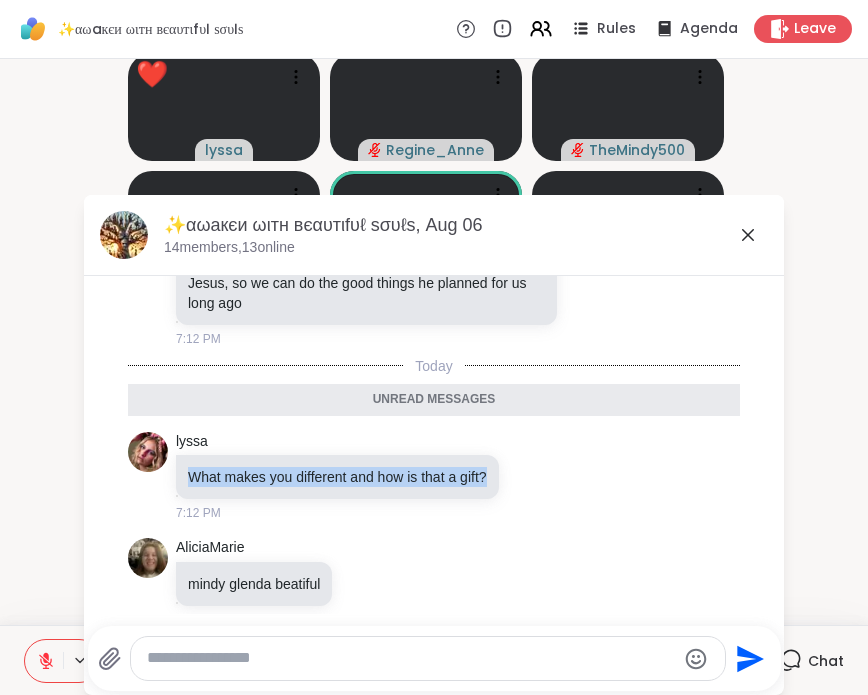 copy on "What makes you different and how is that a gift?" 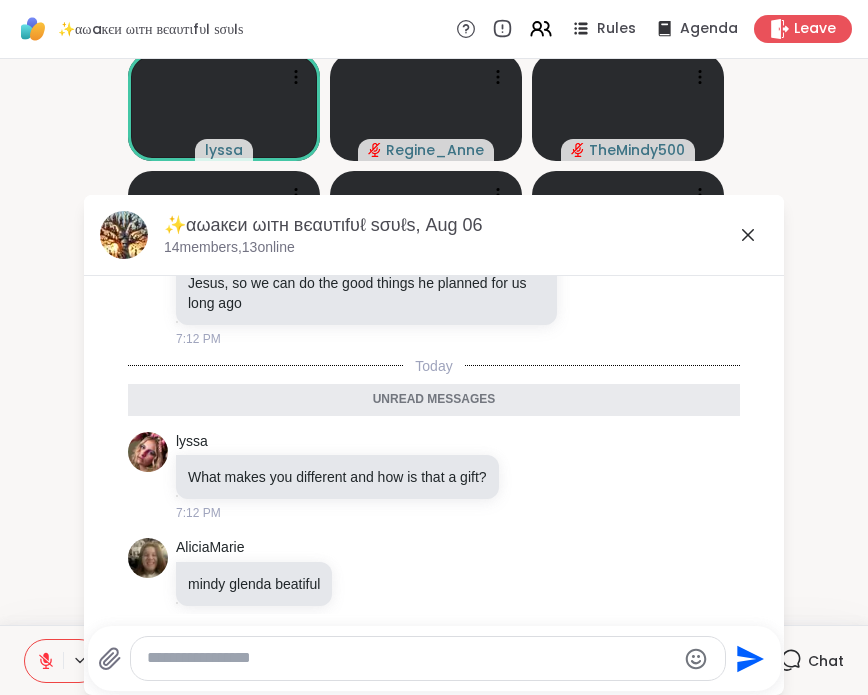 click 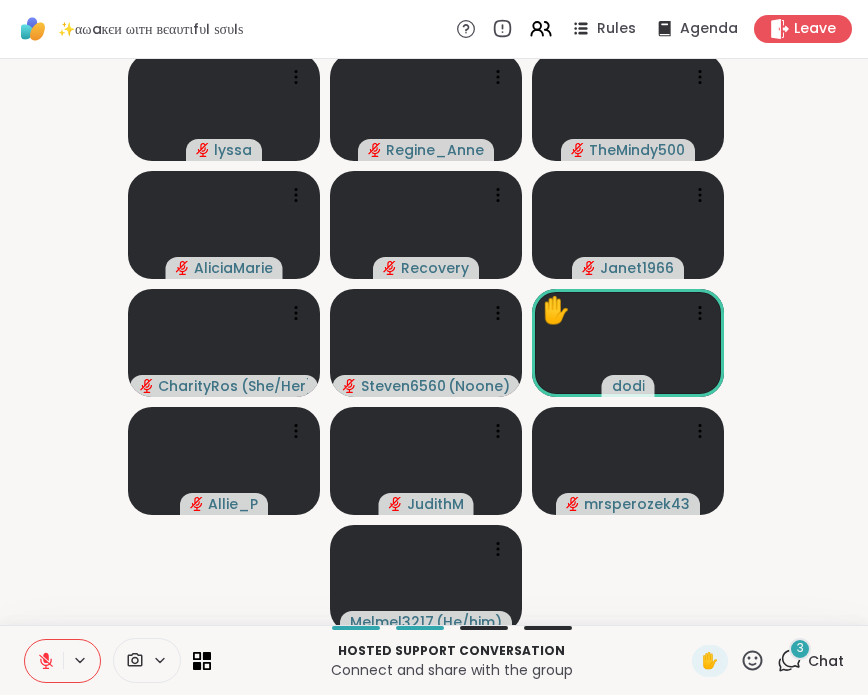 click on "Chat" at bounding box center [826, 661] 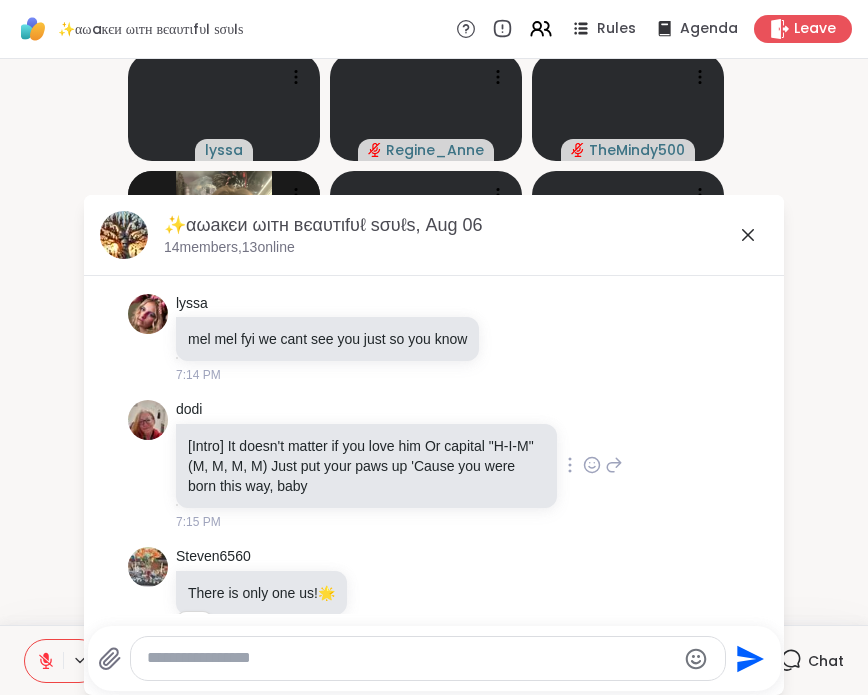 scroll, scrollTop: 1340, scrollLeft: 0, axis: vertical 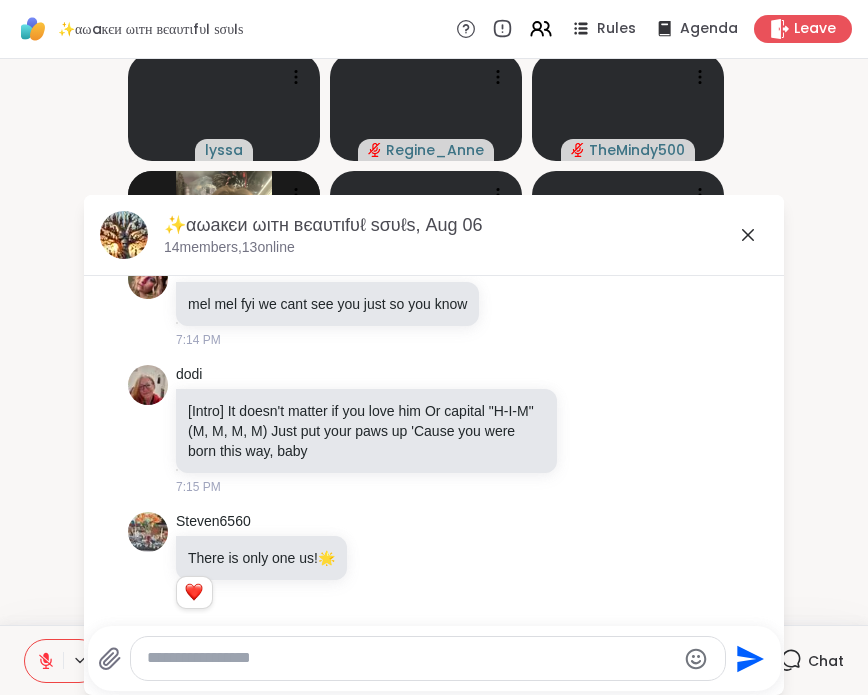 click on "✨αωaкєи ωιтн вєαυтιfυℓ ѕσυℓѕ, [DATE] [NUMBER] members, [NUMBER] online" at bounding box center [466, 235] 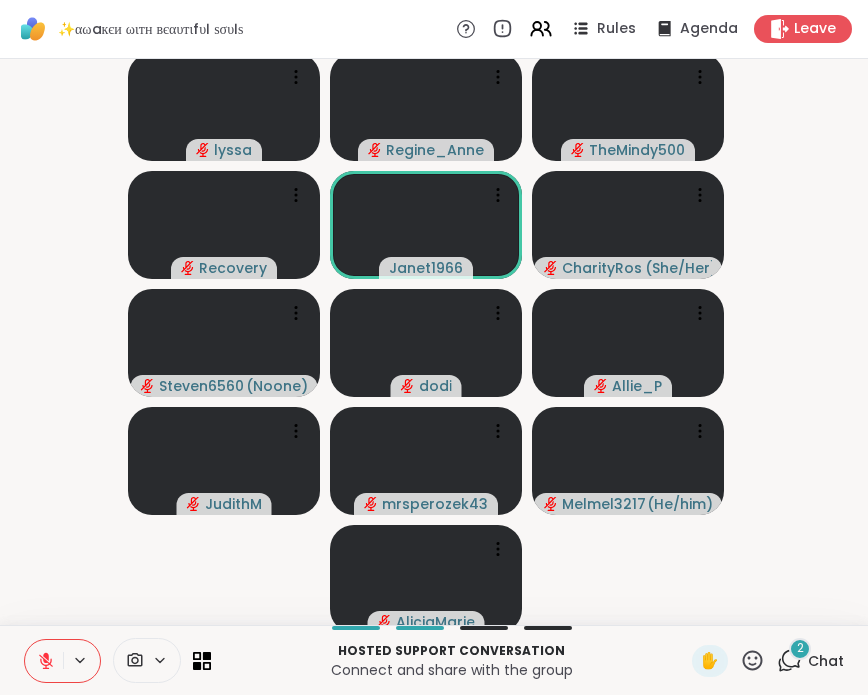click on "2 Chat" at bounding box center (810, 661) 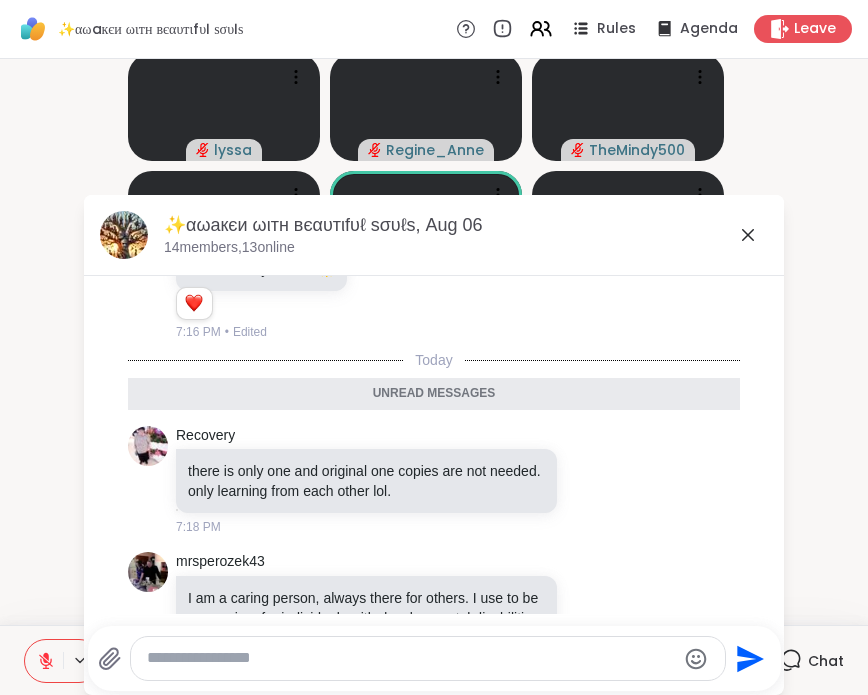 scroll, scrollTop: 1709, scrollLeft: 0, axis: vertical 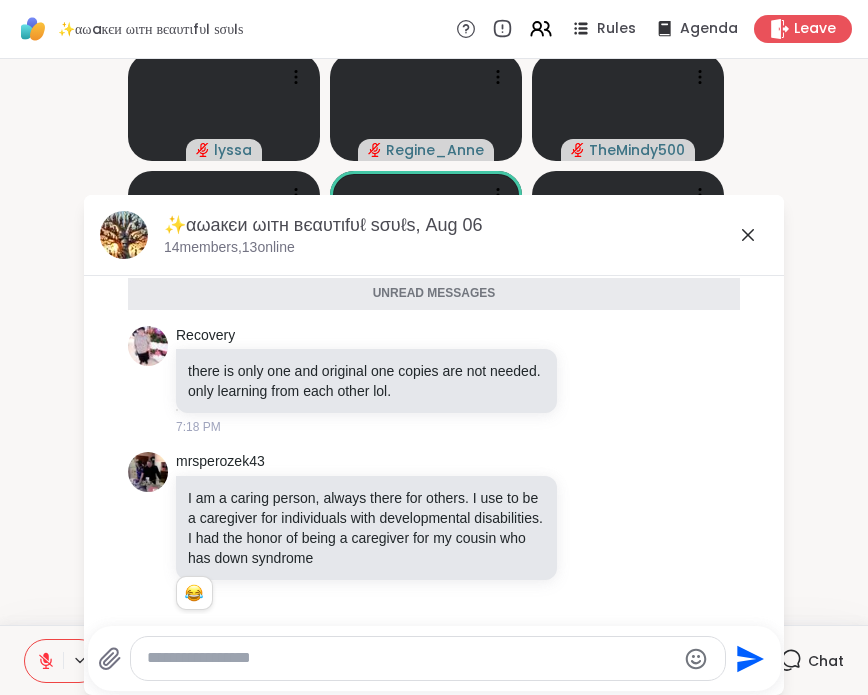 click on "[USERNAME] [FIRST]_[LAST] [USERNAME] [USERNAME] [USERNAME] ( [PRONOUNS] ) ❤️ [USERNAME] ( [PRONOUNS] ) ❤️ ❤️ ❤️ ❤️ ❤️ ❤️ ❤️ ❤️ ❤️ ❤️ ❤️ ❤️ ❤️ ❤️ ❤️ ❤️ ❤️ ❤️ ❤️ ❤️ ❤️ ❤️ ❤️ ❤️ [USERNAME] [USERNAME] [USERNAME] [USERNAME] [USERNAME]" at bounding box center (434, 342) 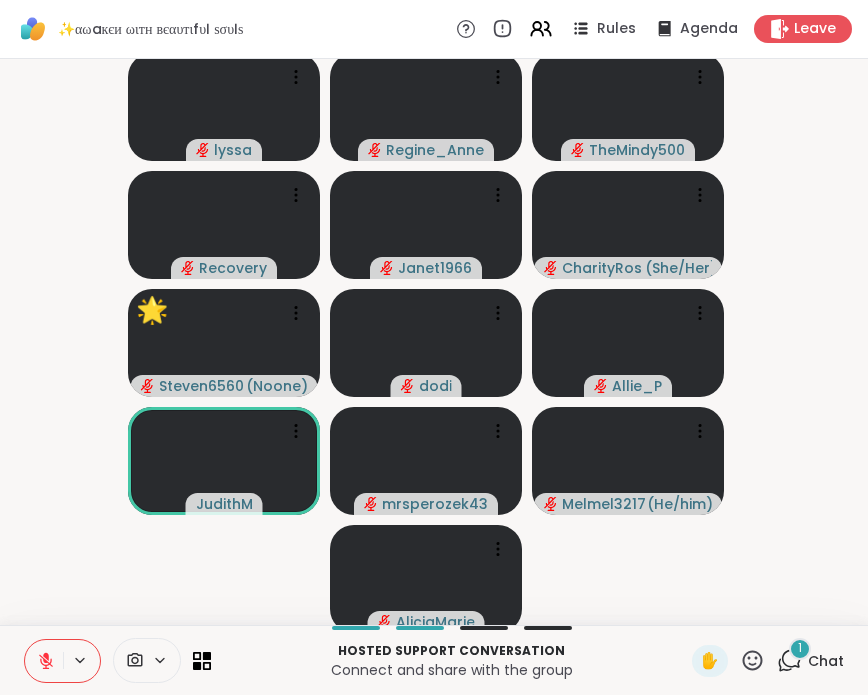 click 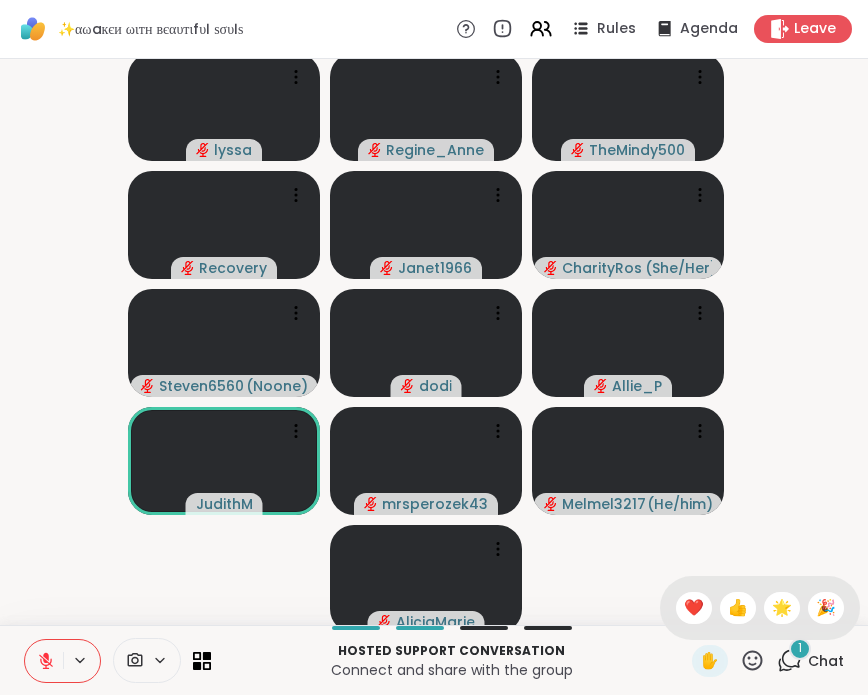 click 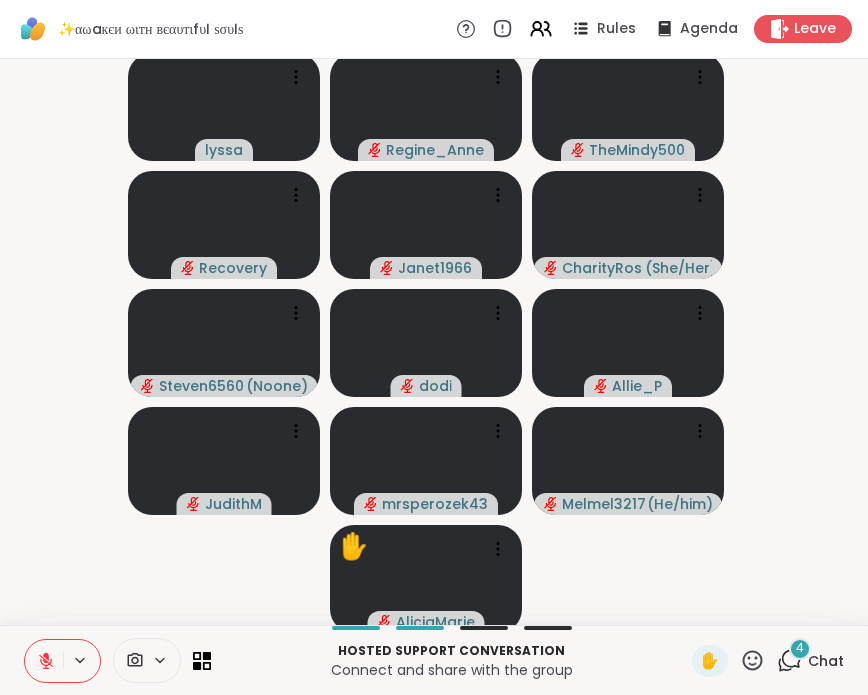 click 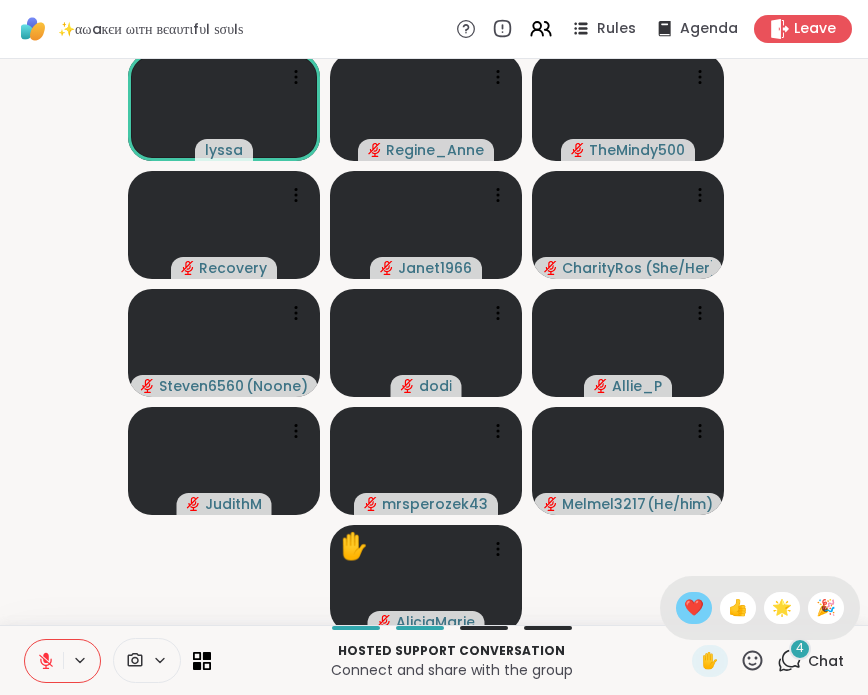 click on "❤️" at bounding box center (694, 608) 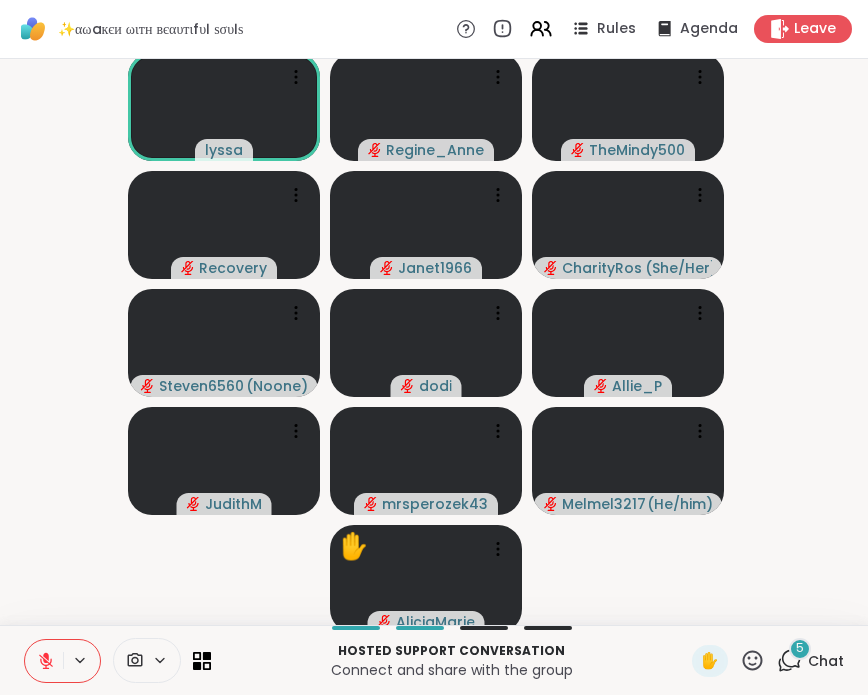 click 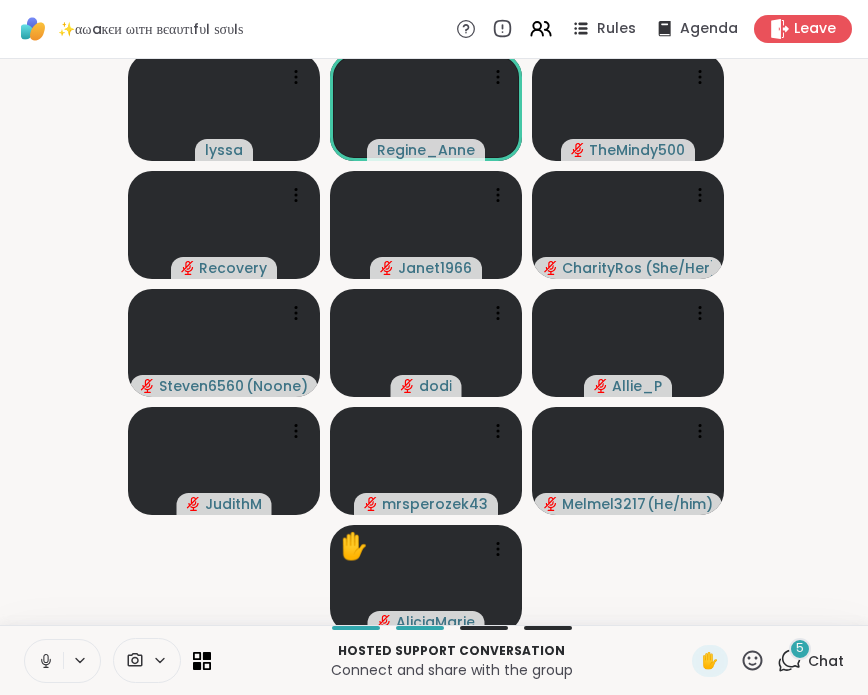 click 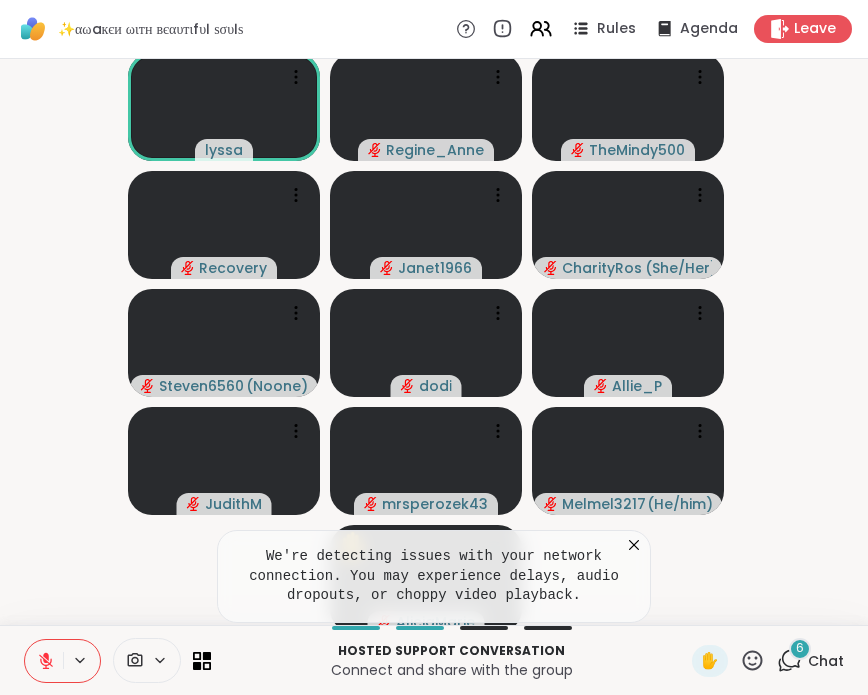 click 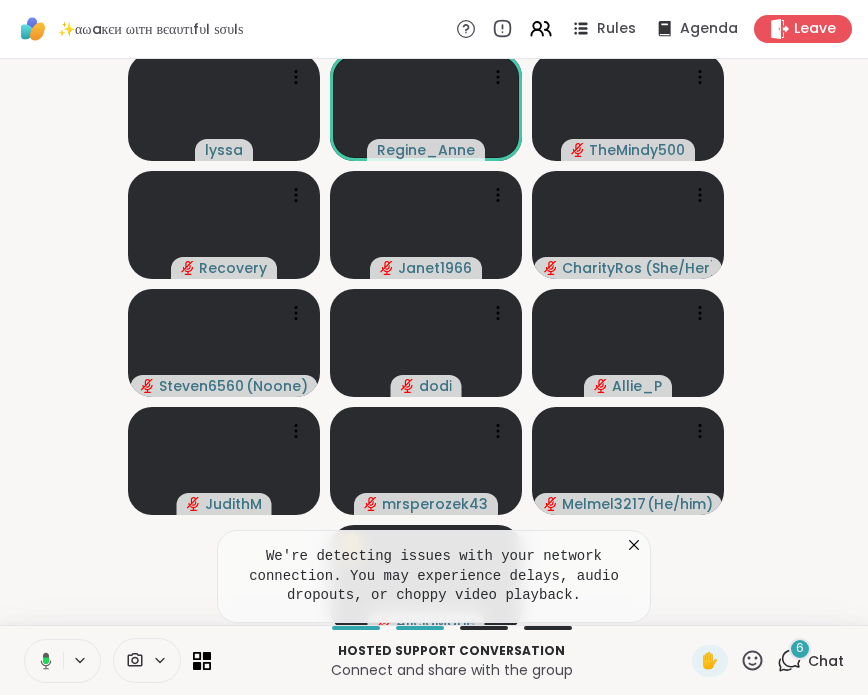 click 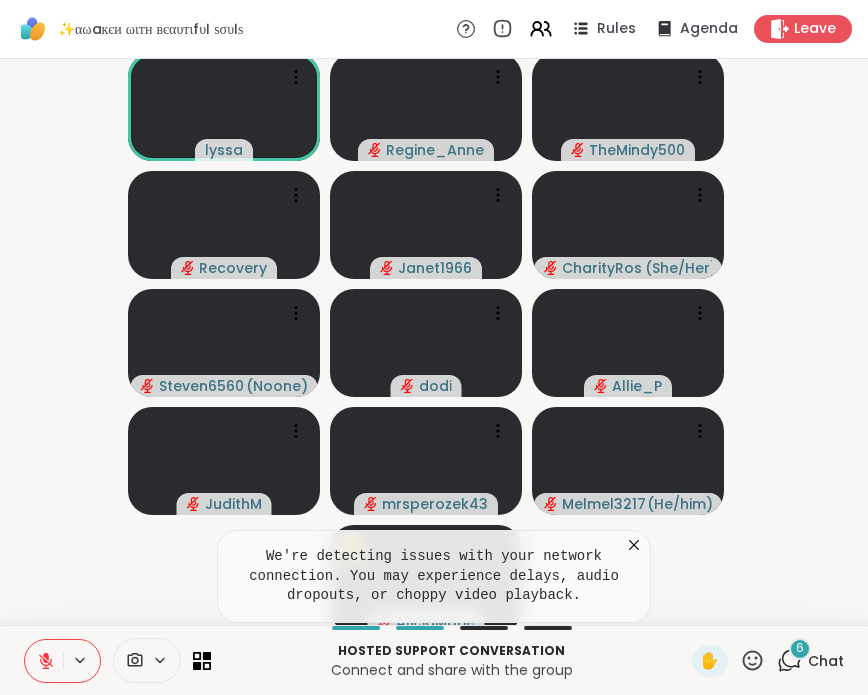 click 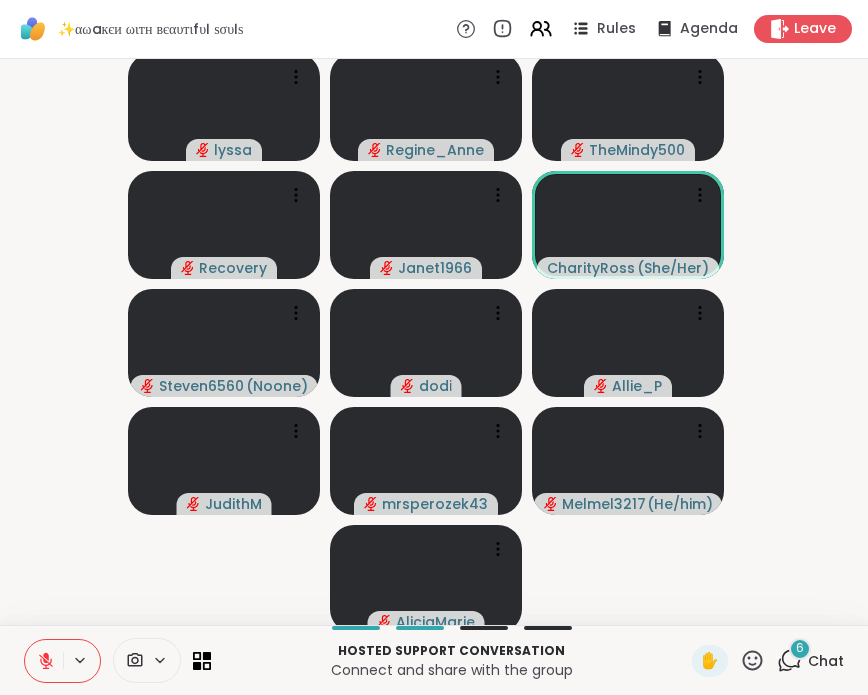 click on "6 Chat" at bounding box center (810, 661) 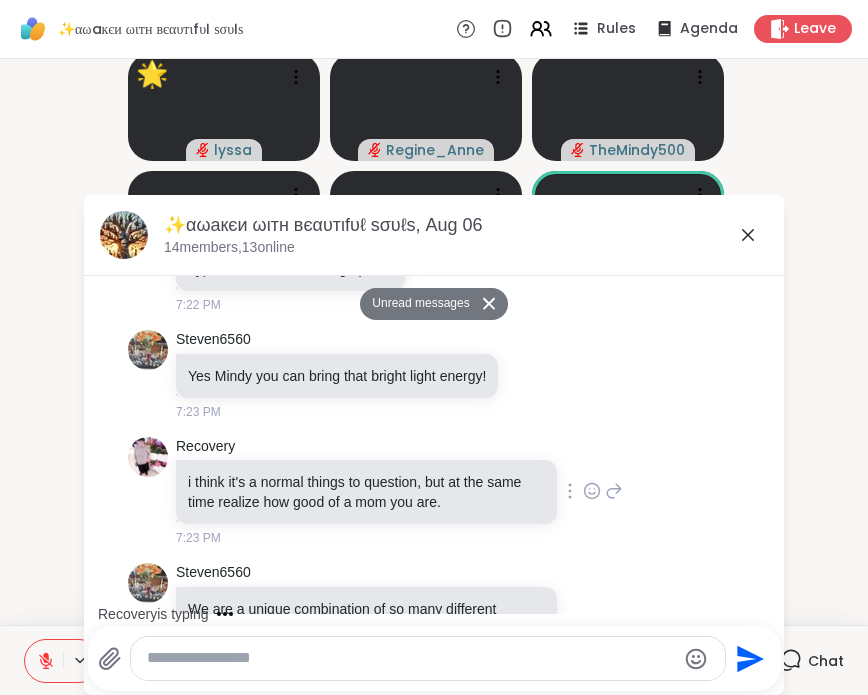 scroll, scrollTop: 2562, scrollLeft: 0, axis: vertical 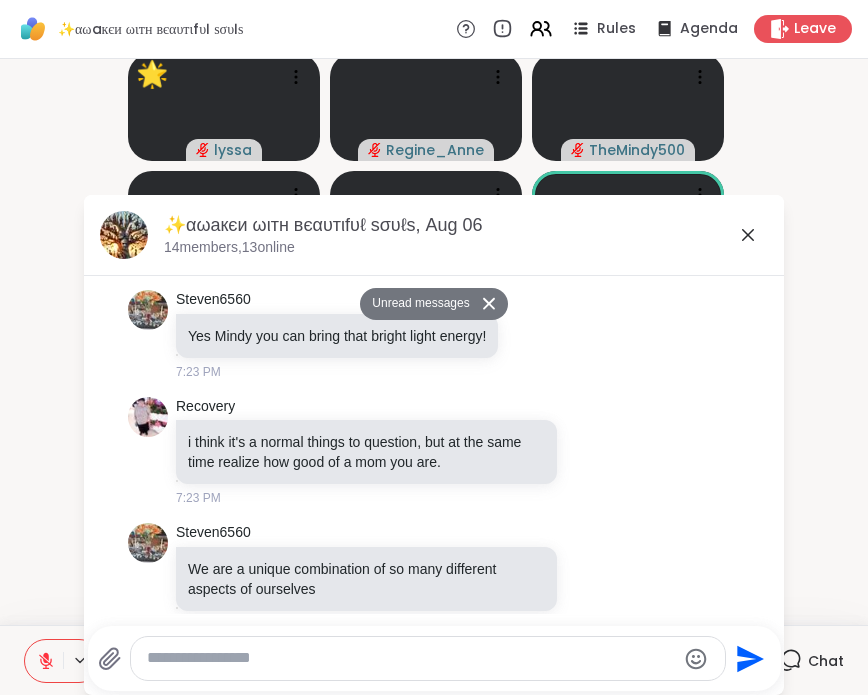 click 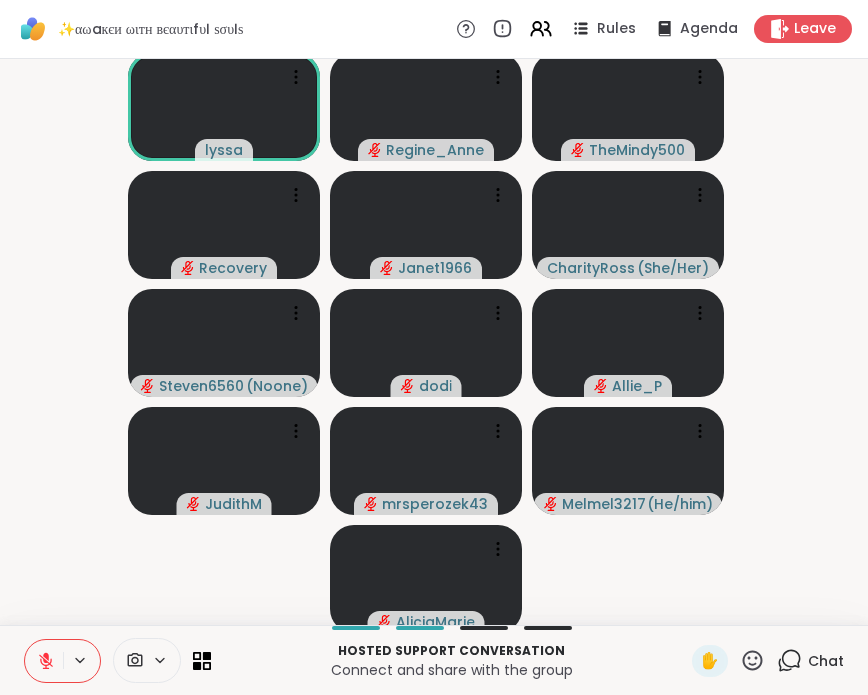 click on "✋" at bounding box center (728, 661) 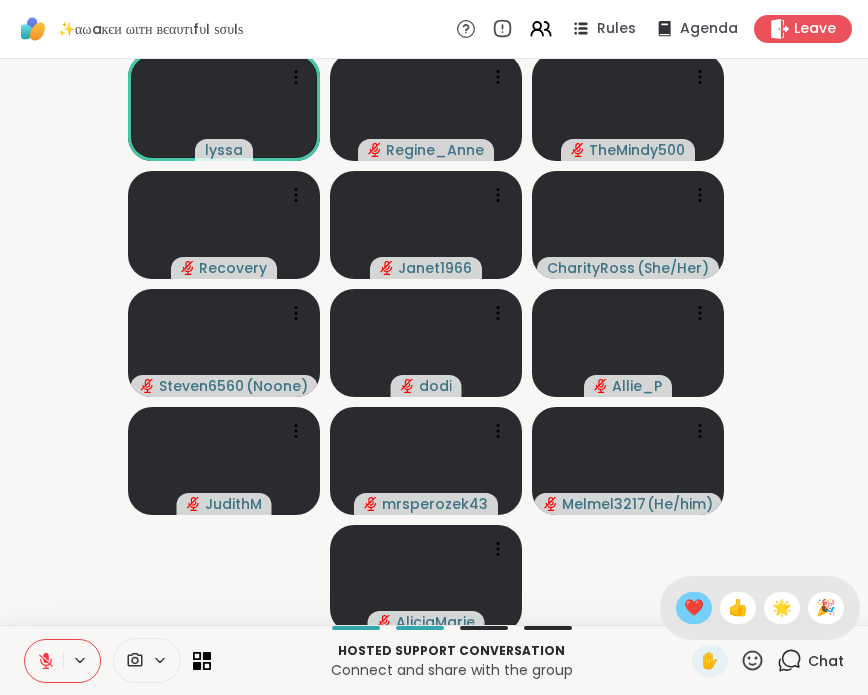 click on "❤️" at bounding box center (694, 608) 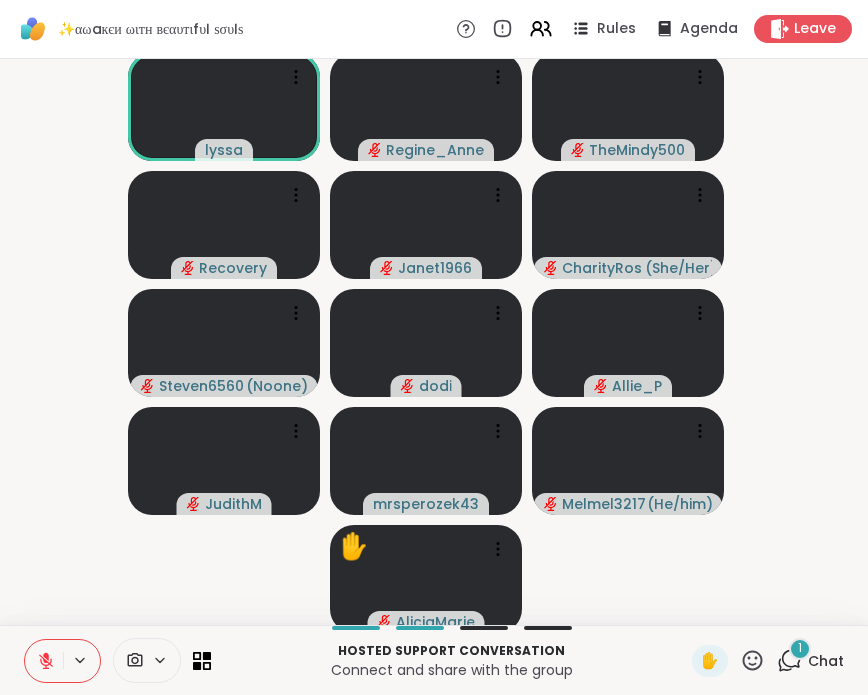 click on "Chat" at bounding box center [826, 661] 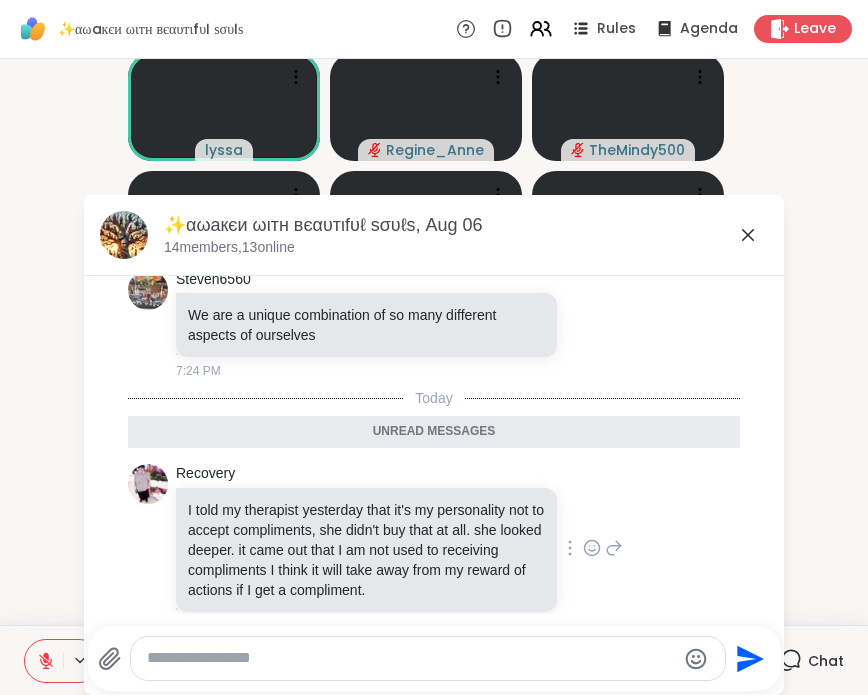 scroll, scrollTop: 2448, scrollLeft: 0, axis: vertical 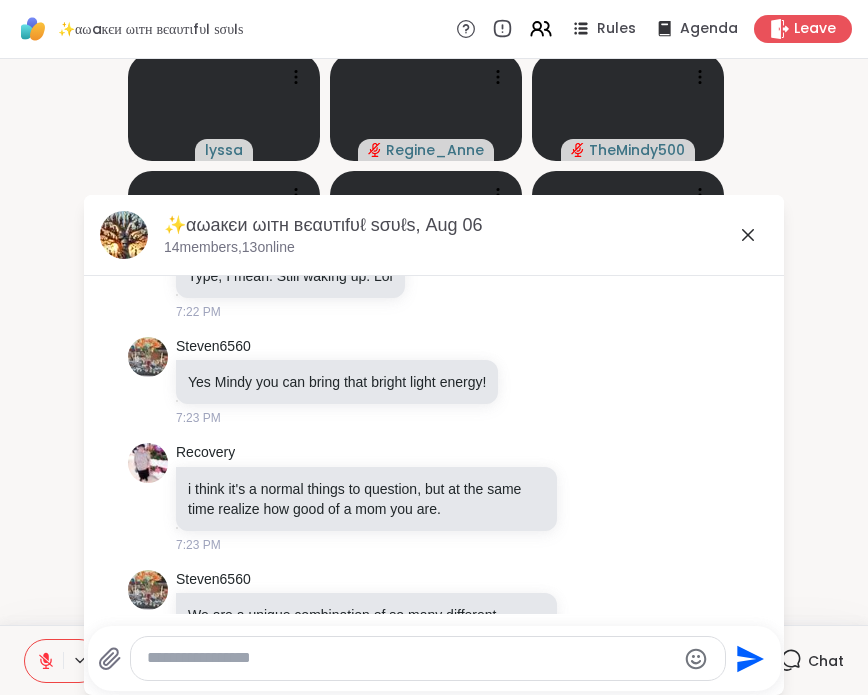 click 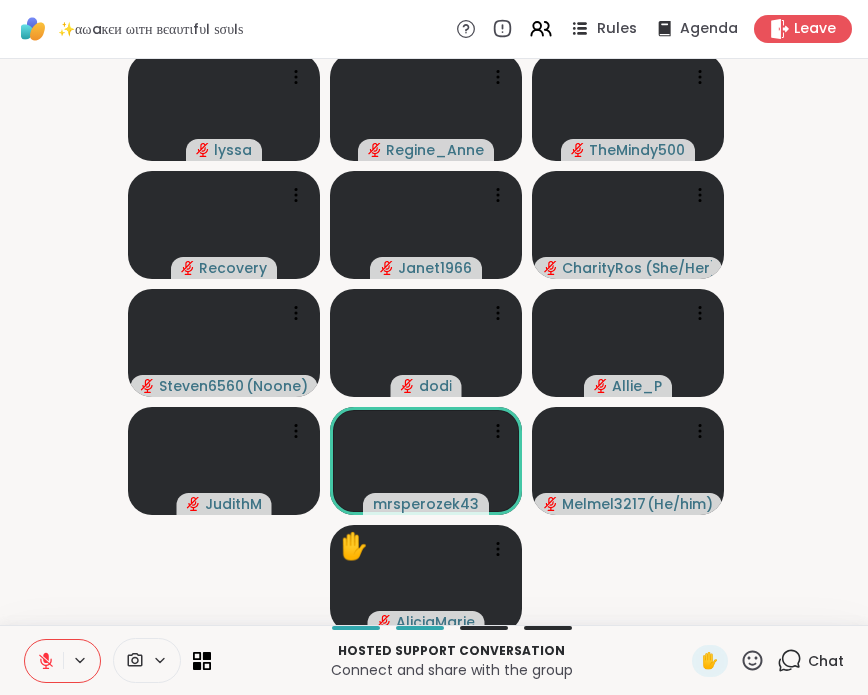 click on "Rules" at bounding box center (617, 29) 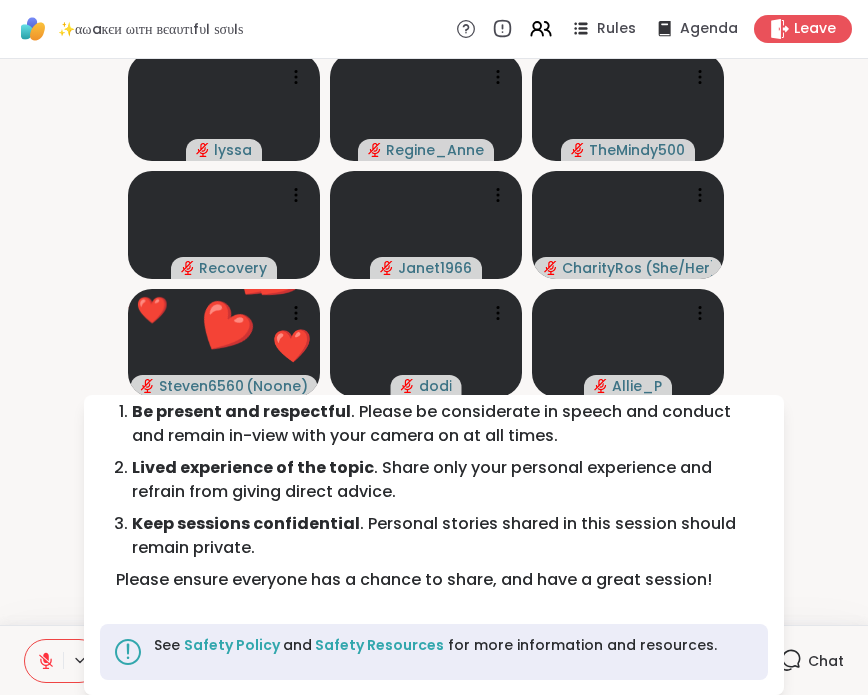 scroll, scrollTop: 0, scrollLeft: 0, axis: both 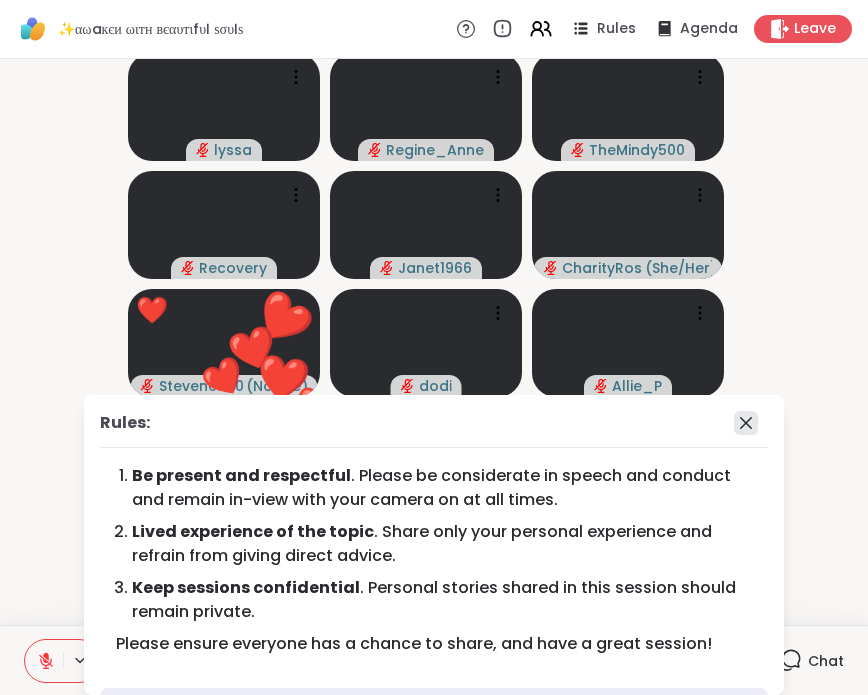 click 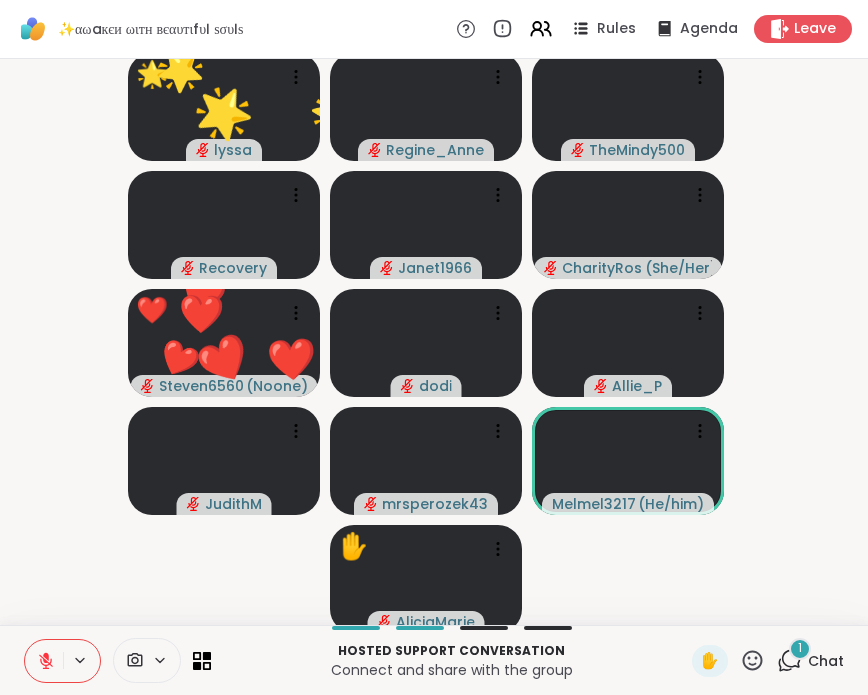 click 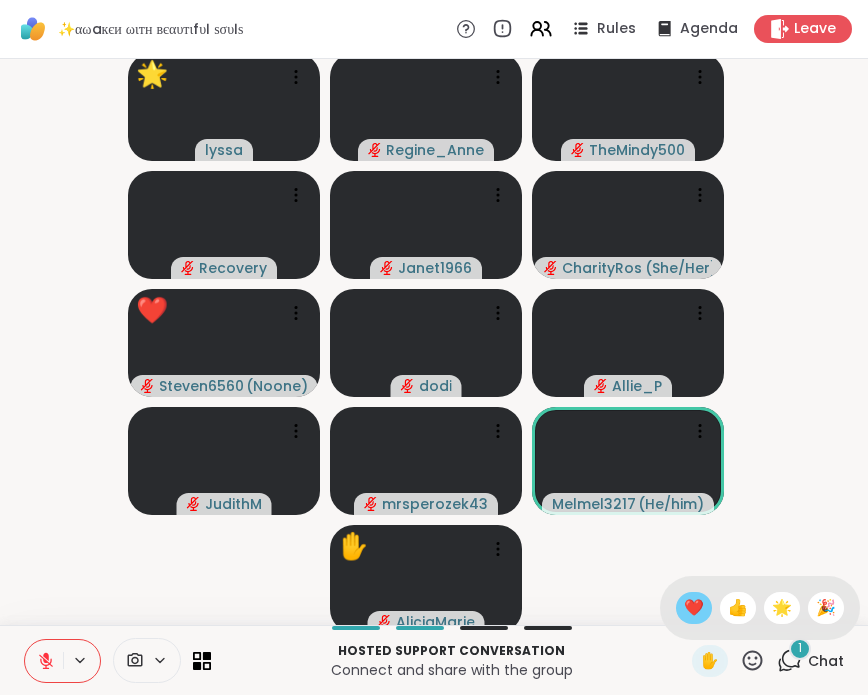 click on "❤️" at bounding box center [694, 608] 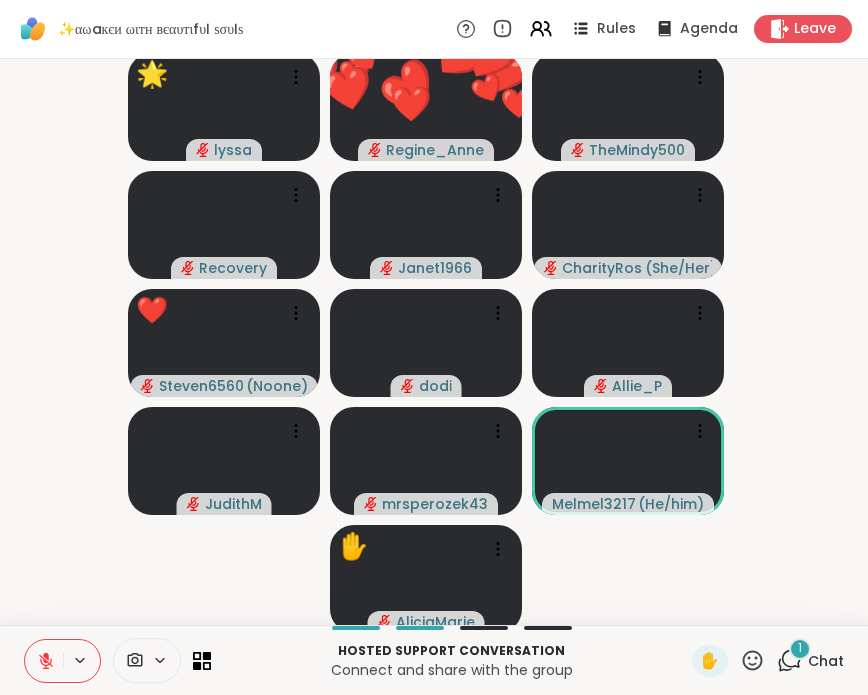 click on "Chat" at bounding box center (826, 661) 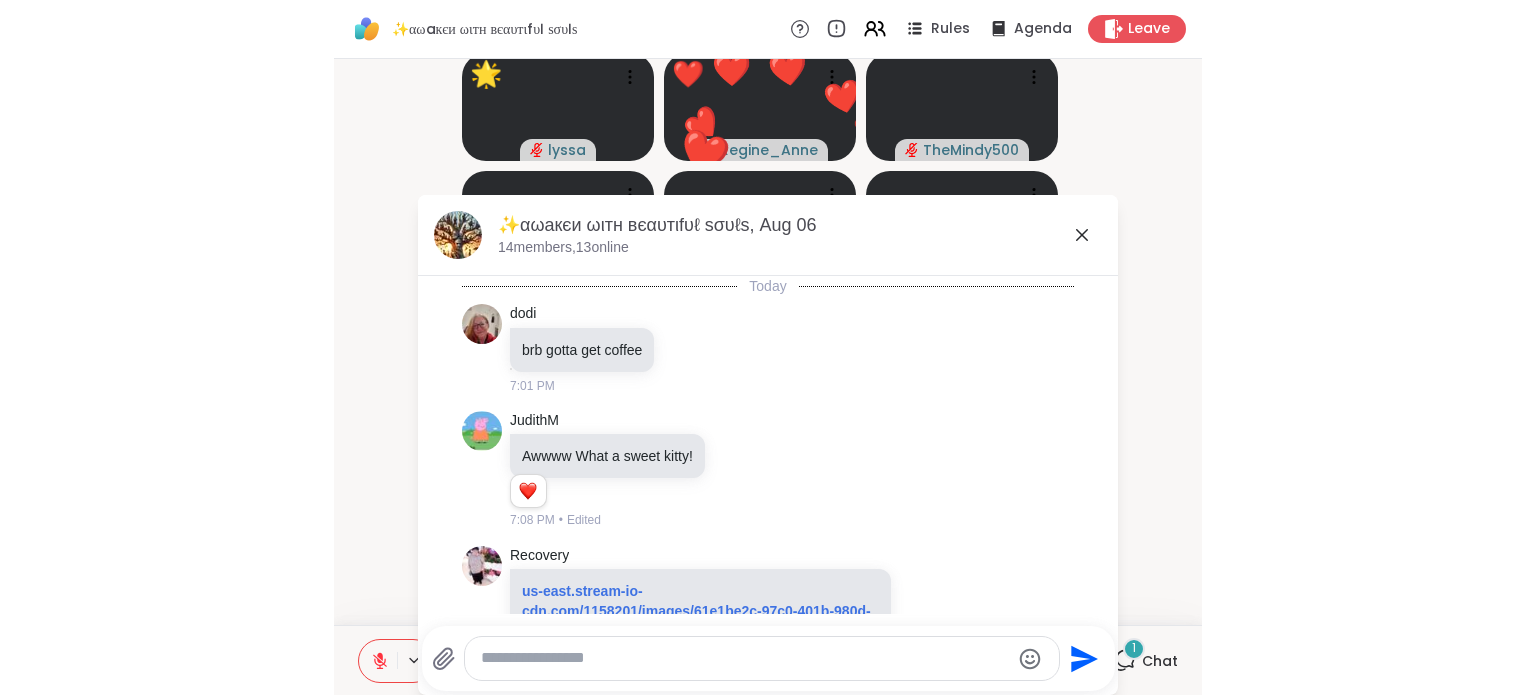 scroll, scrollTop: 2855, scrollLeft: 0, axis: vertical 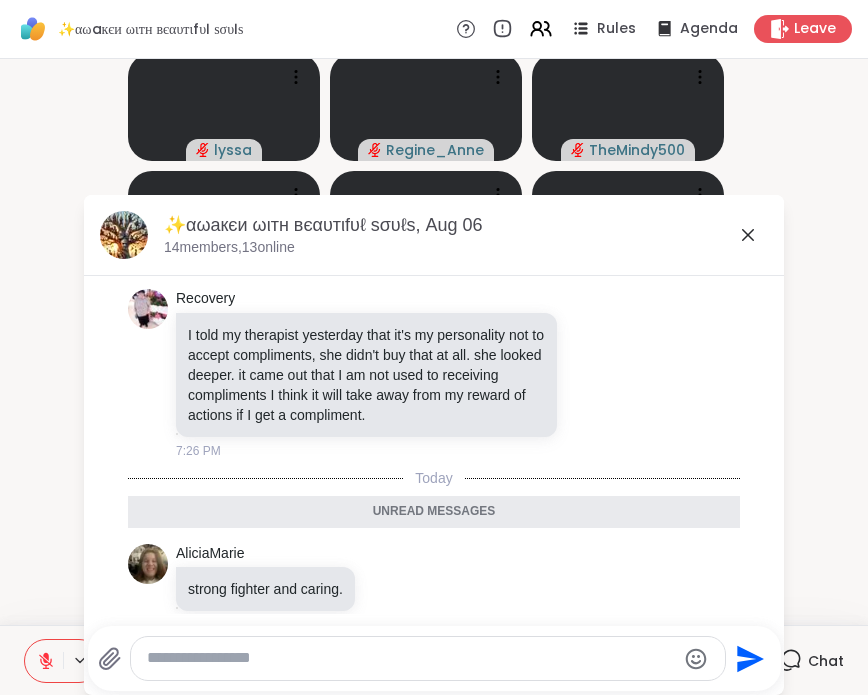 click 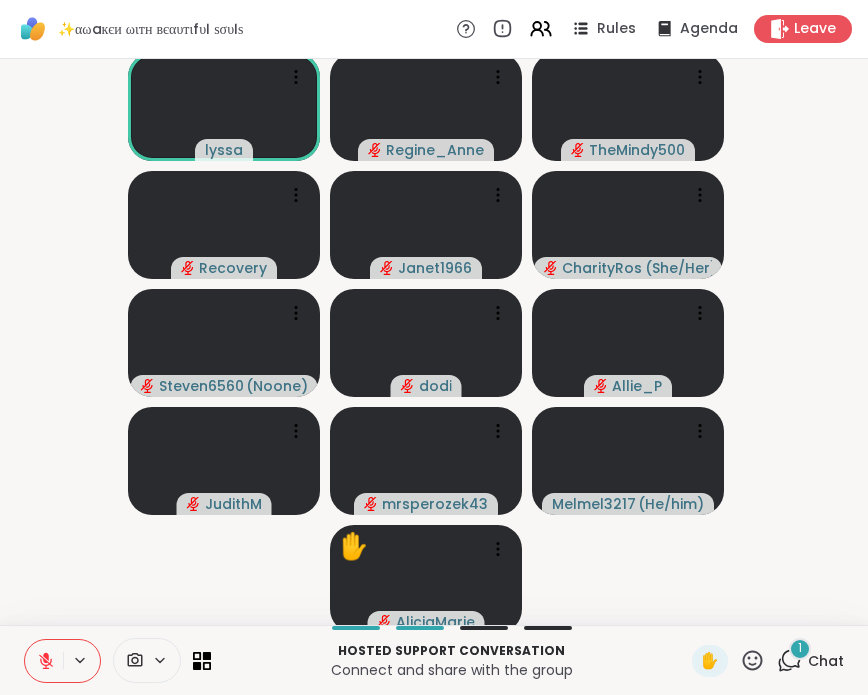 click on "[USERNAME] [FIRST]_[LAST] [USERNAME] [USERNAME] [USERNAME] ( [PRONOUNS] ) [USERNAME] ( [PRONOUNS] ) [USERNAME] [USERNAME] [USERNAME] [USERNAME] [USERNAME] ✋ [USERNAME]" at bounding box center (434, 342) 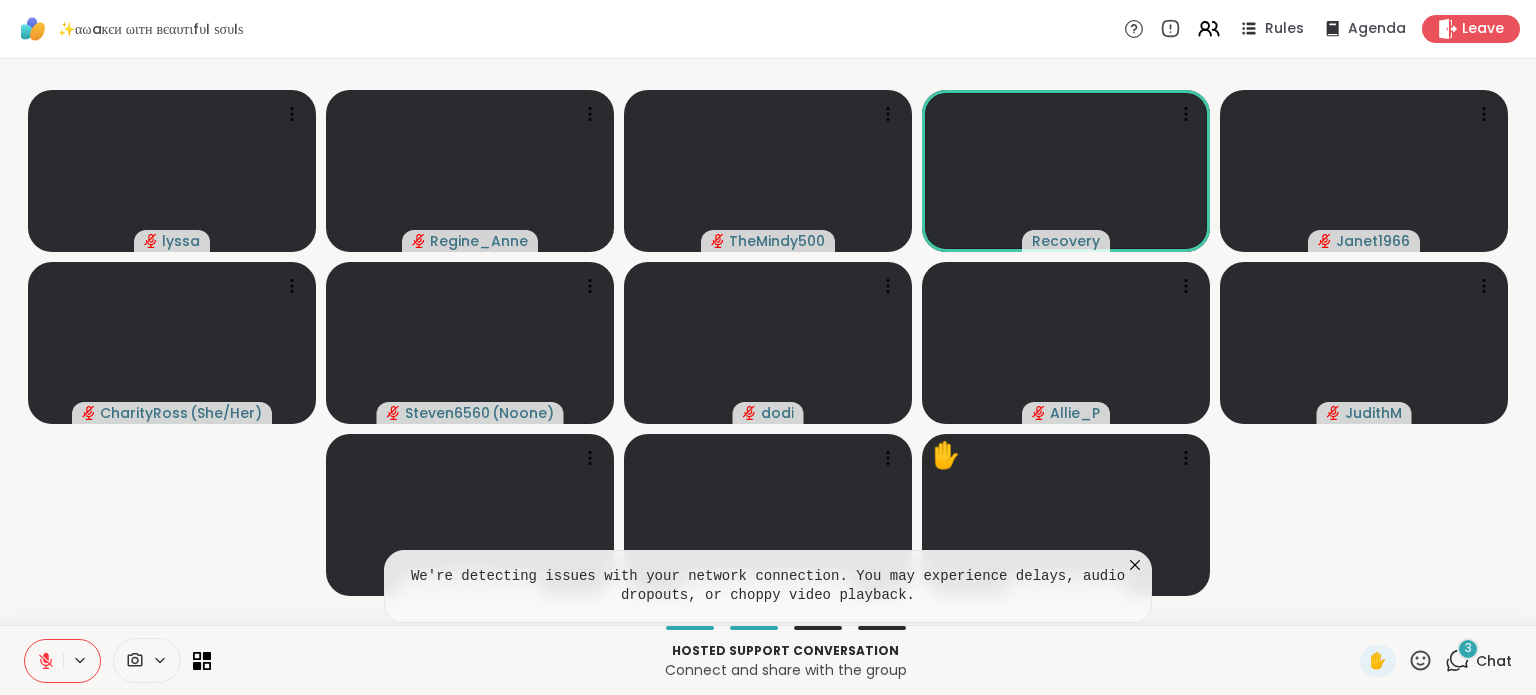 click 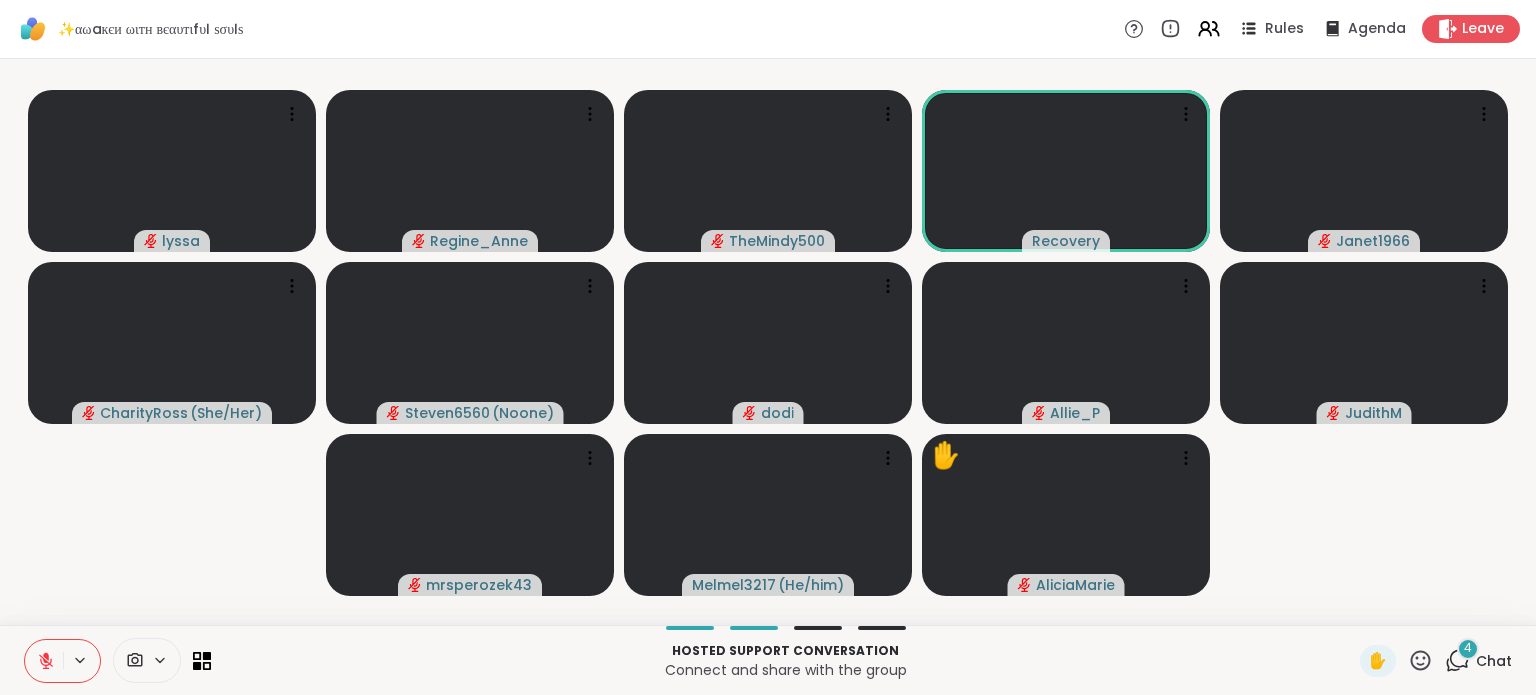 click on "4 Chat" at bounding box center [1478, 661] 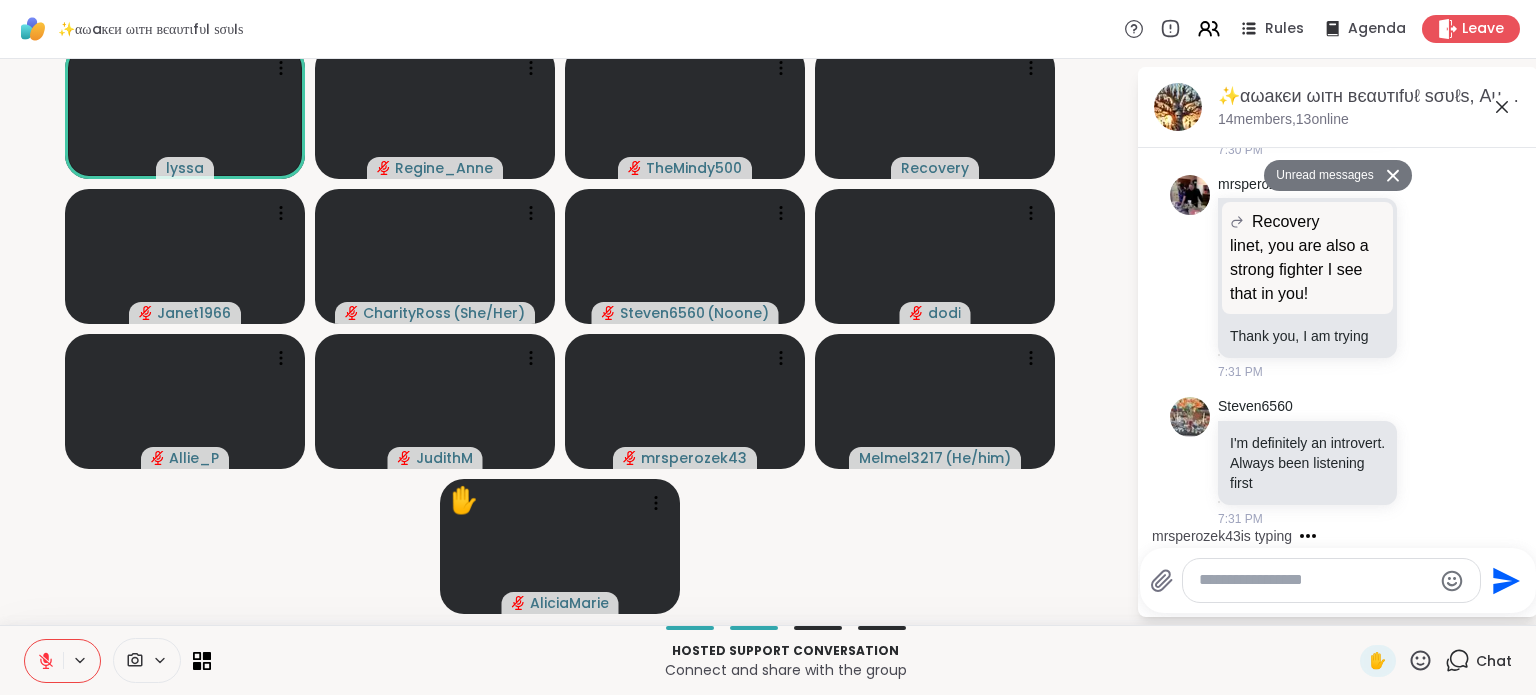 scroll, scrollTop: 3364, scrollLeft: 0, axis: vertical 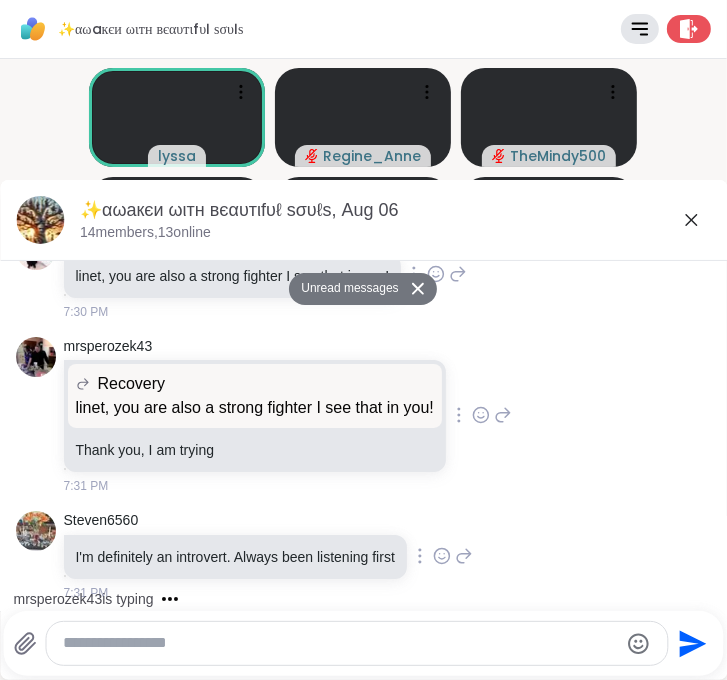 click 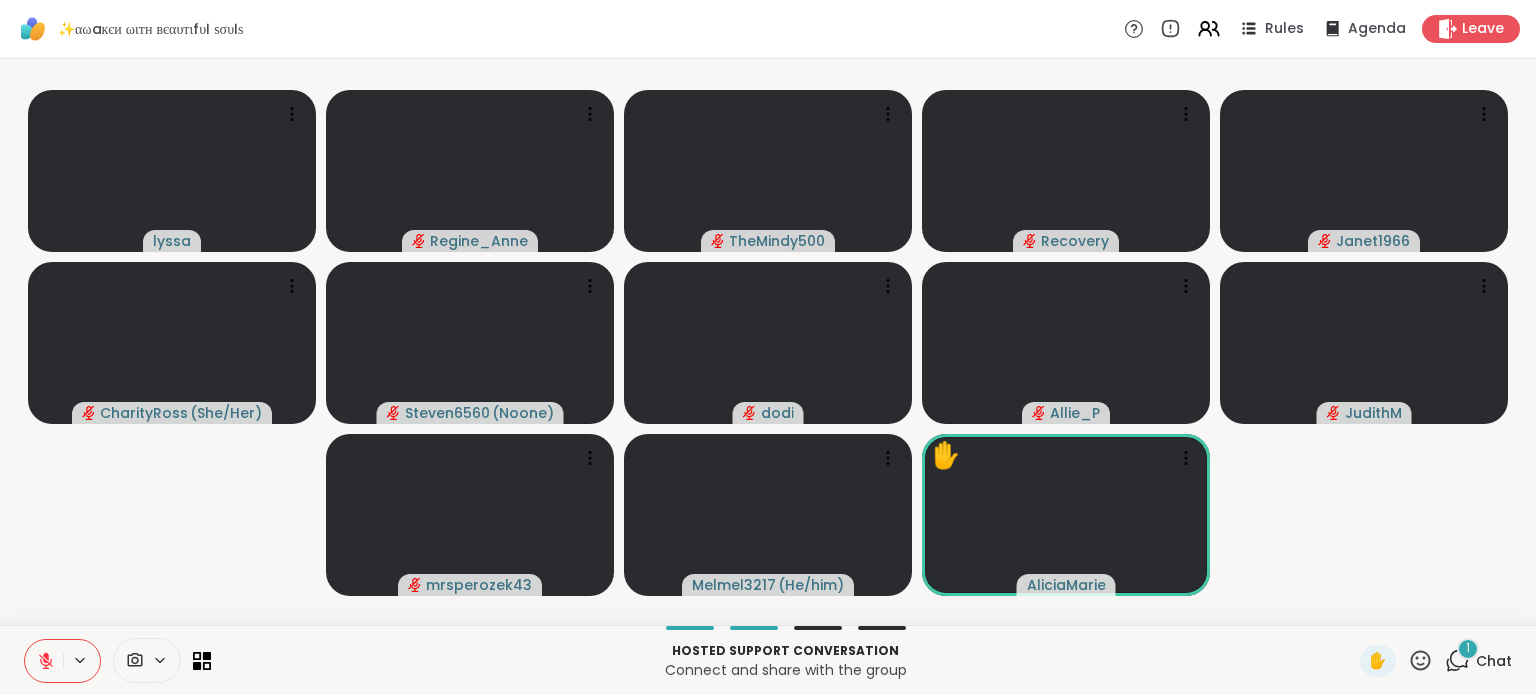 click on "Chat" at bounding box center [1494, 661] 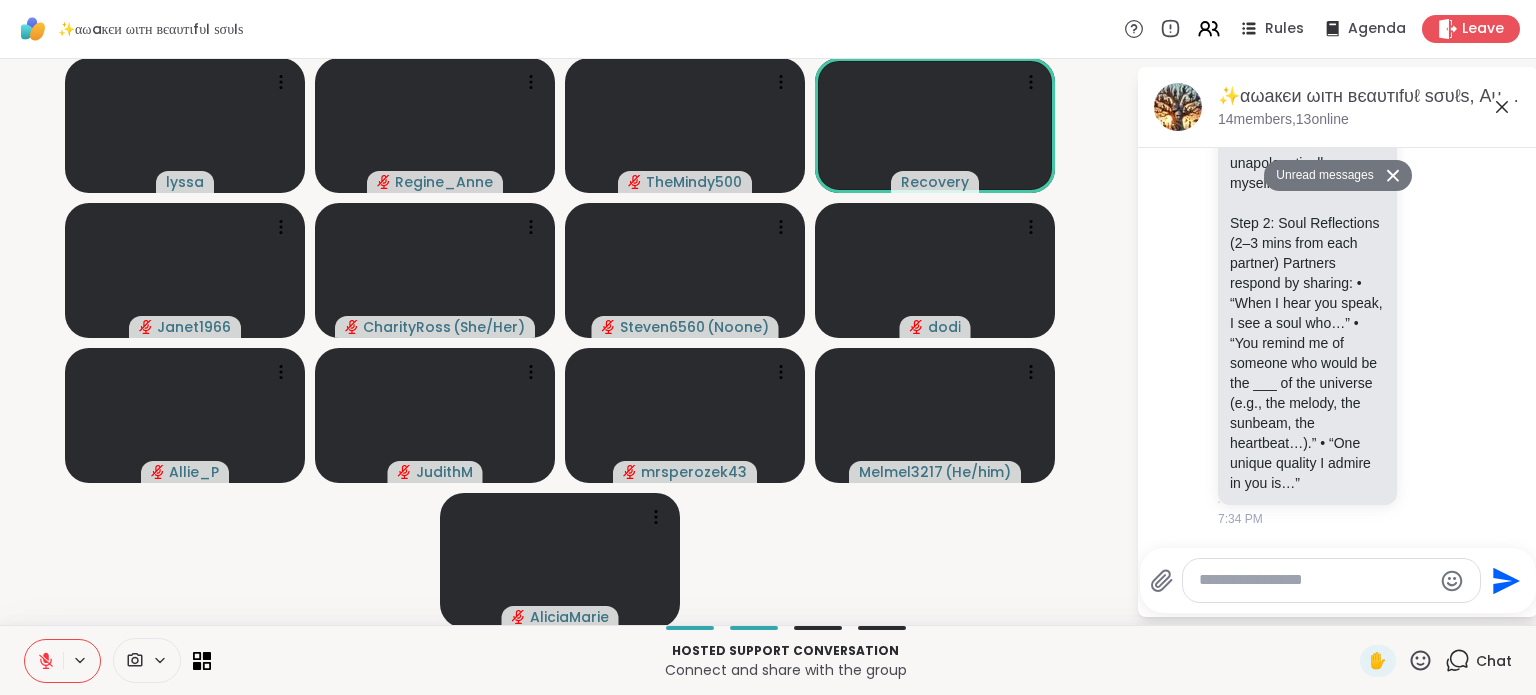 scroll, scrollTop: 6306, scrollLeft: 0, axis: vertical 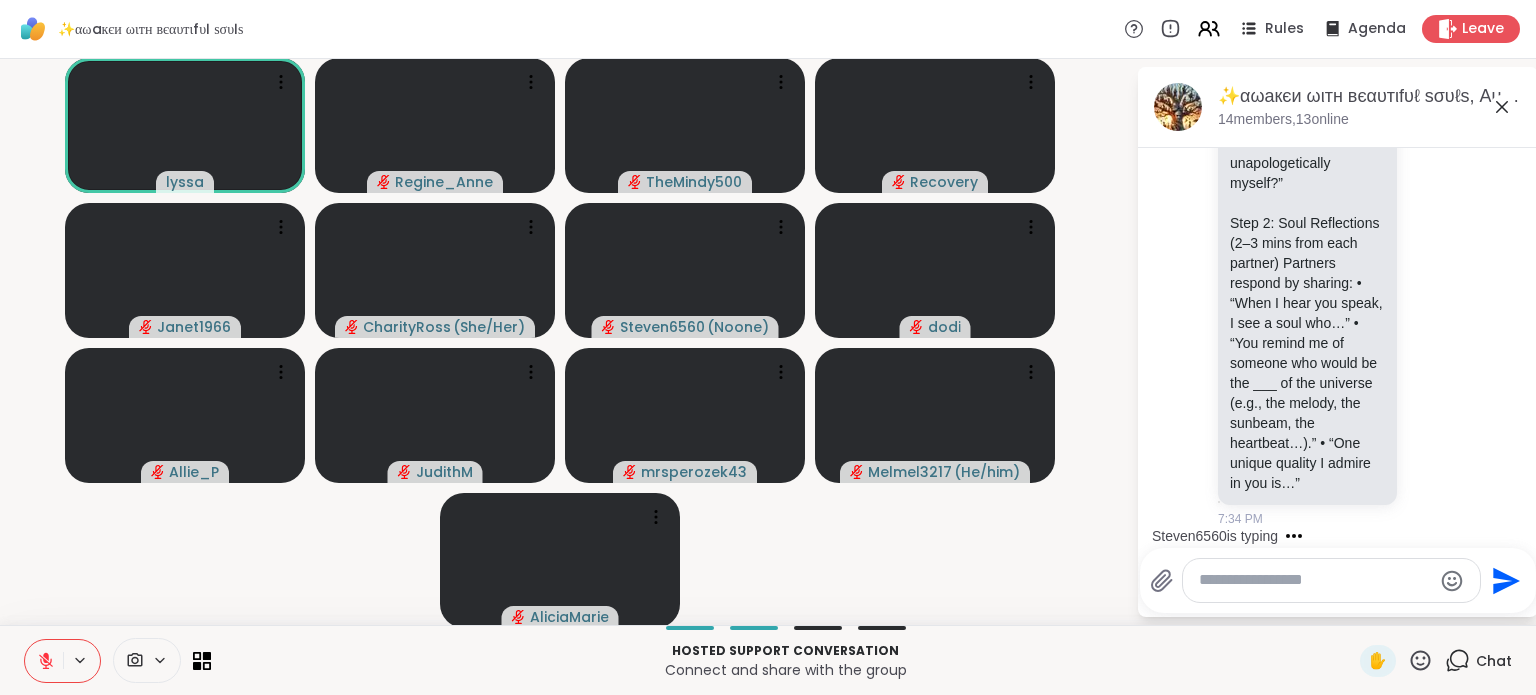 click 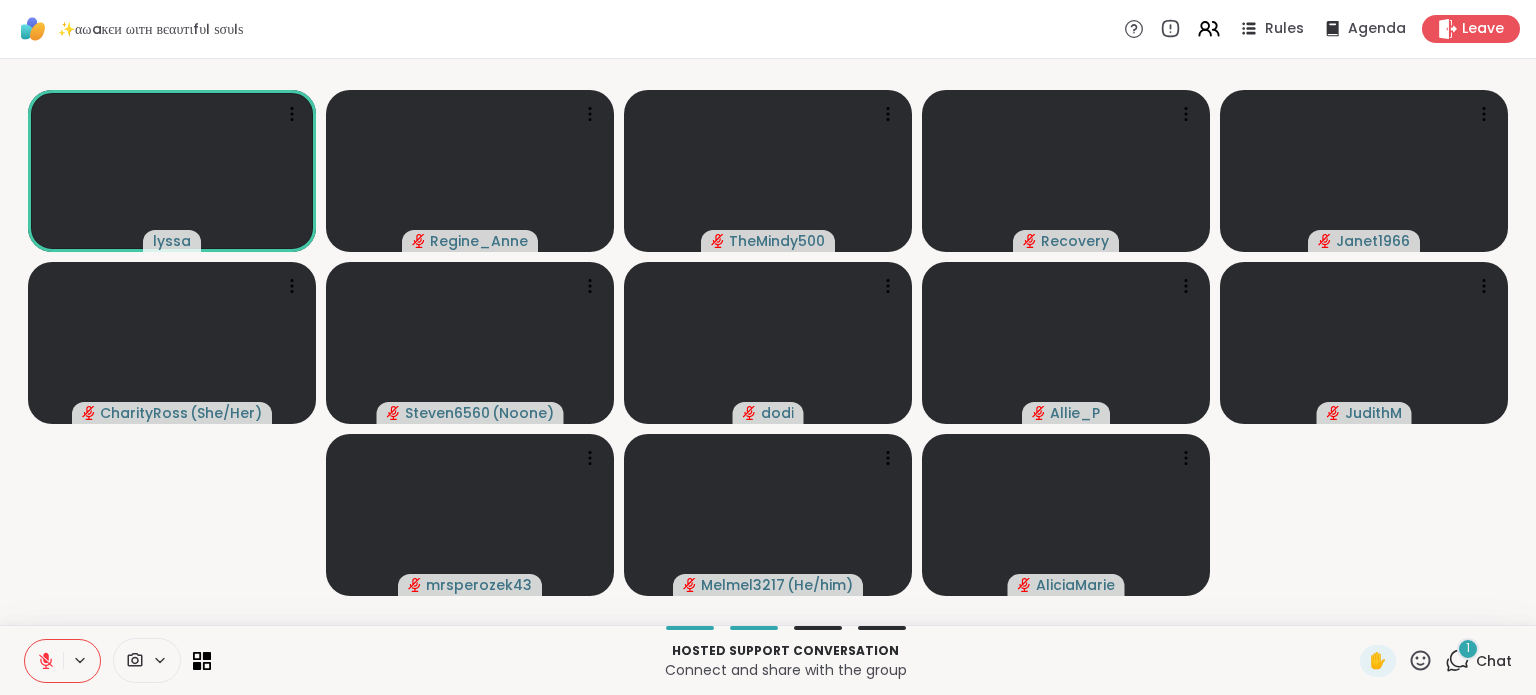 click on "1 Chat" at bounding box center (1478, 661) 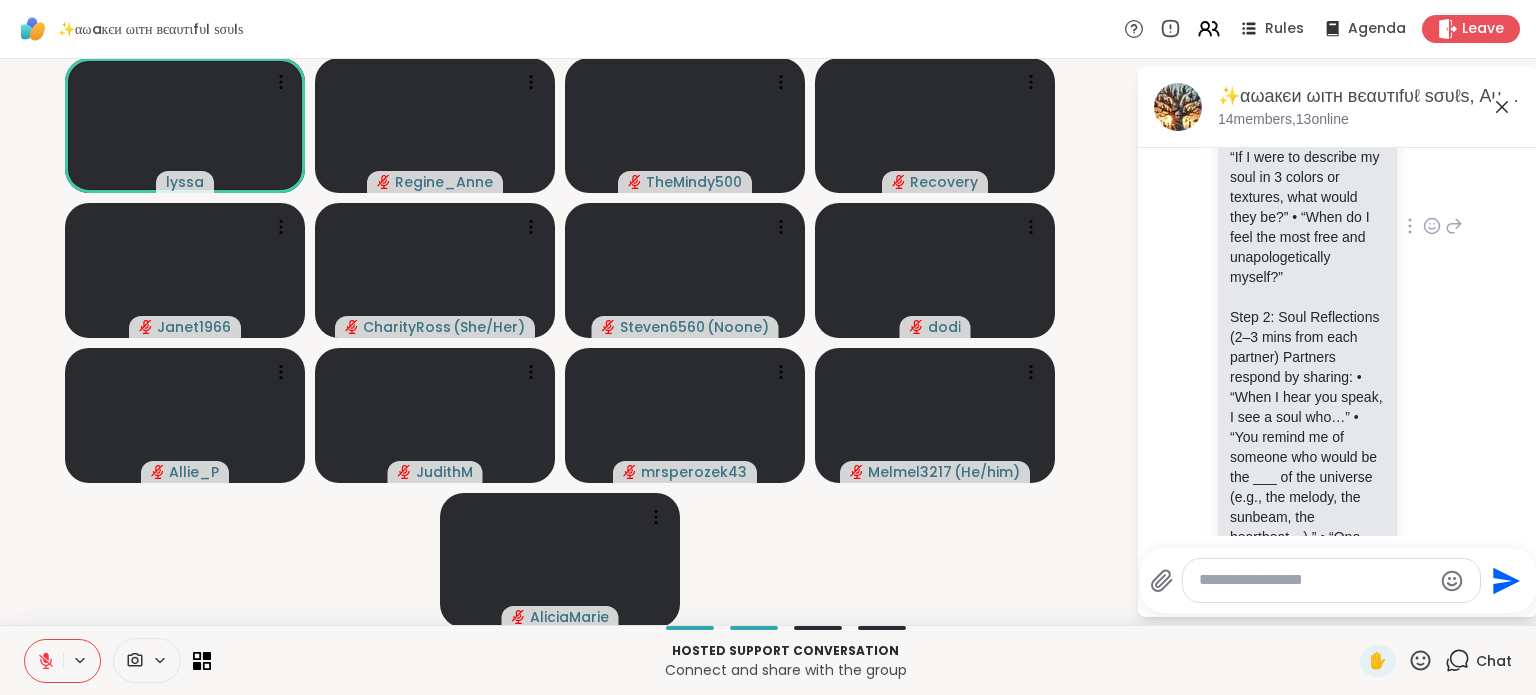 scroll, scrollTop: 5800, scrollLeft: 0, axis: vertical 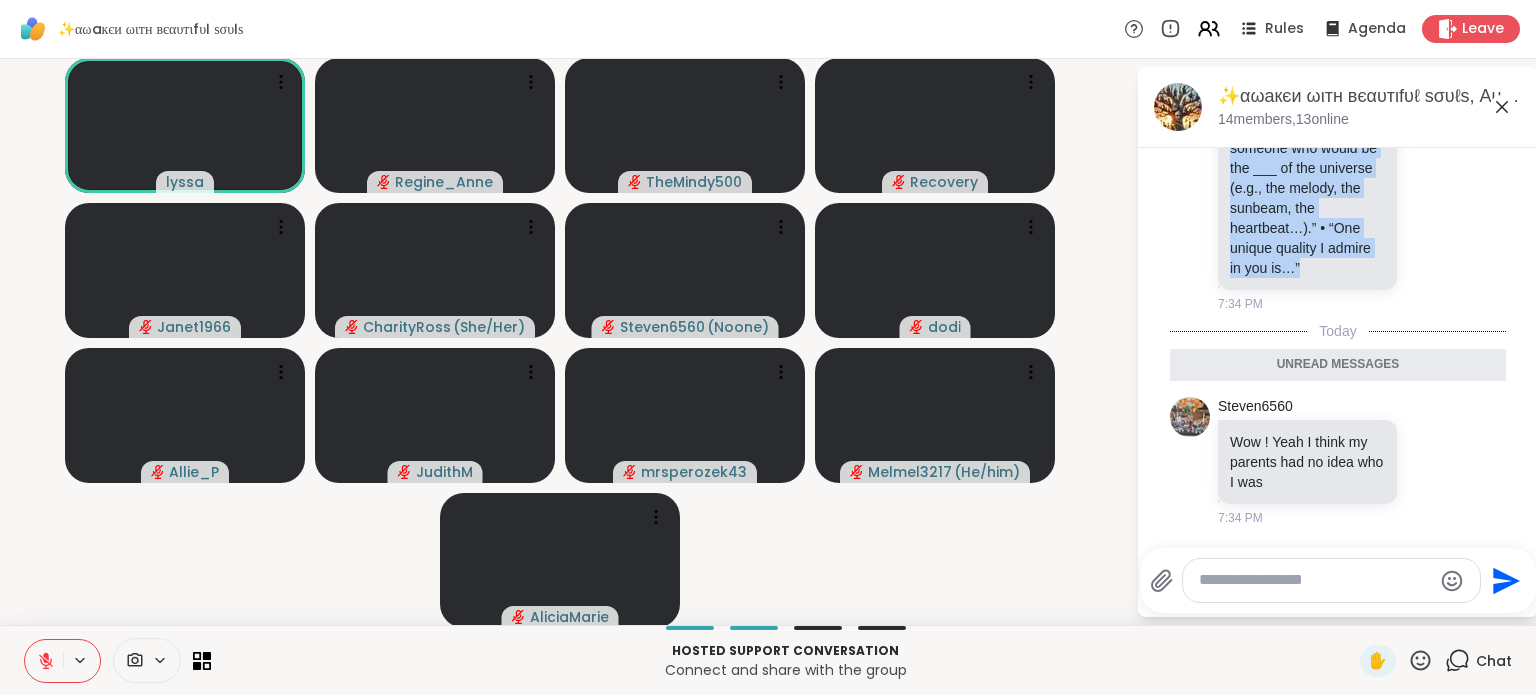 drag, startPoint x: 1216, startPoint y: 172, endPoint x: 1352, endPoint y: 269, distance: 167.0479 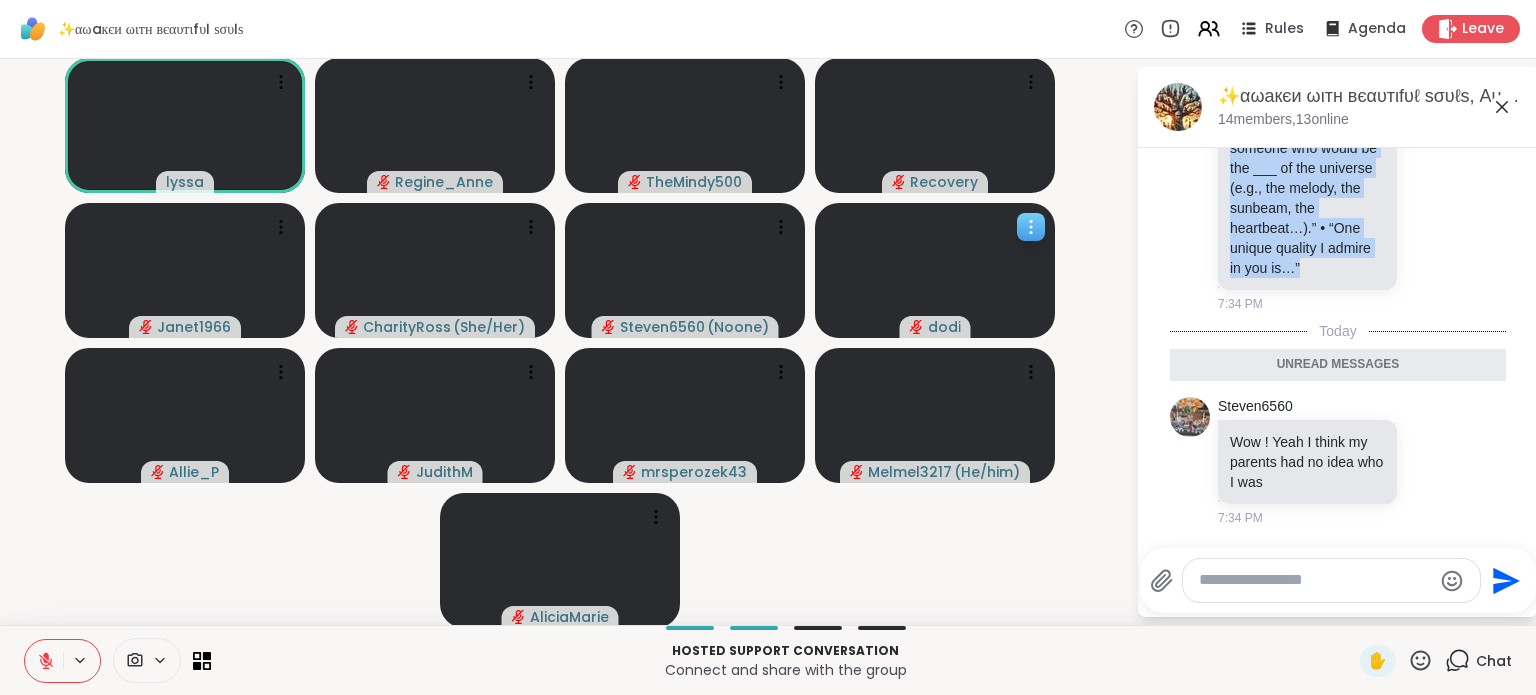 click at bounding box center (935, 270) 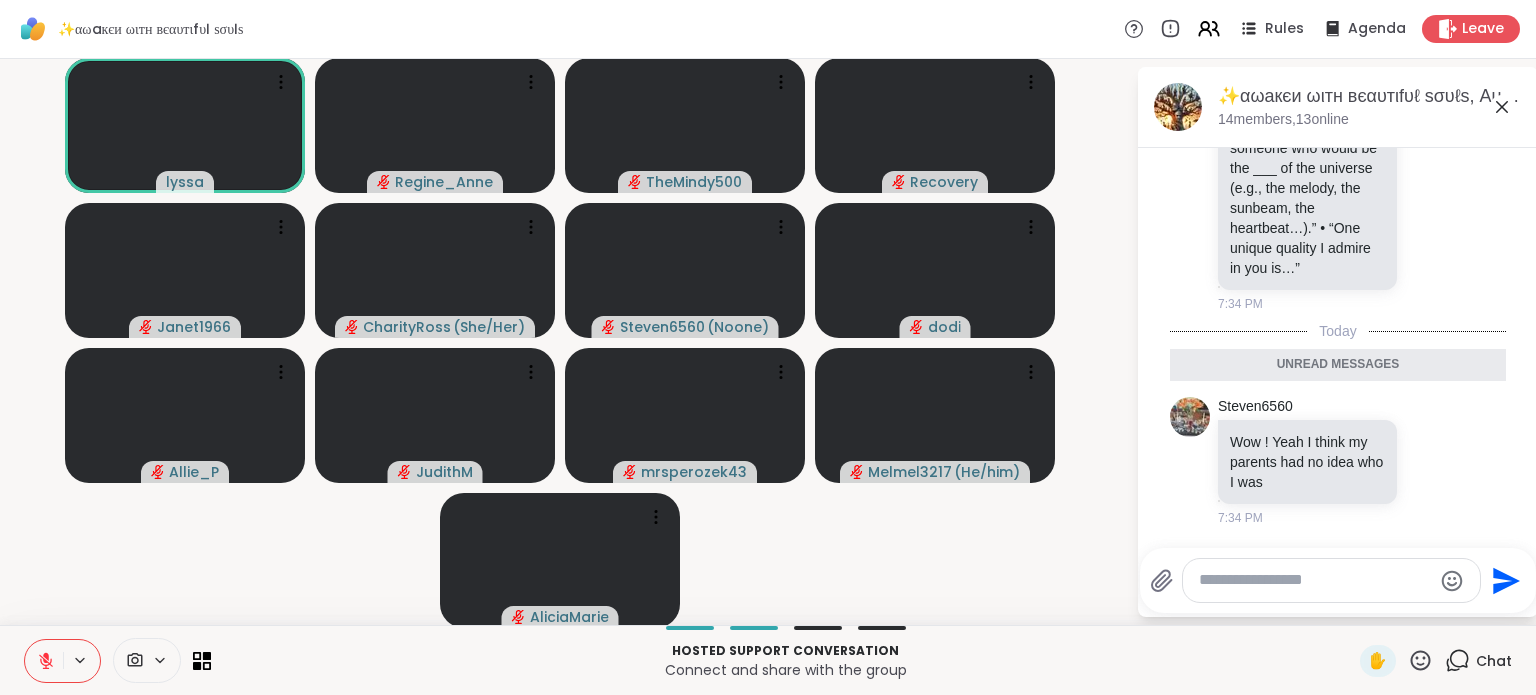 click 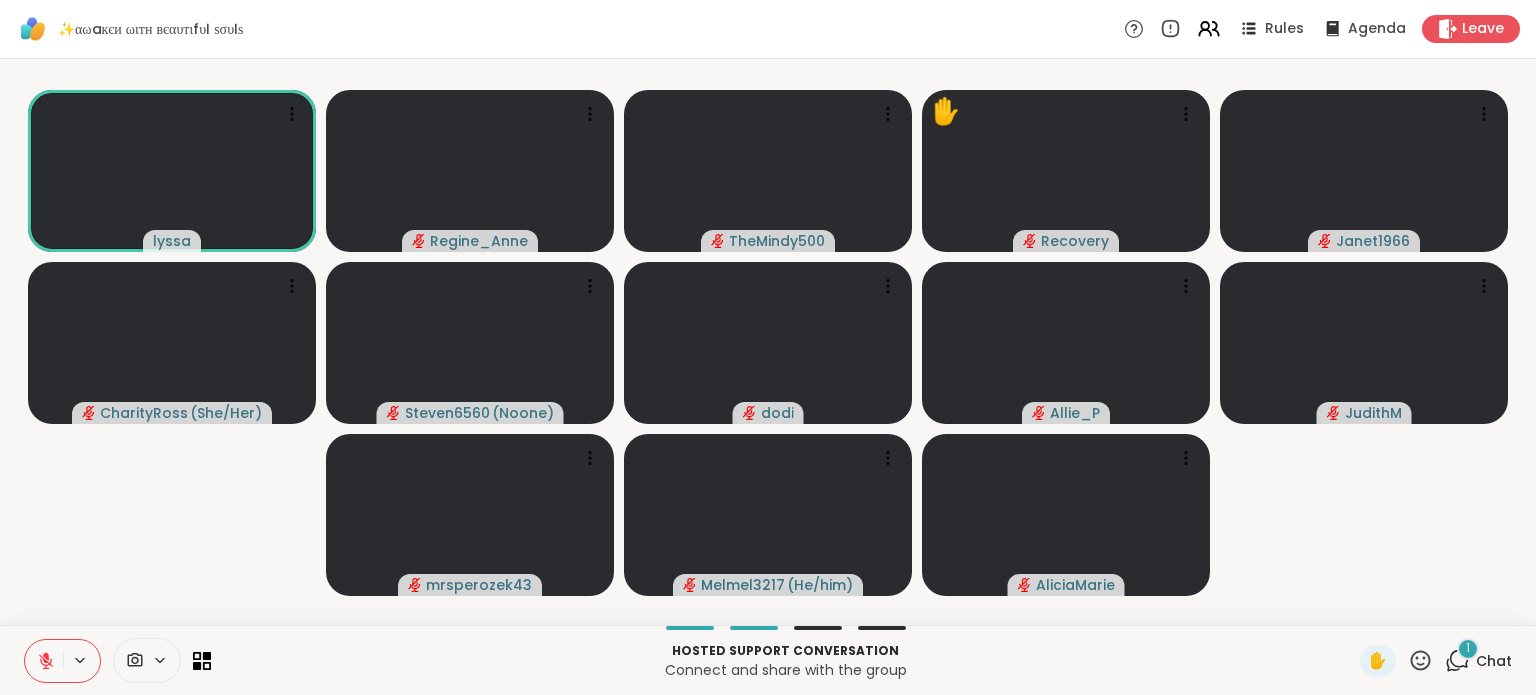 click on "✨αωaкєи ωιтн вєαυтιfυℓ ѕσυℓѕ Rules Agenda Leave" at bounding box center (768, 29) 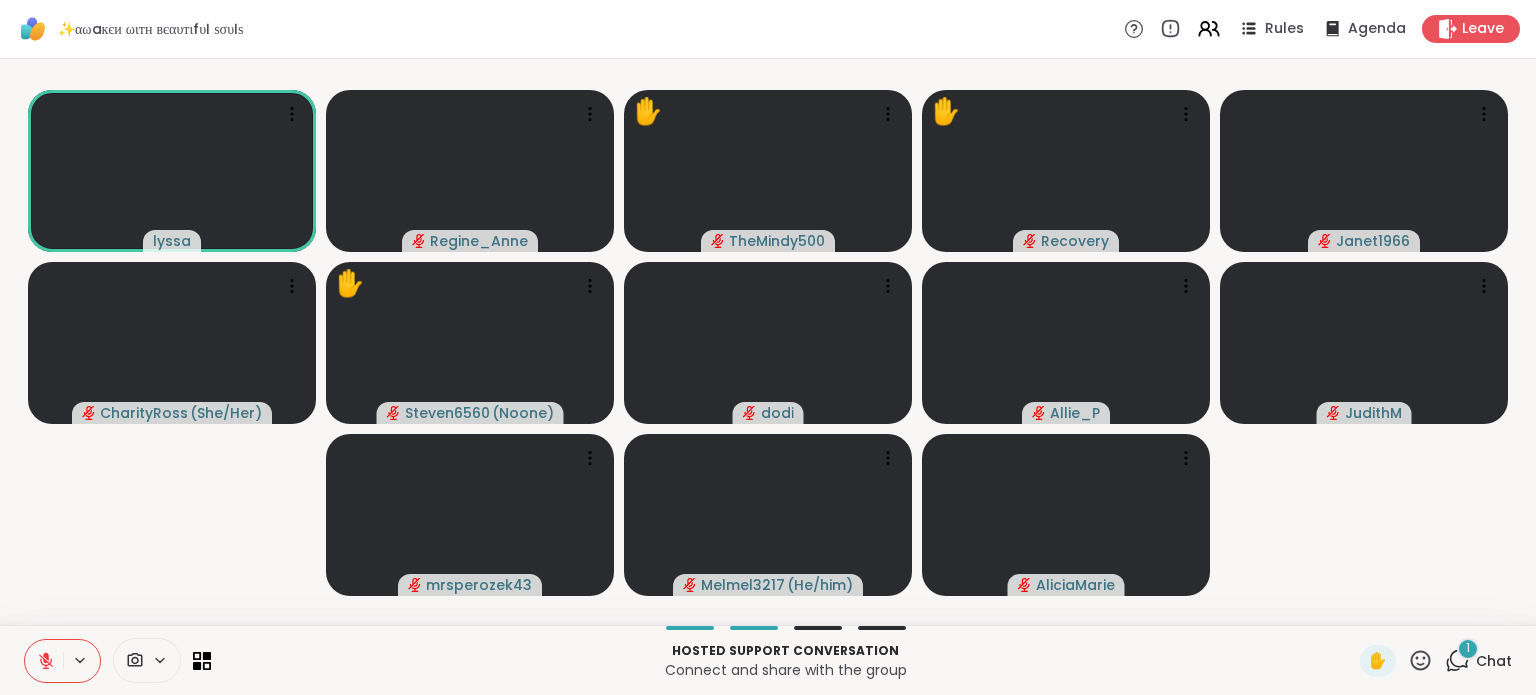 click on "✋" at bounding box center [1378, 661] 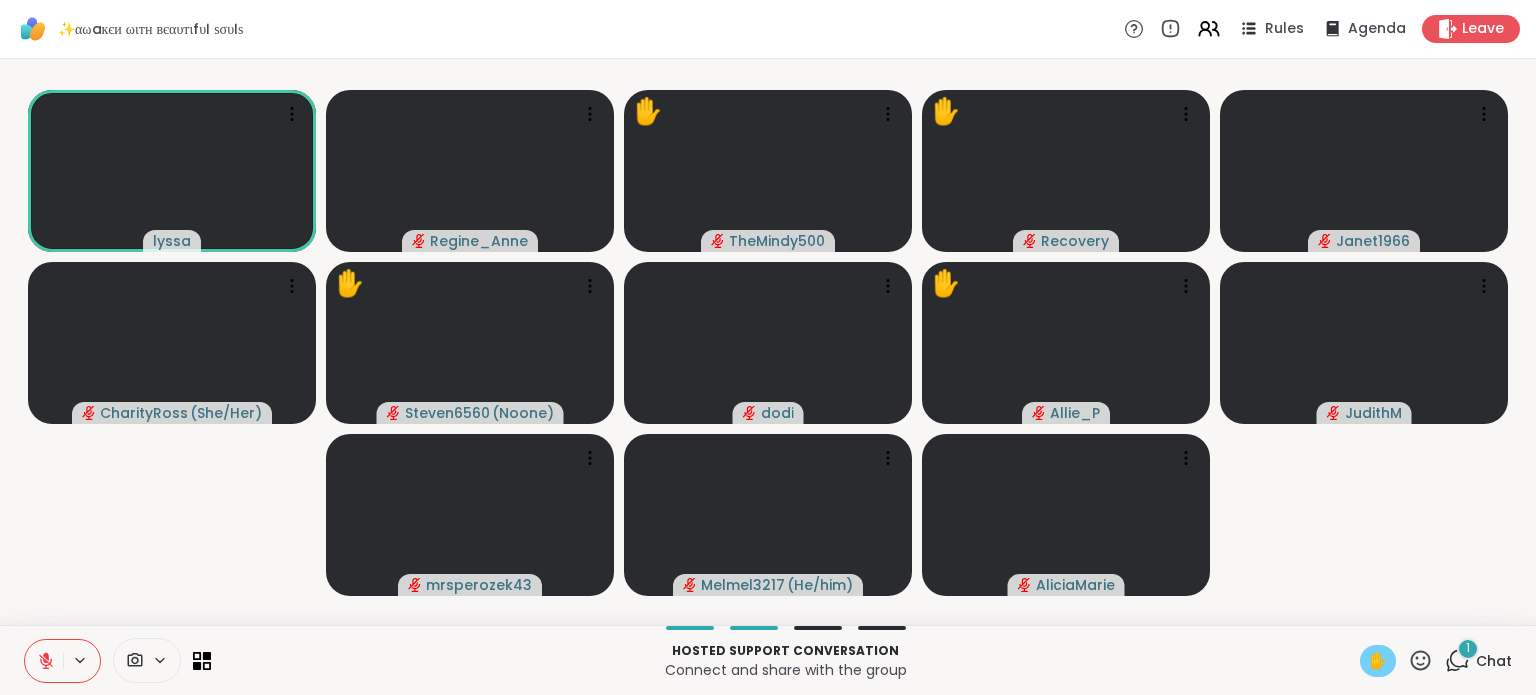click on "✋" at bounding box center [1378, 661] 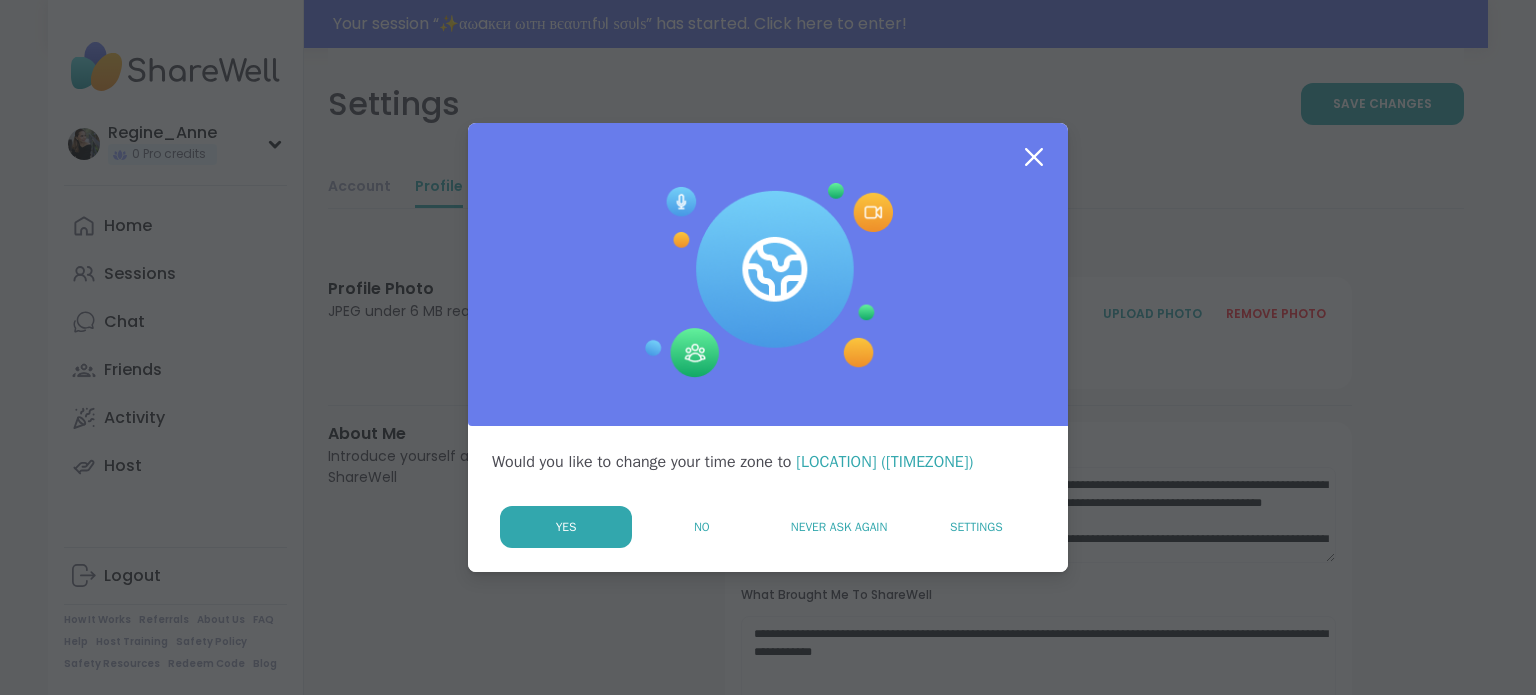 scroll, scrollTop: 0, scrollLeft: 0, axis: both 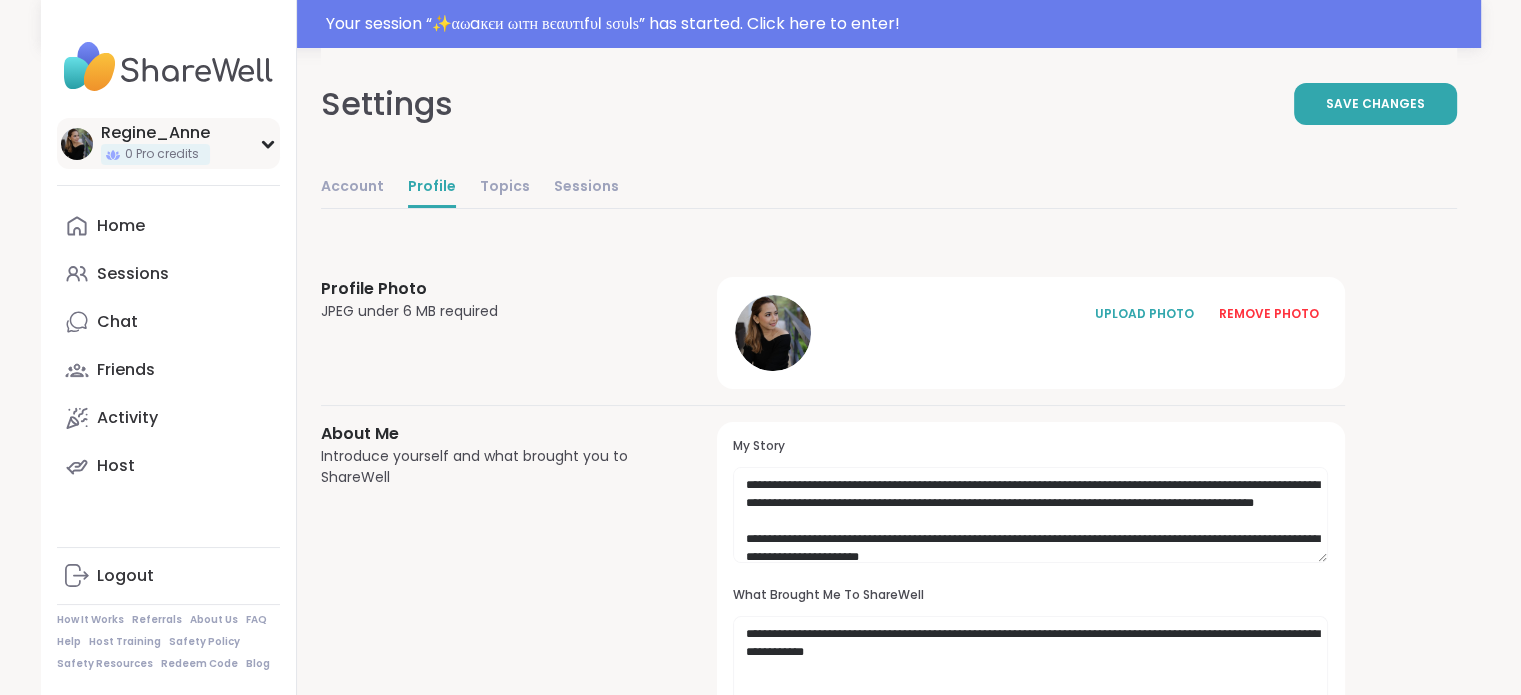 click on "Regine_Anne" at bounding box center [155, 133] 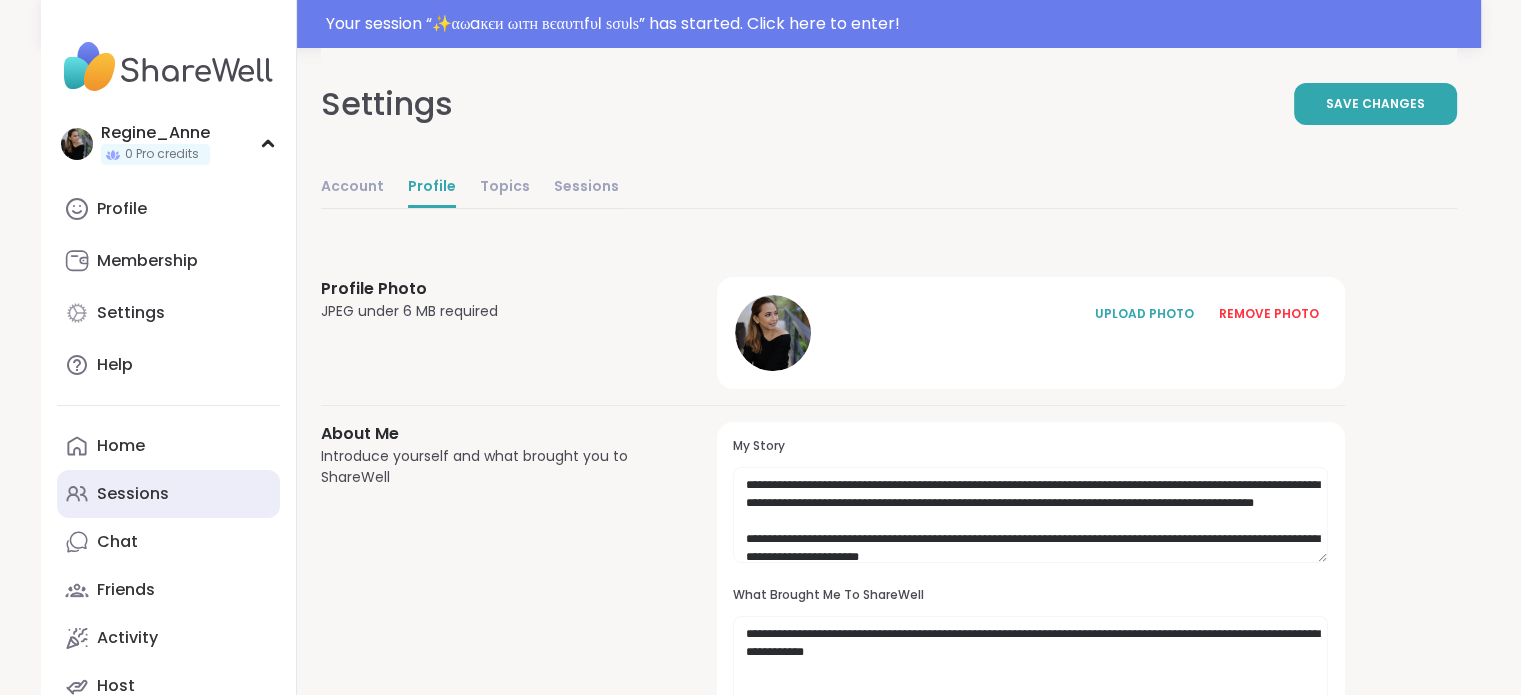 click on "Sessions" at bounding box center [168, 494] 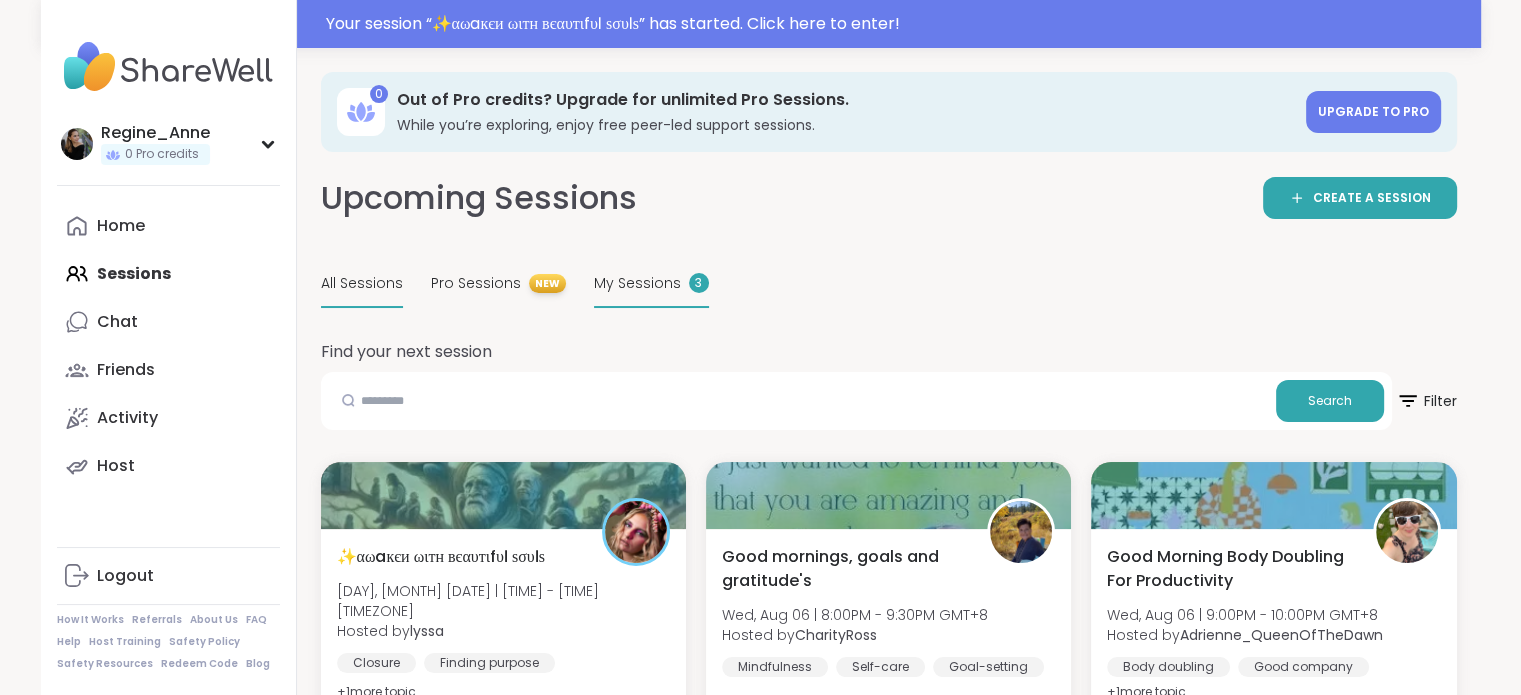 click on "My Sessions 3" at bounding box center (651, 284) 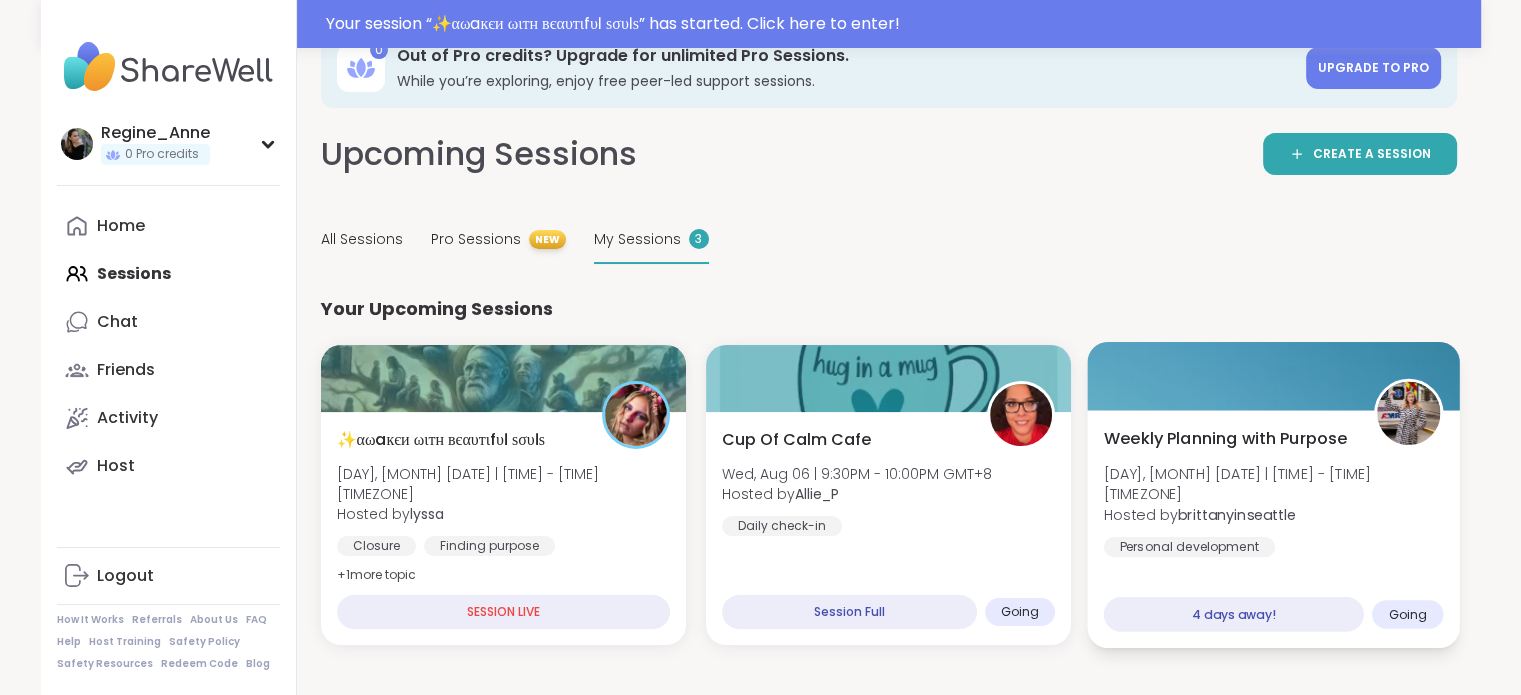scroll, scrollTop: 68, scrollLeft: 0, axis: vertical 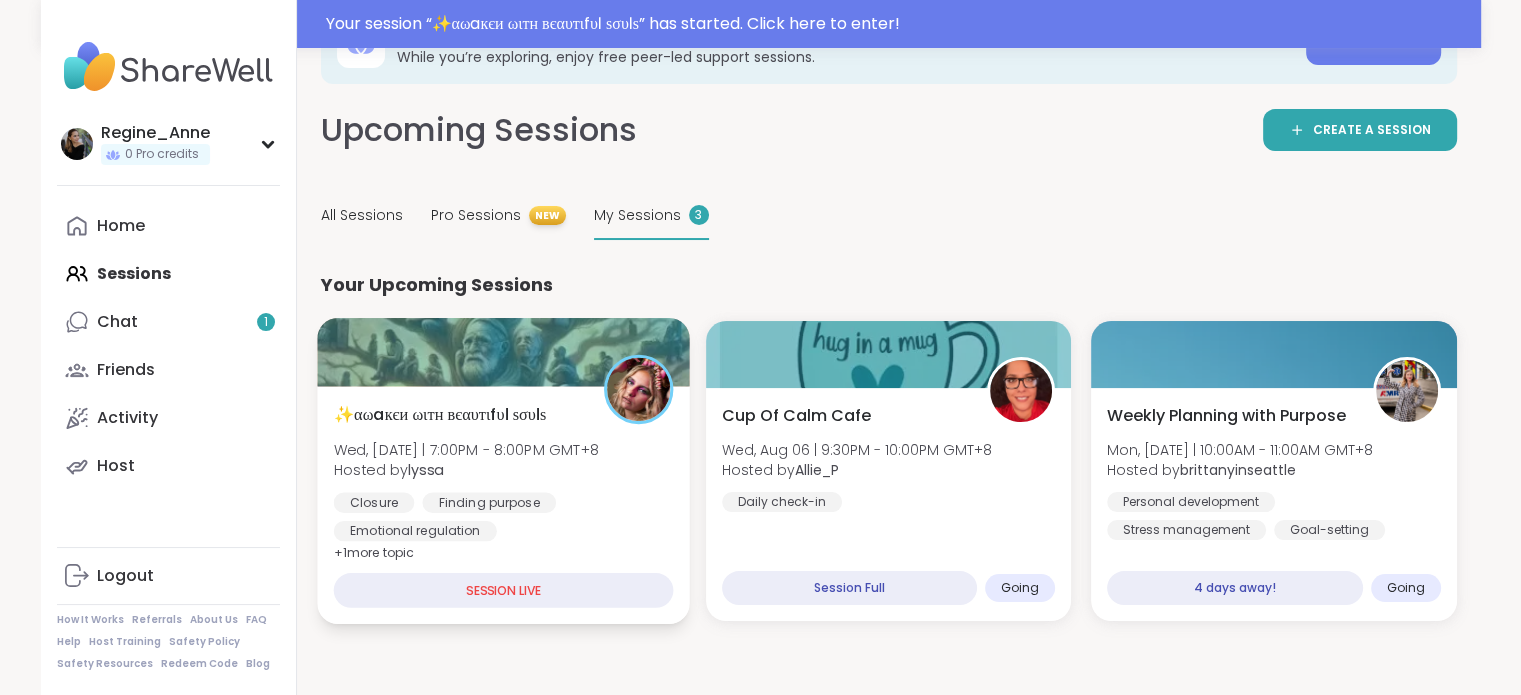 click on "✨αωaкєи ωιтн вєαυтιfυℓ ѕσυℓѕ Wed, Aug 06 | 7:00PM - 8:00PM GMT+8 Hosted by  lyssa Closure Finding purpose Emotional regulation + 1  more topic" at bounding box center [503, 472] 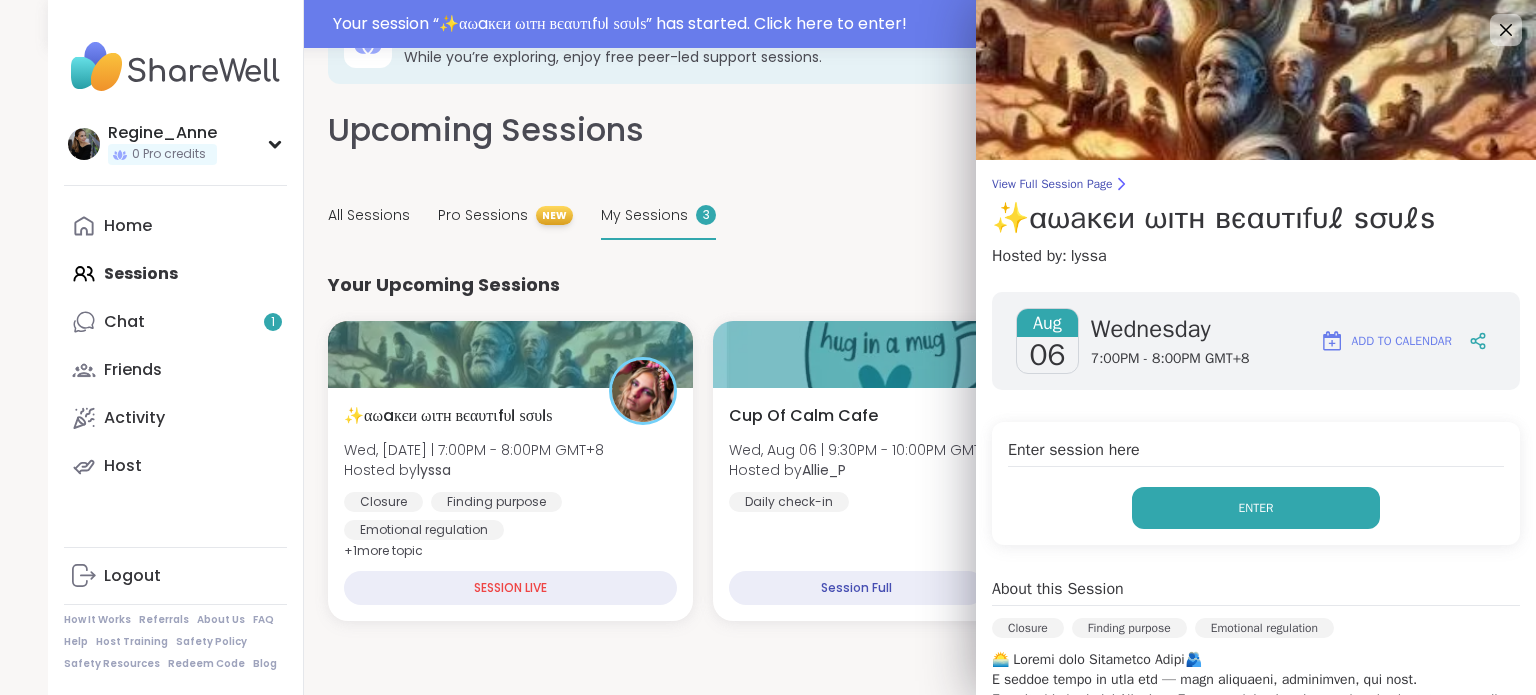 click on "Enter" at bounding box center [1256, 508] 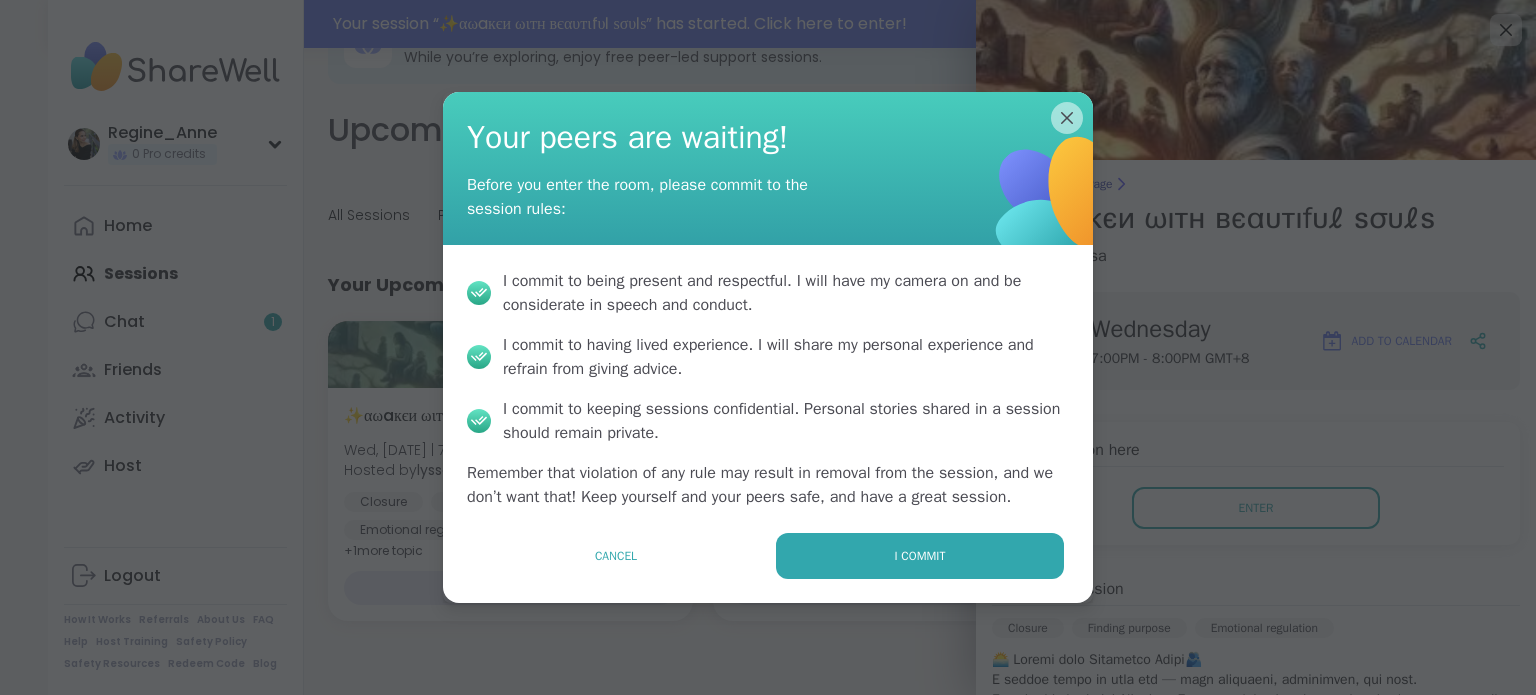 click on "I commit" at bounding box center (920, 556) 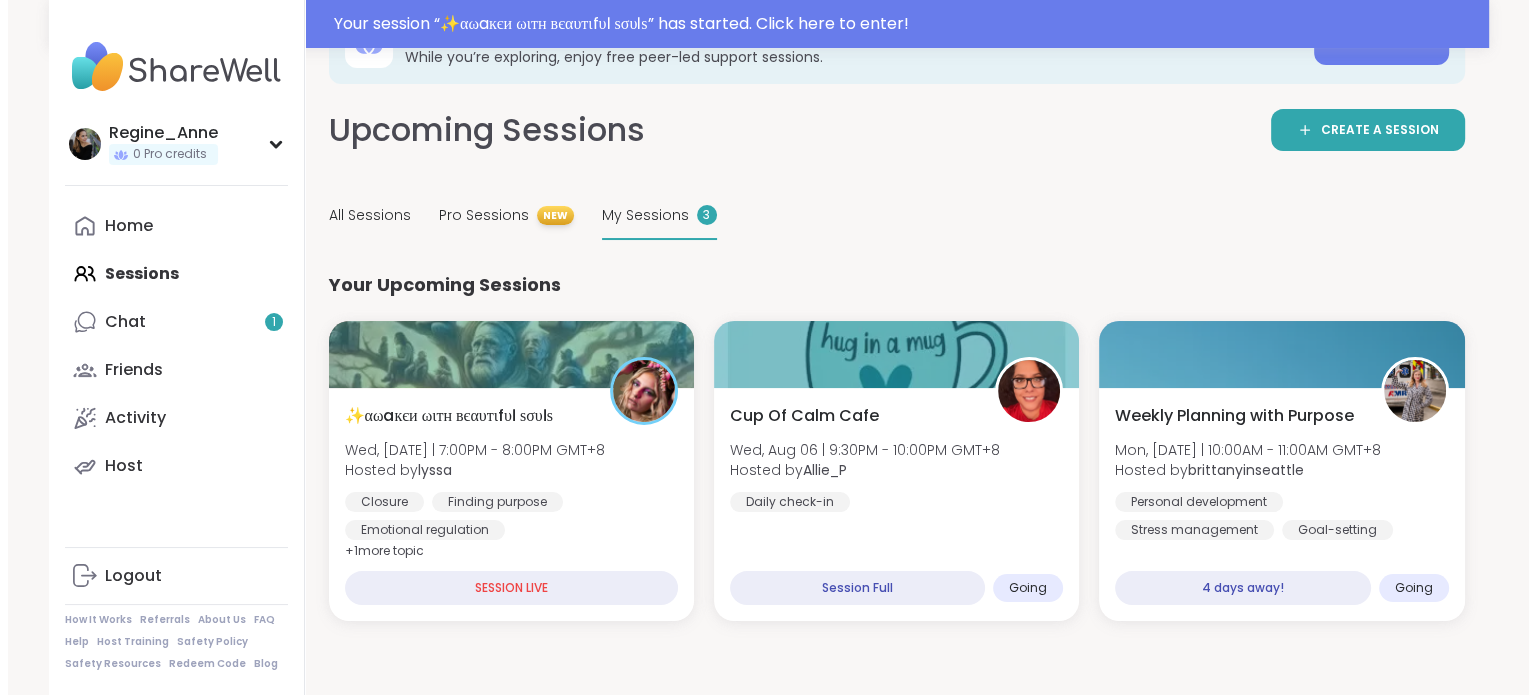 scroll, scrollTop: 0, scrollLeft: 0, axis: both 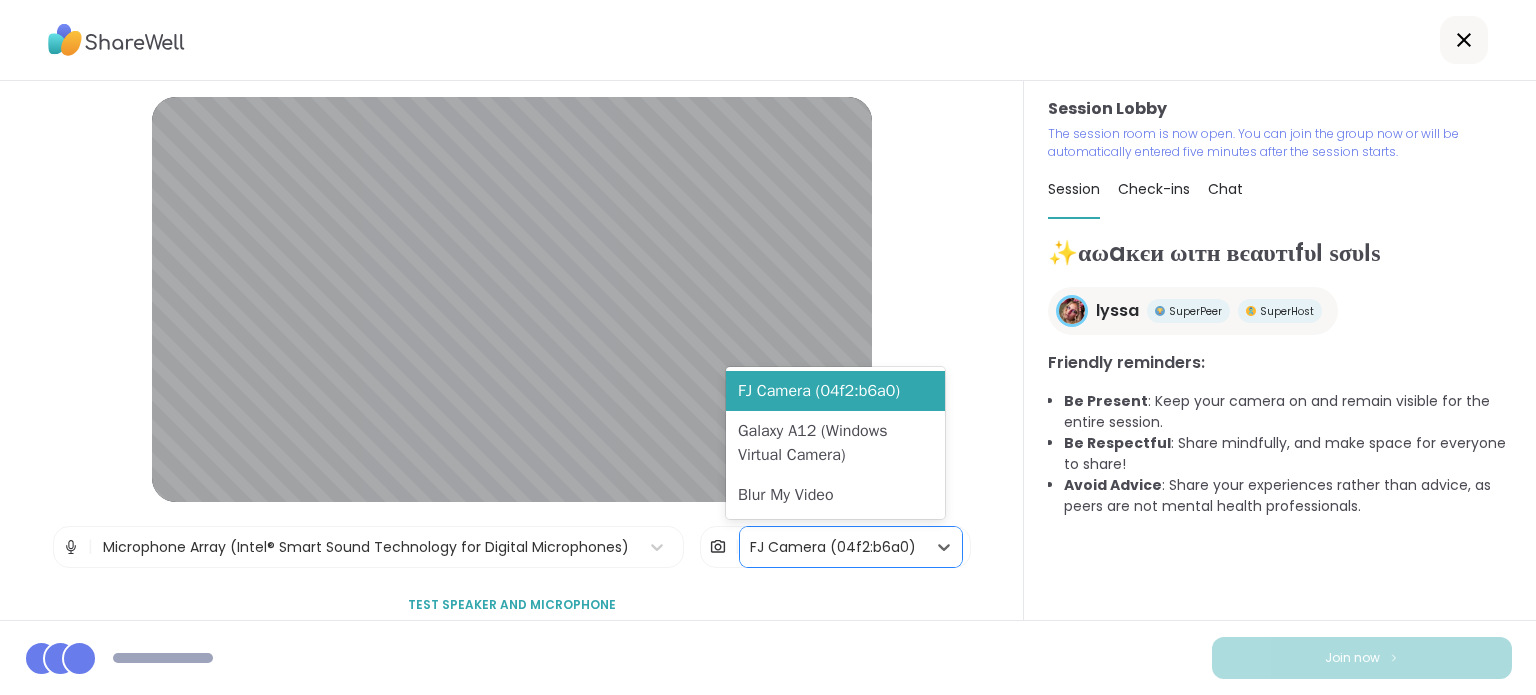 click on "FJ Camera (04f2:b6a0)" at bounding box center [833, 547] 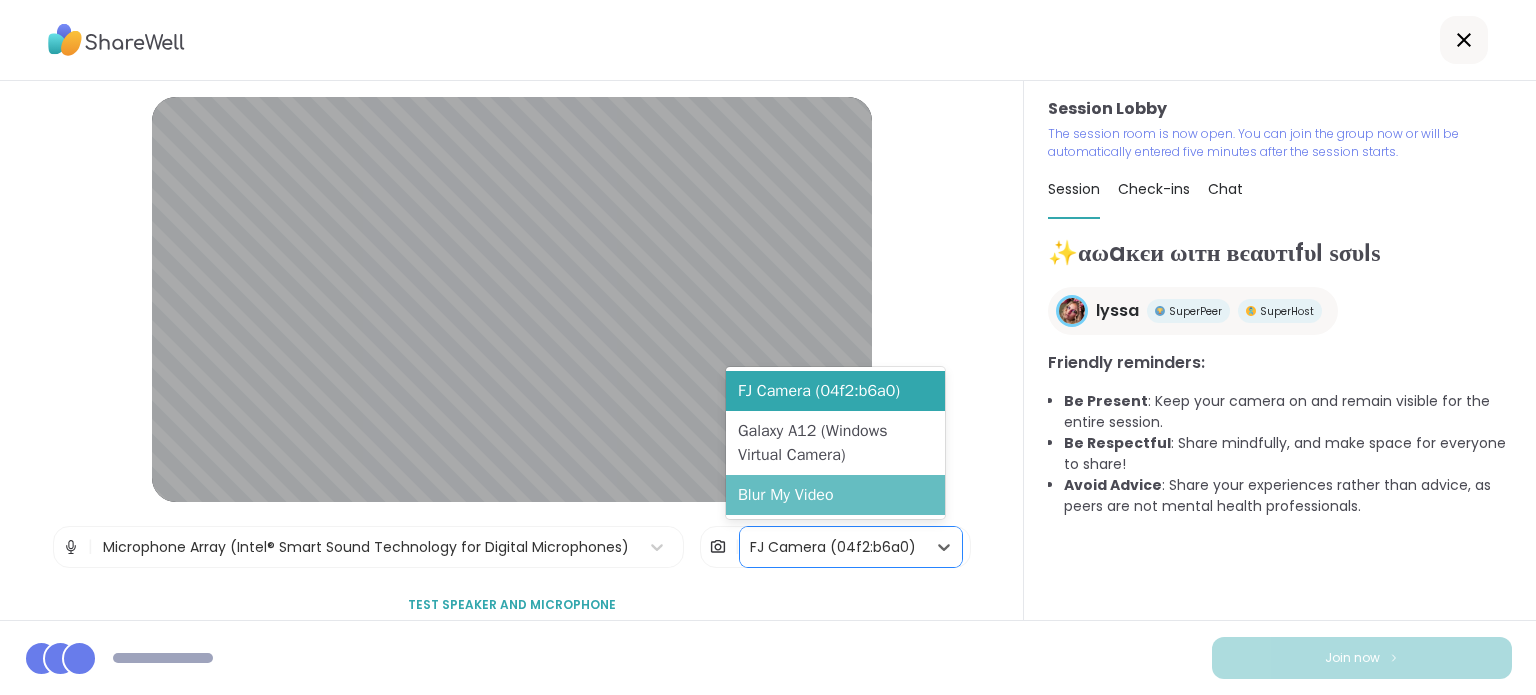 click on "Blur My Video" at bounding box center (835, 495) 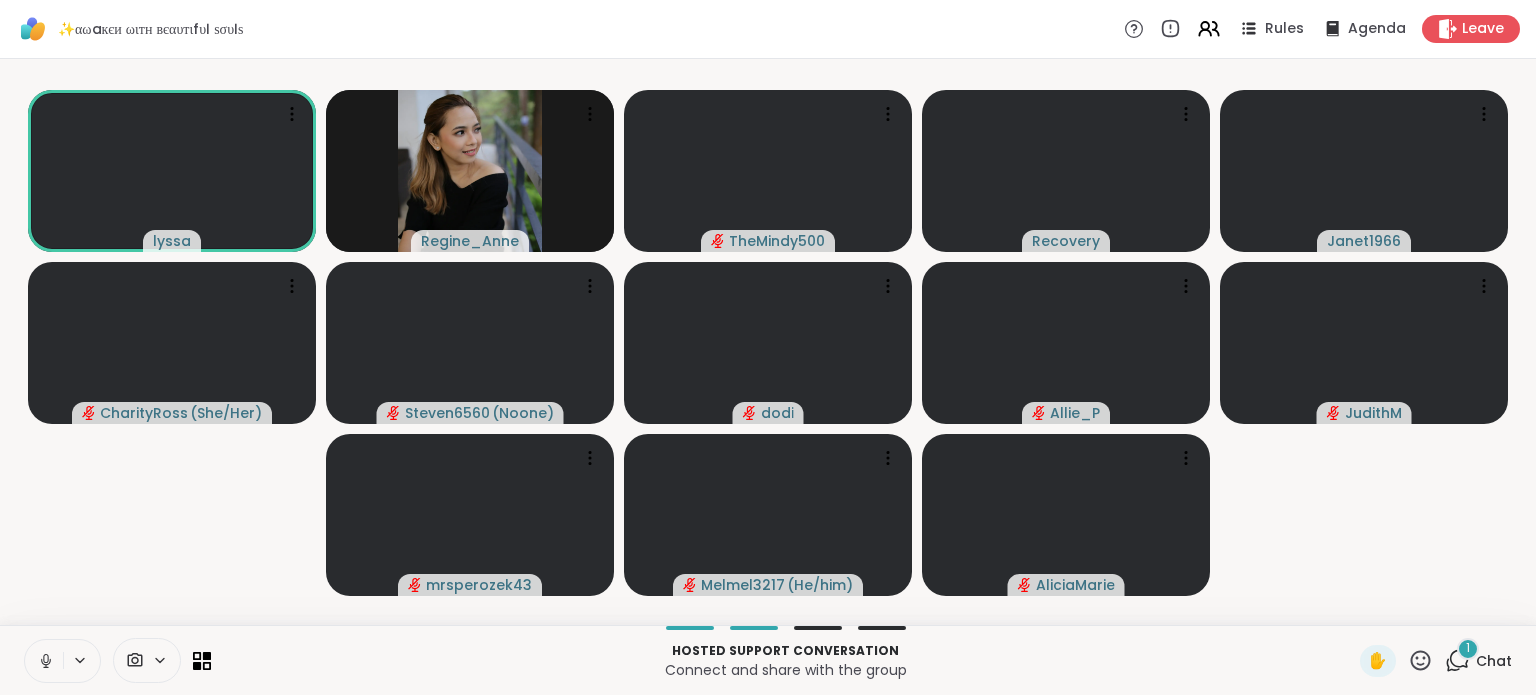 click on "Chat" at bounding box center (1494, 661) 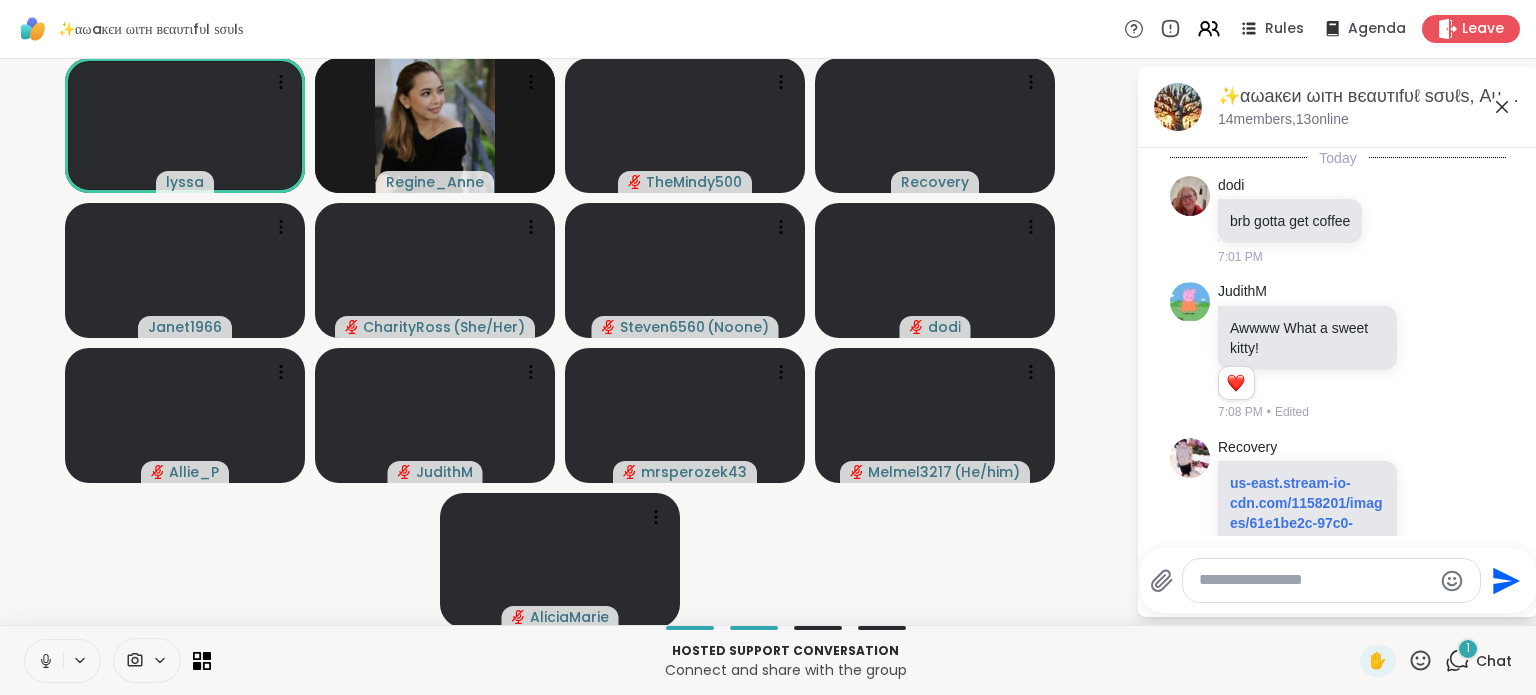 scroll, scrollTop: 6606, scrollLeft: 0, axis: vertical 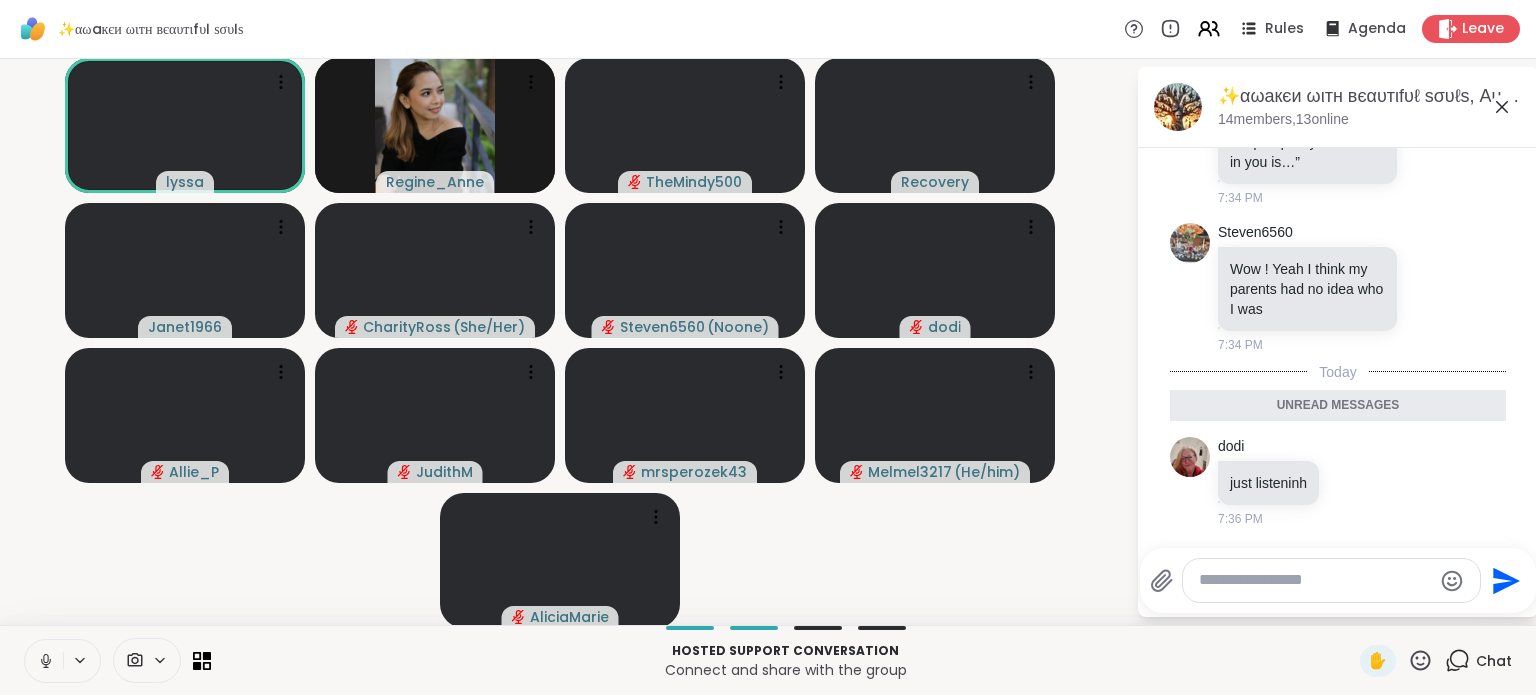 click at bounding box center [1315, 580] 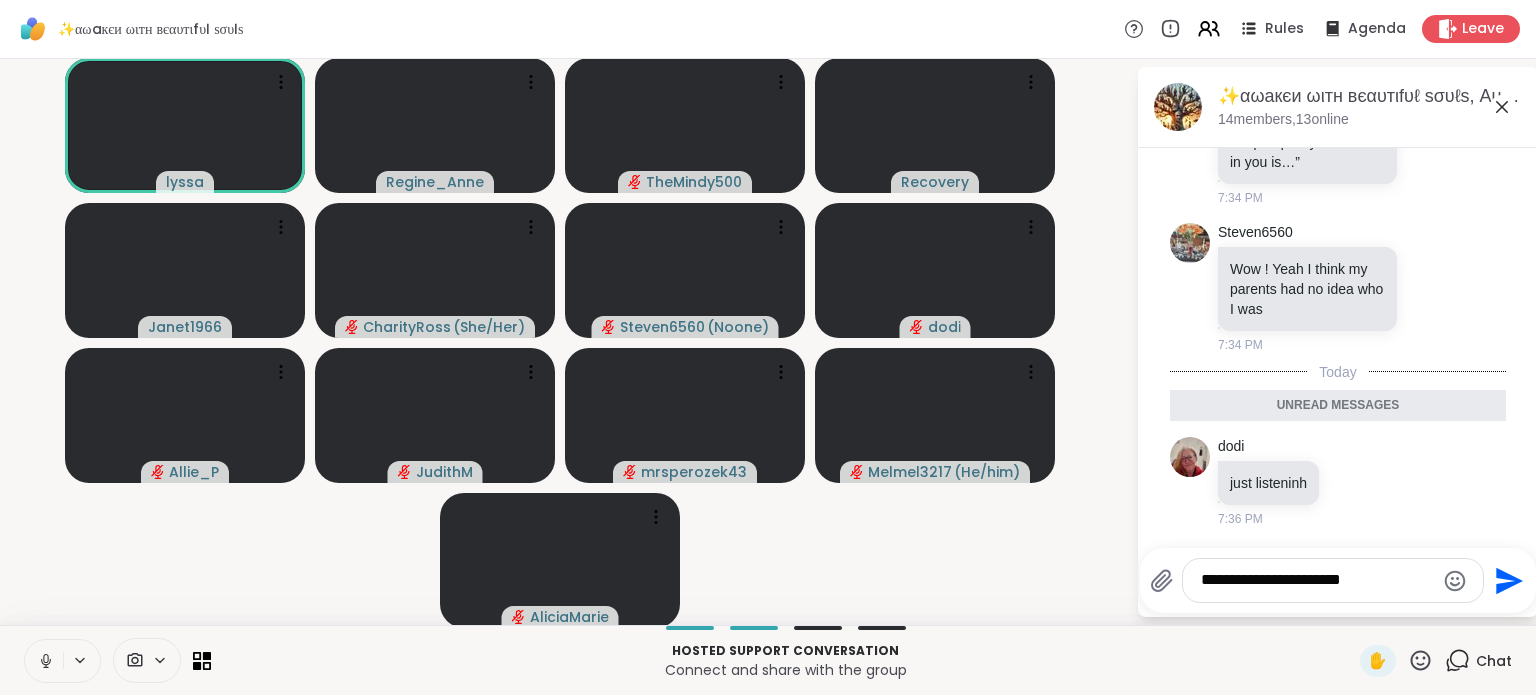 type on "**********" 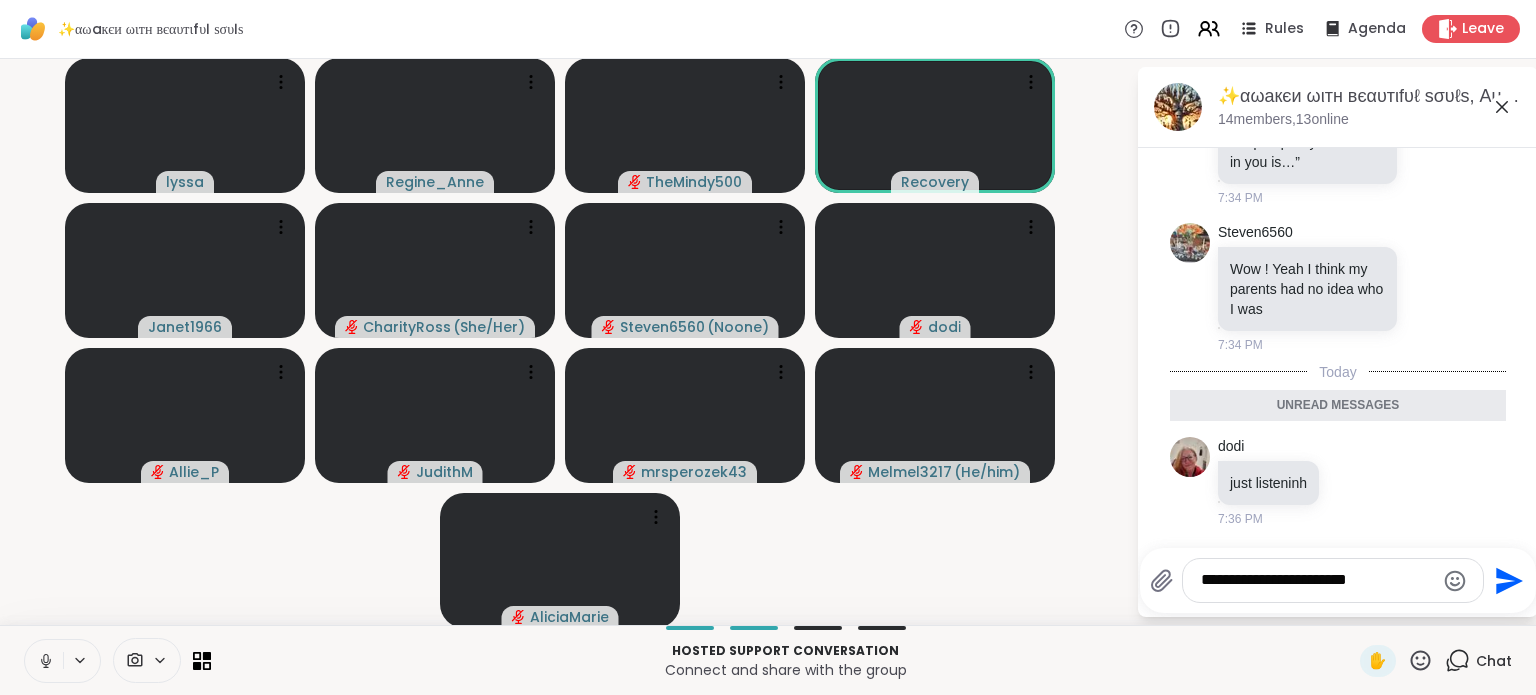 type 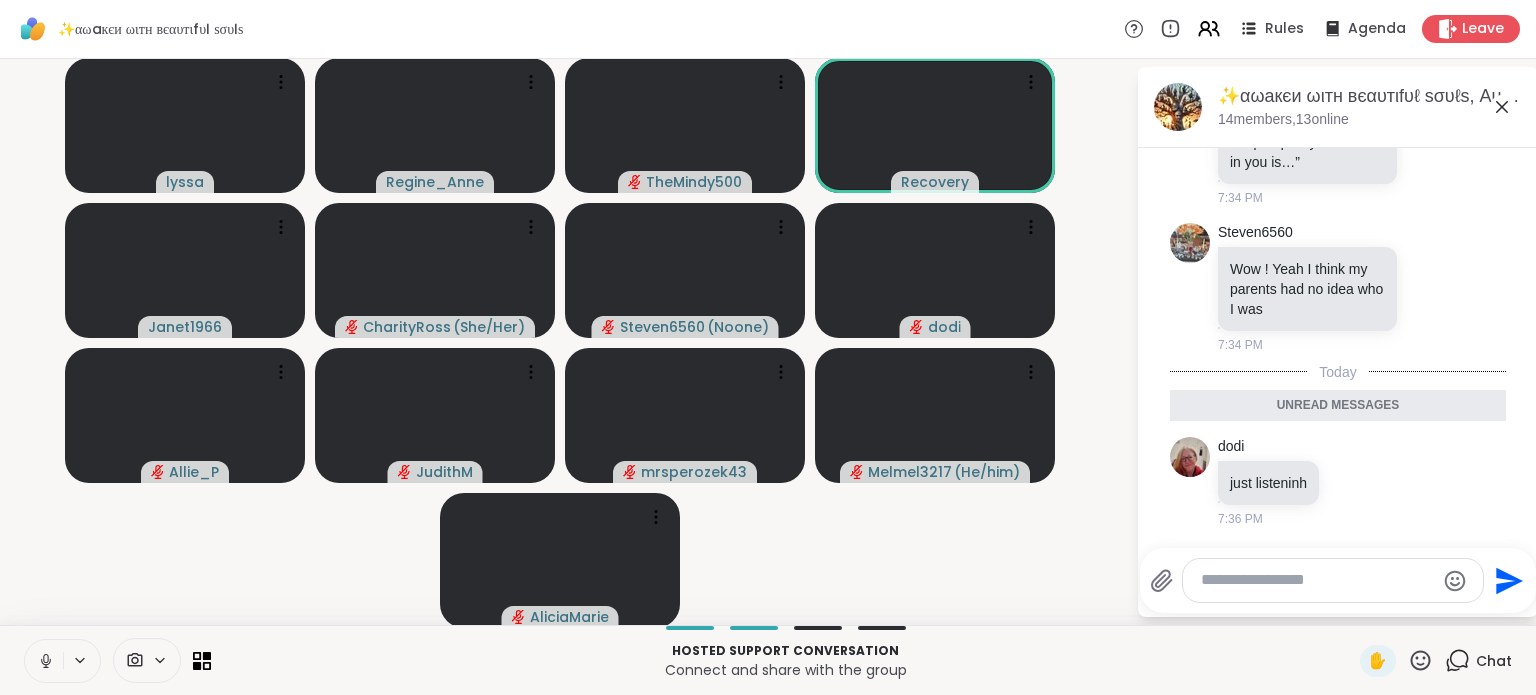 click 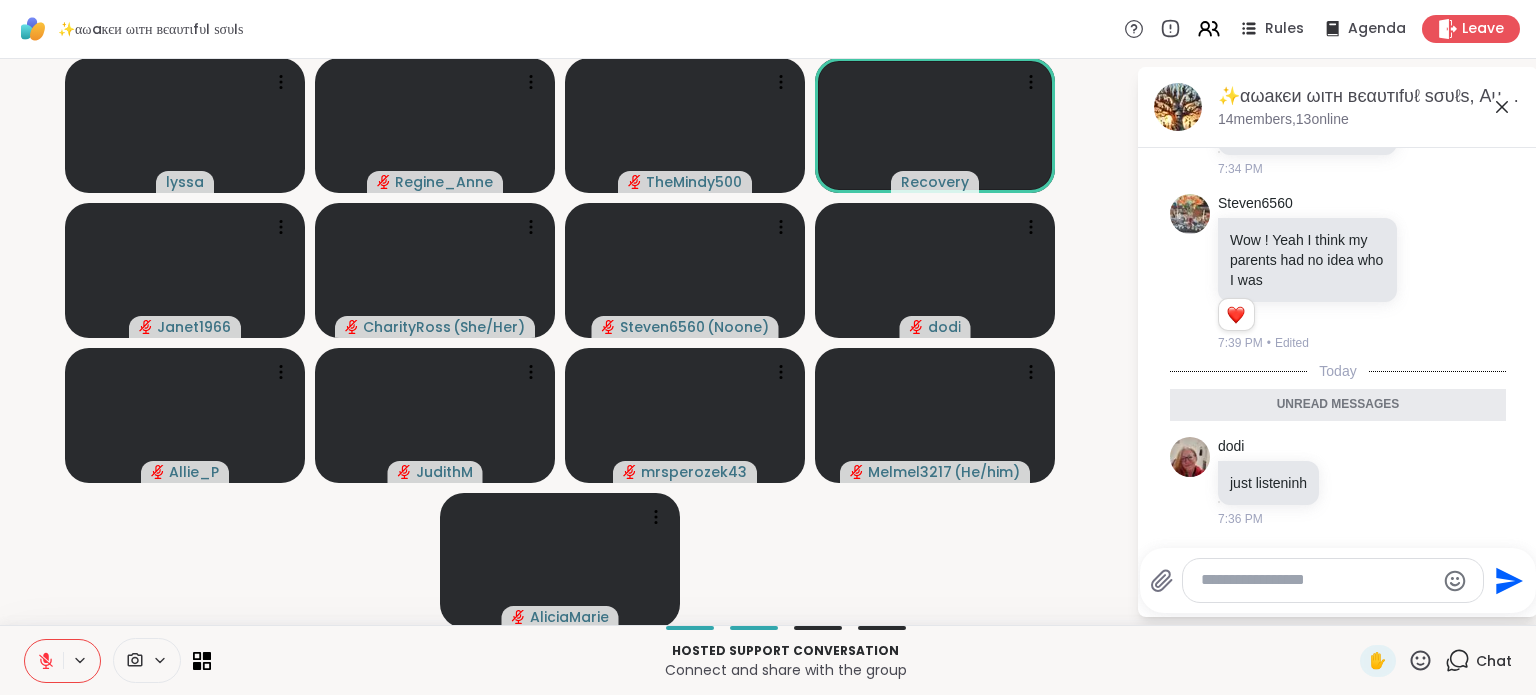 scroll, scrollTop: 6664, scrollLeft: 0, axis: vertical 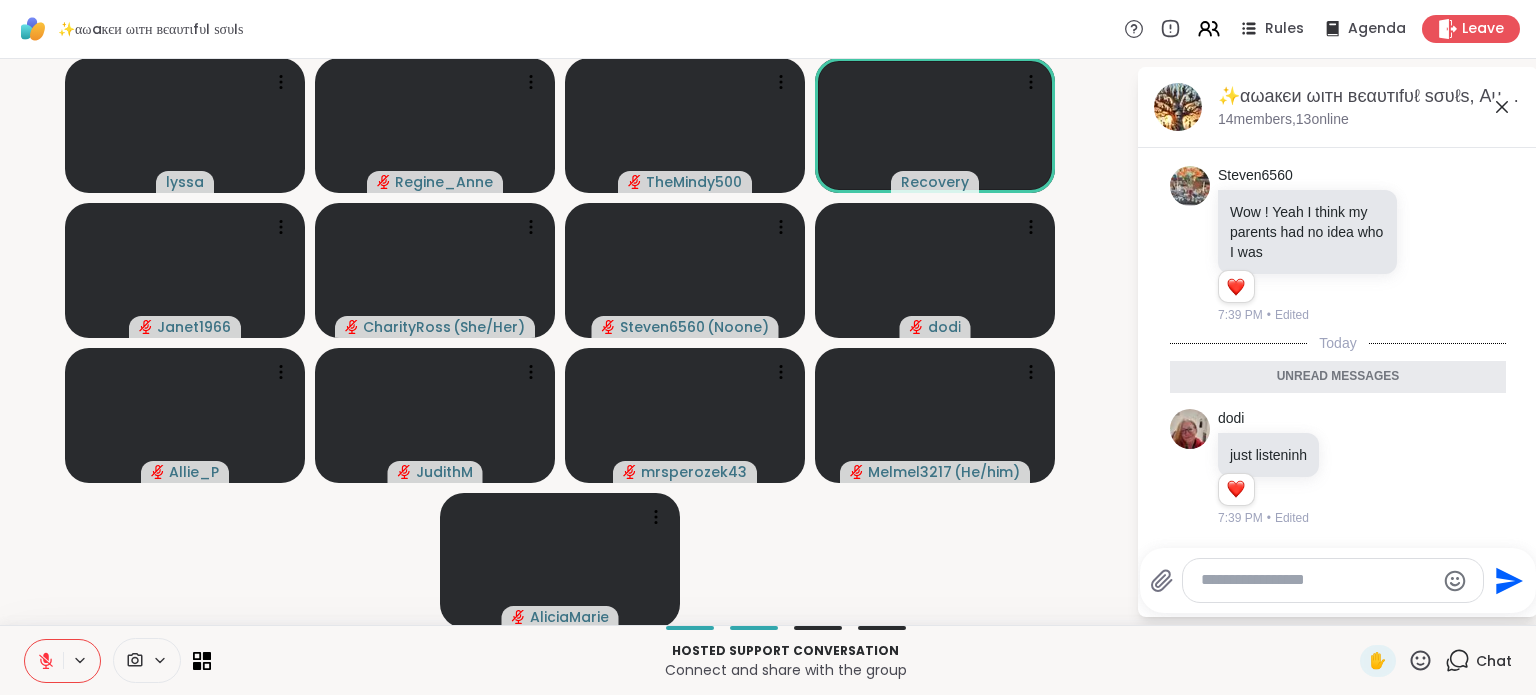 click at bounding box center (1317, 580) 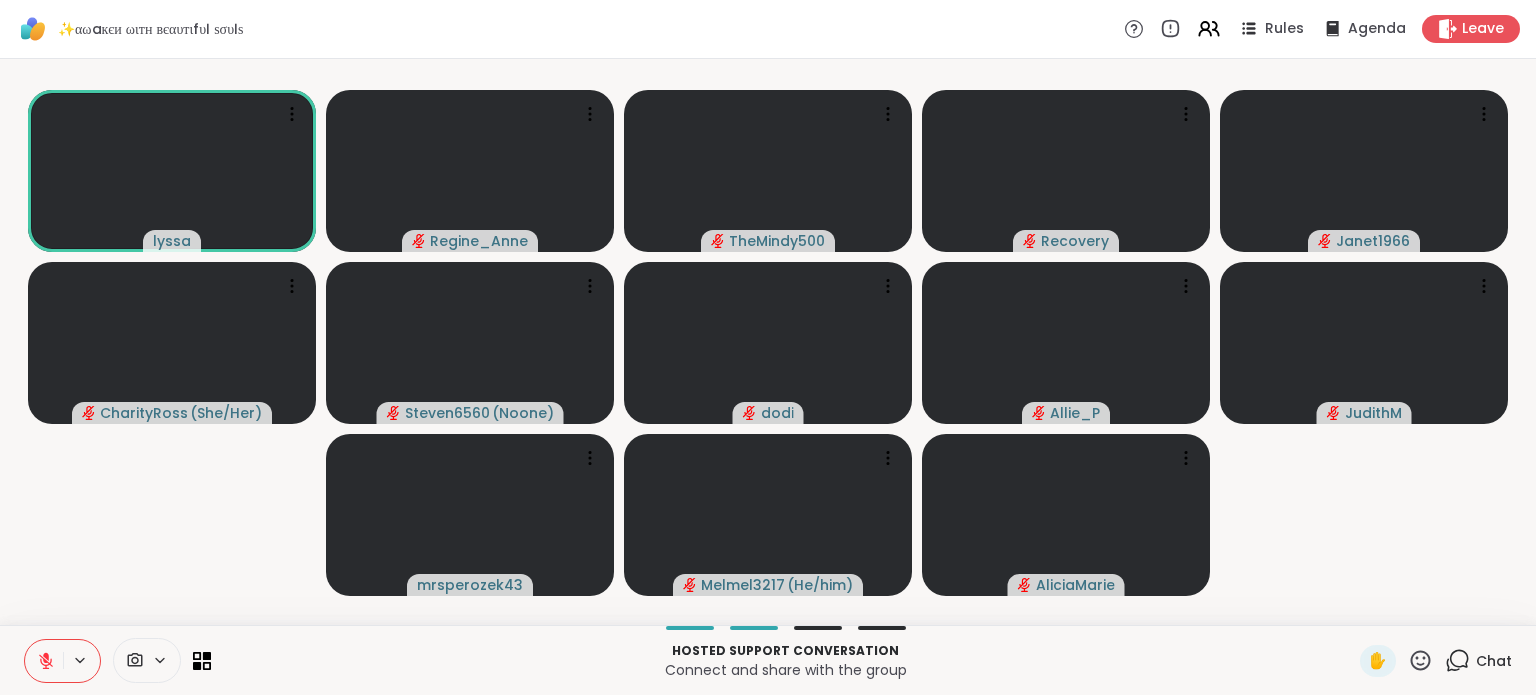 click at bounding box center (44, 661) 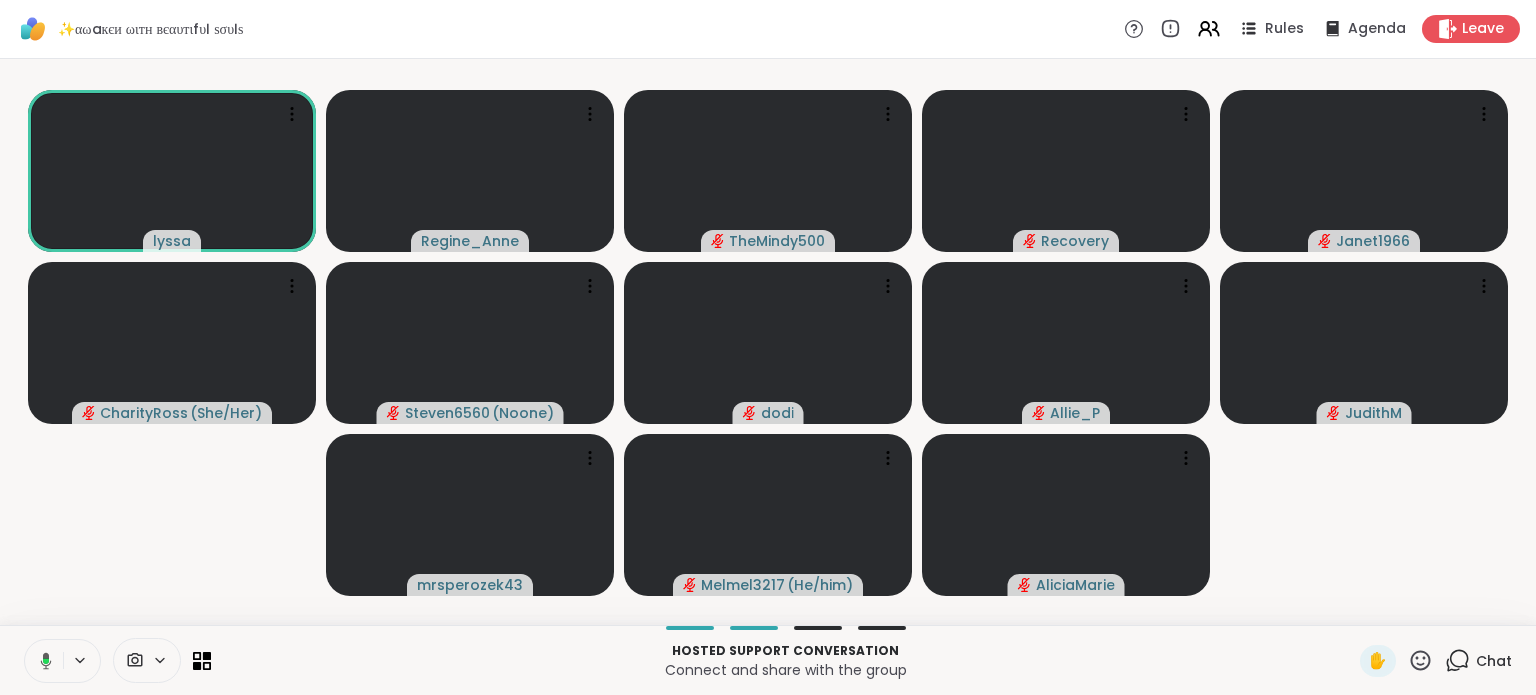 click at bounding box center [42, 661] 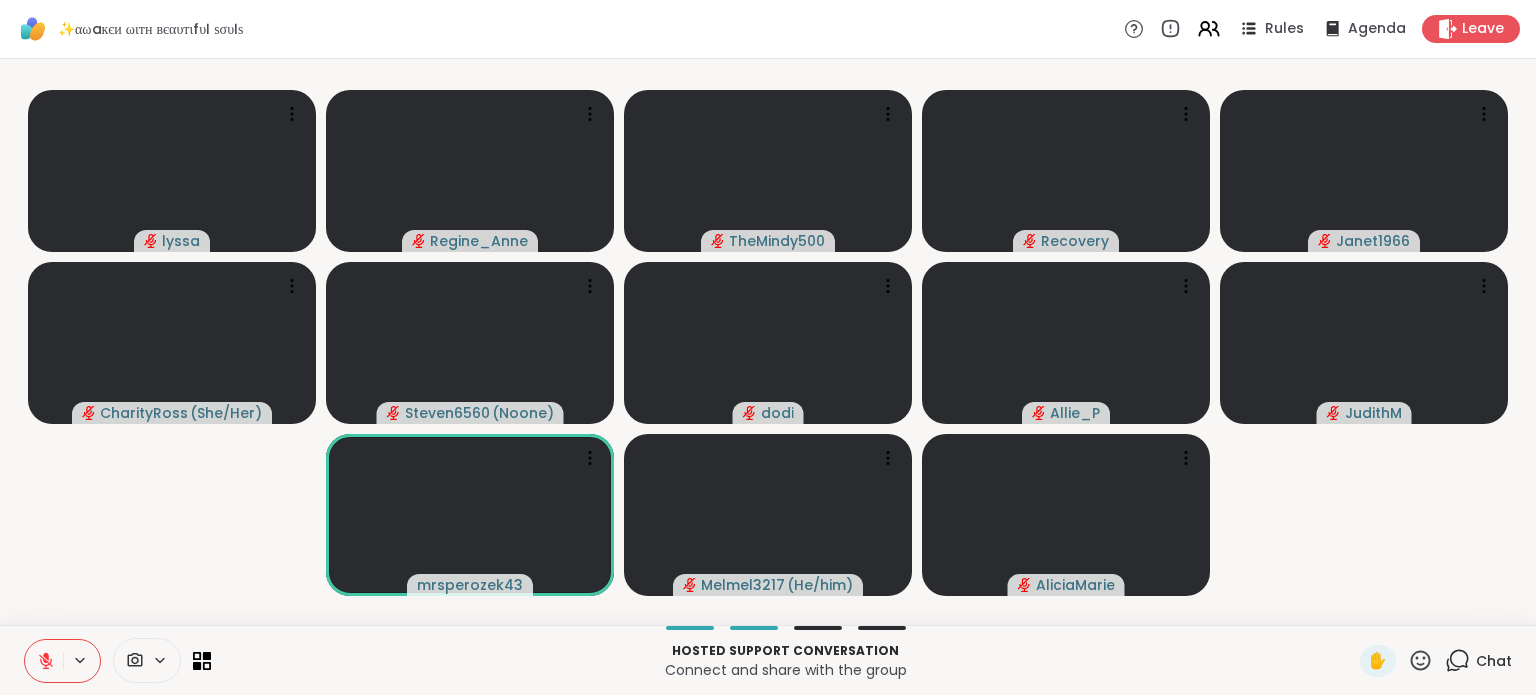 type 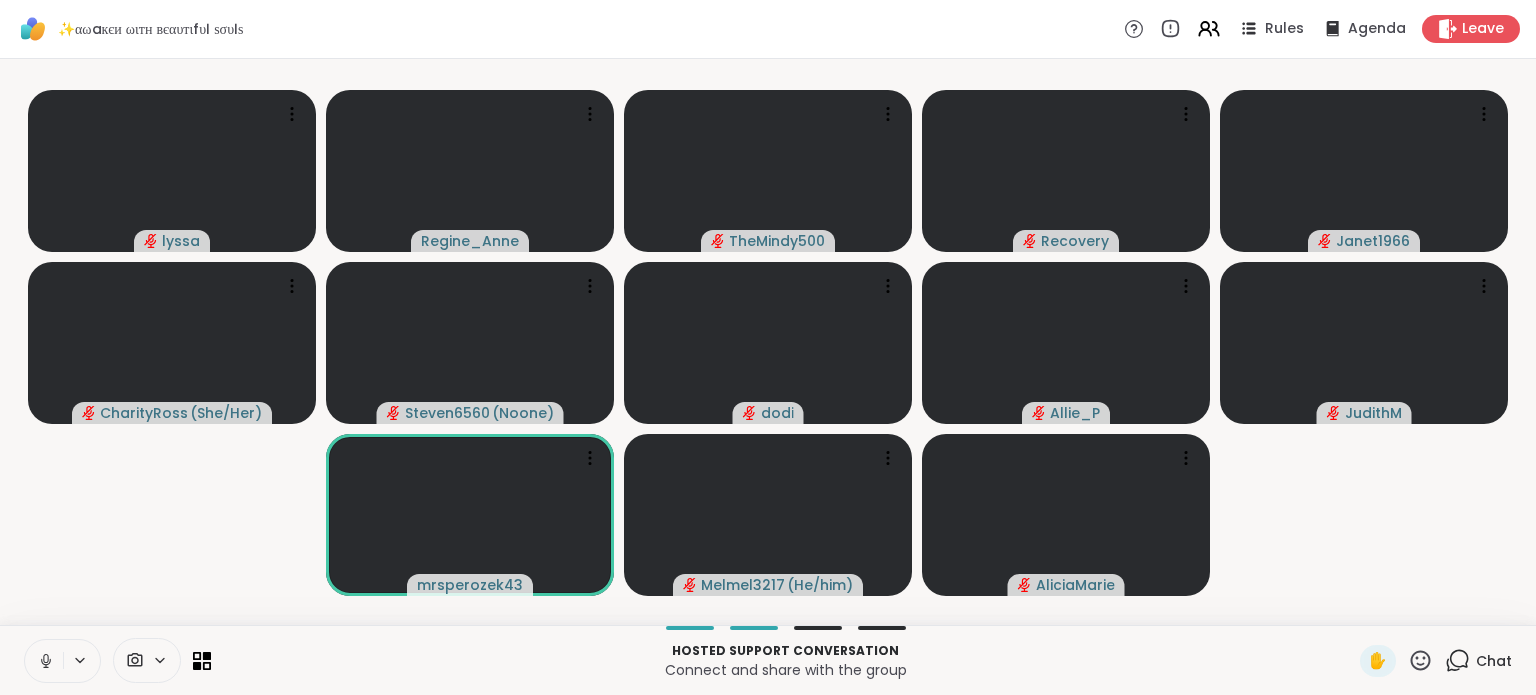 click 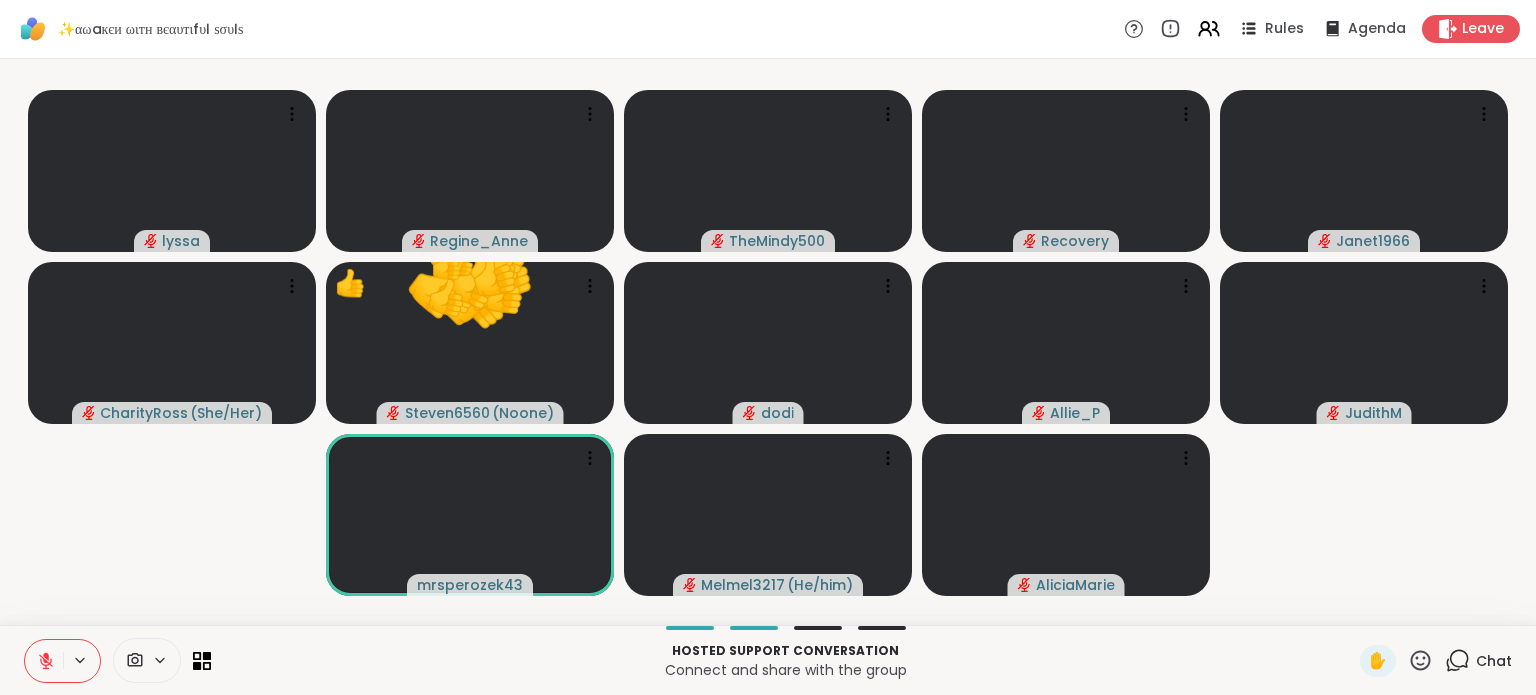 click 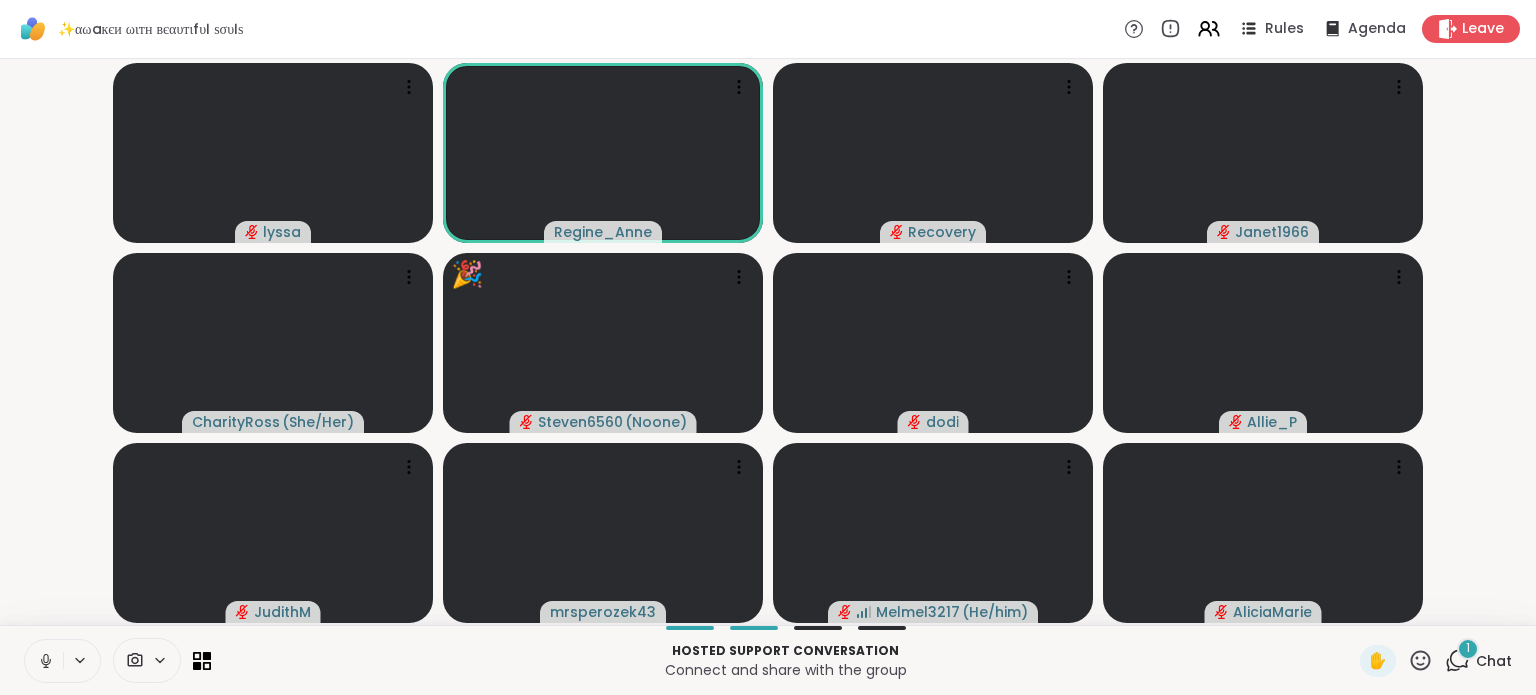 click at bounding box center [44, 661] 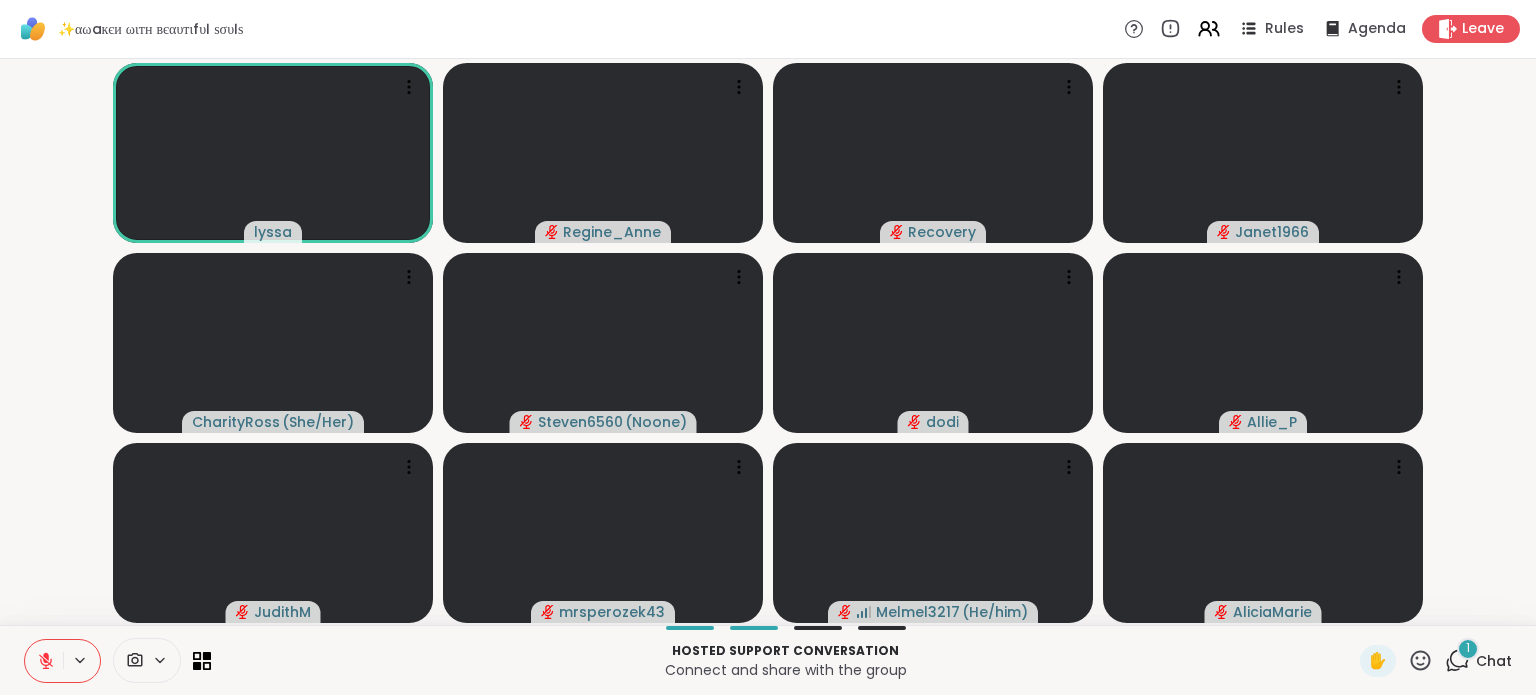 click 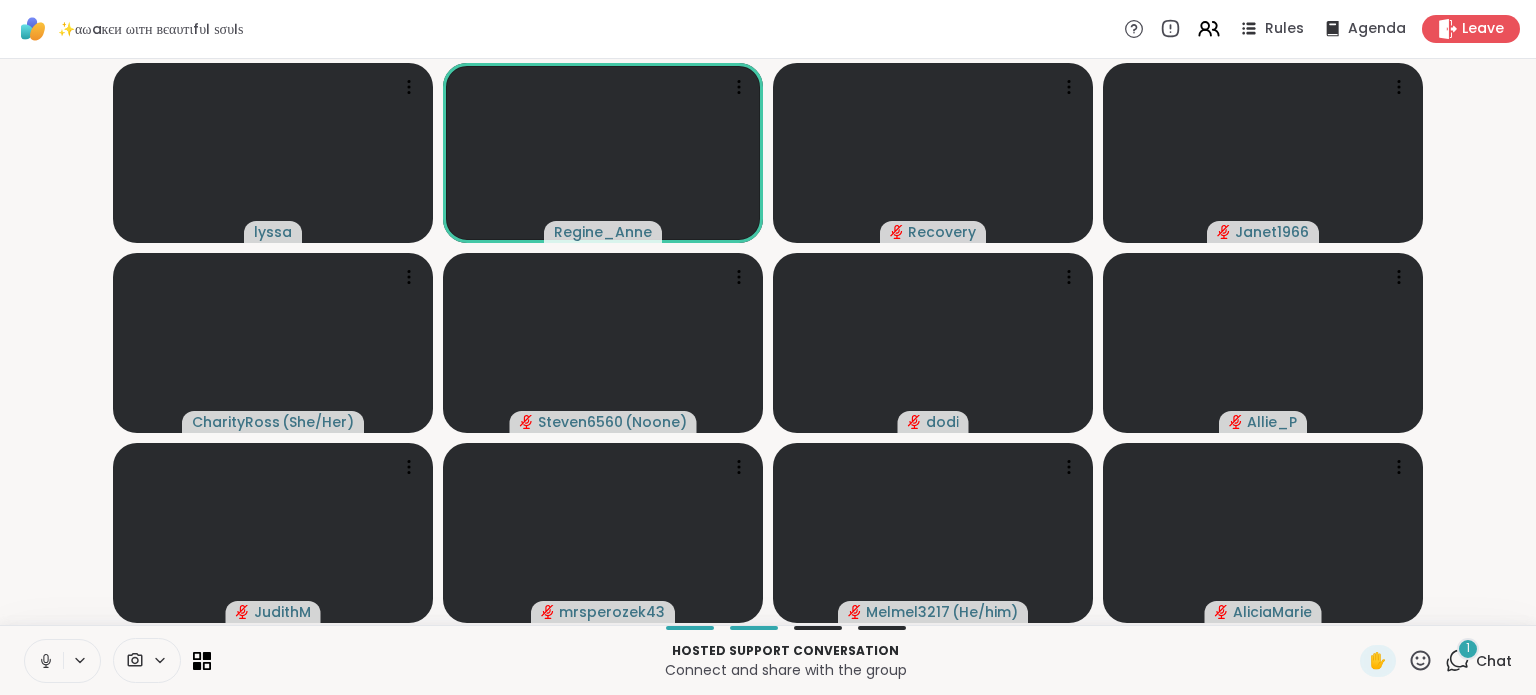 click 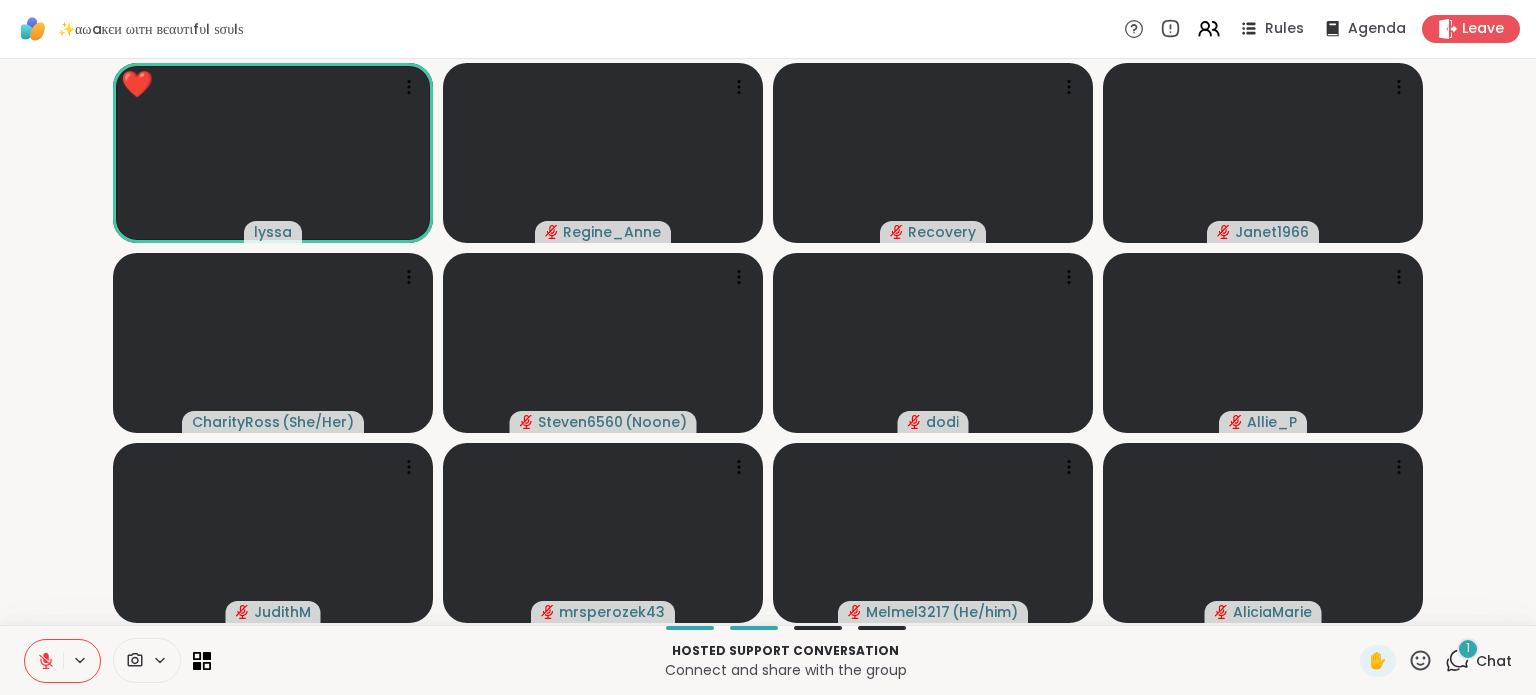 click on "1" at bounding box center [1468, 649] 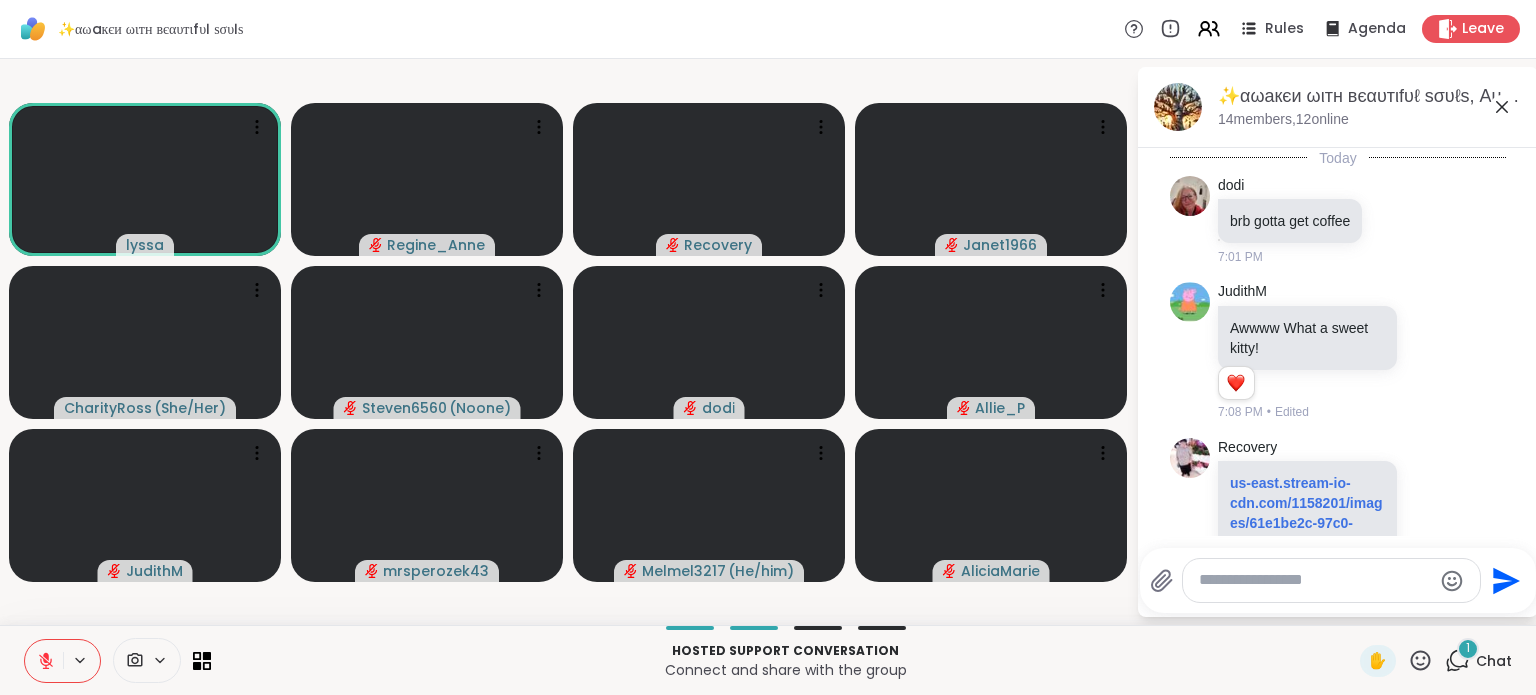 scroll, scrollTop: 6890, scrollLeft: 0, axis: vertical 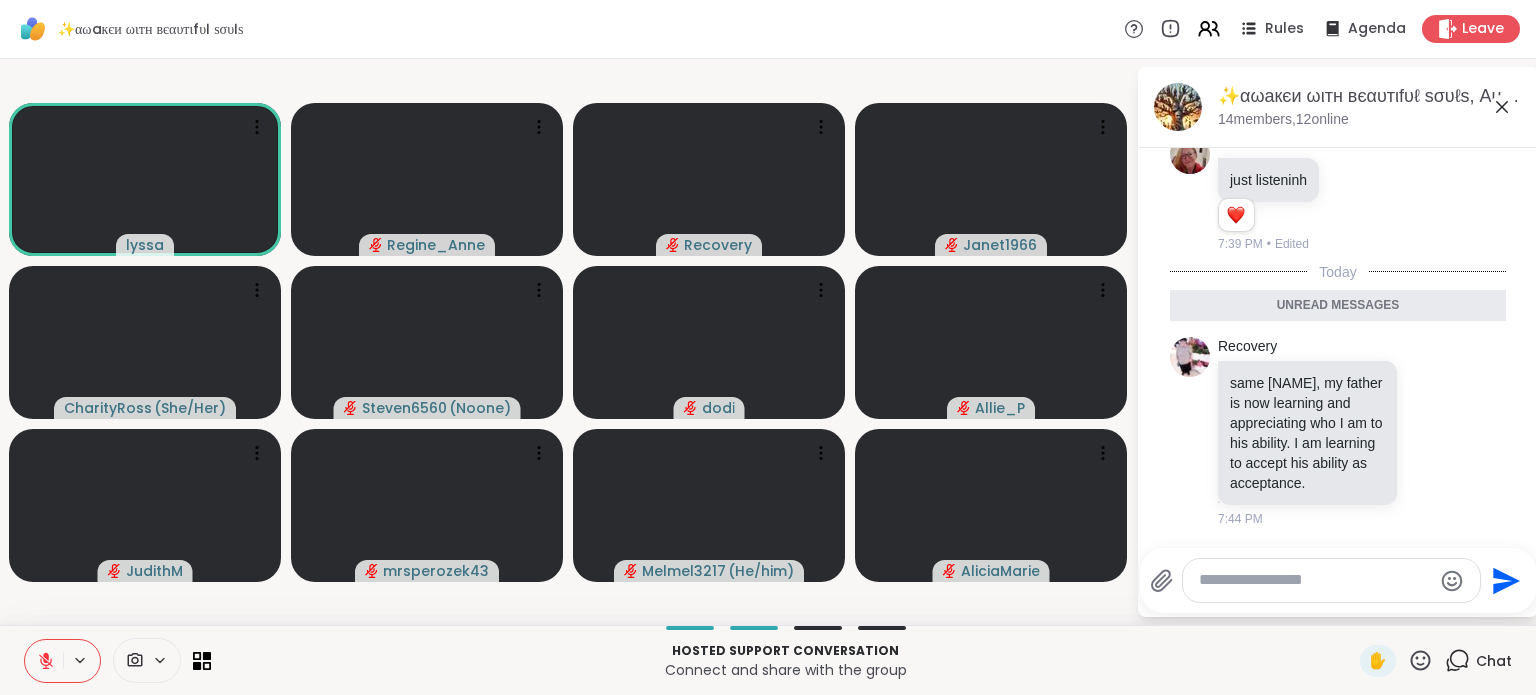 click 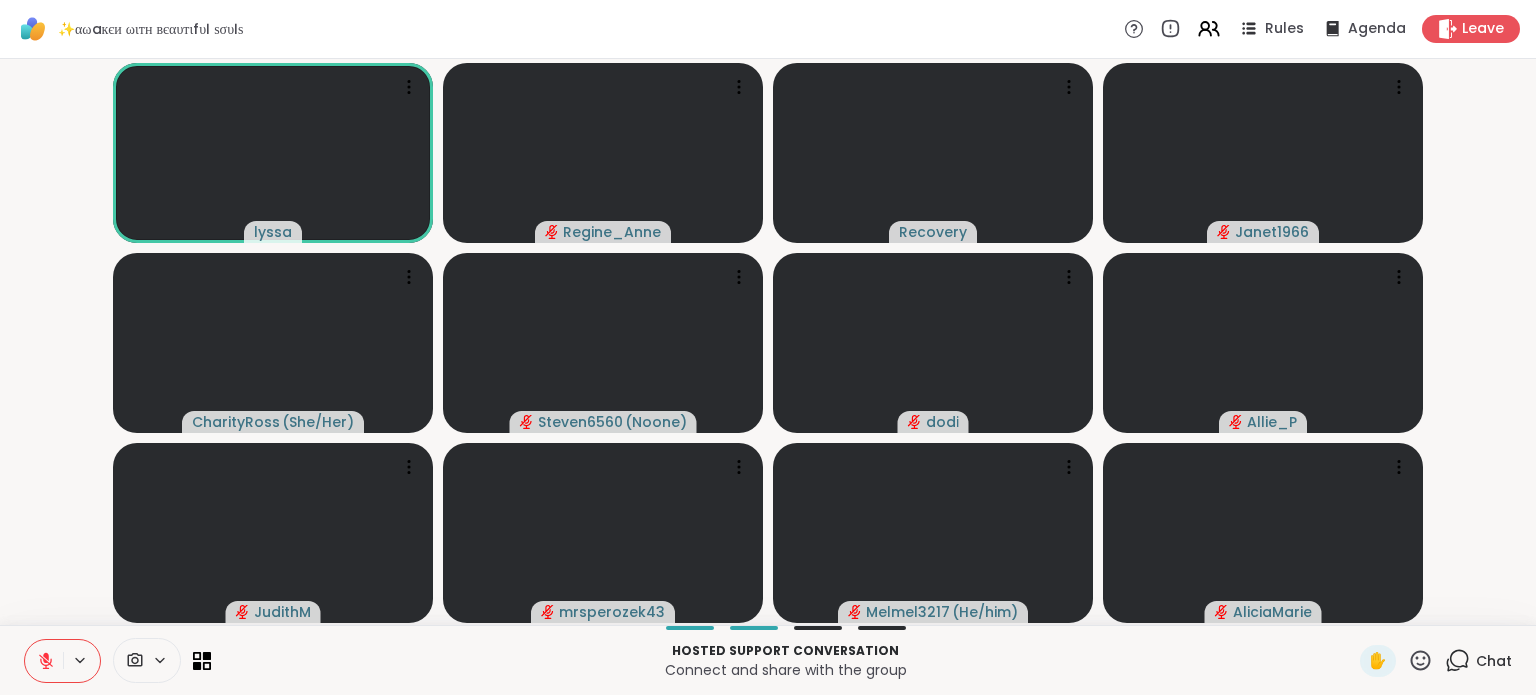 click 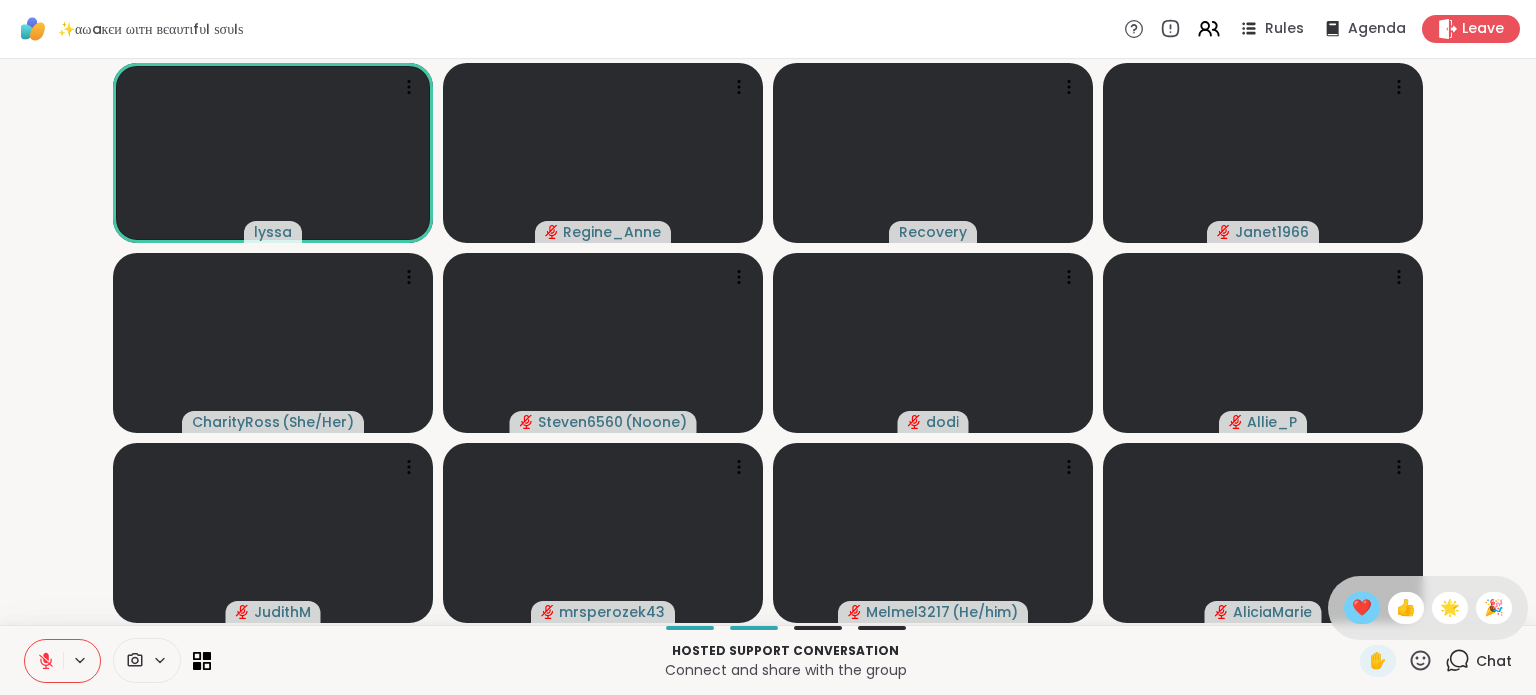click on "❤️" at bounding box center (1362, 608) 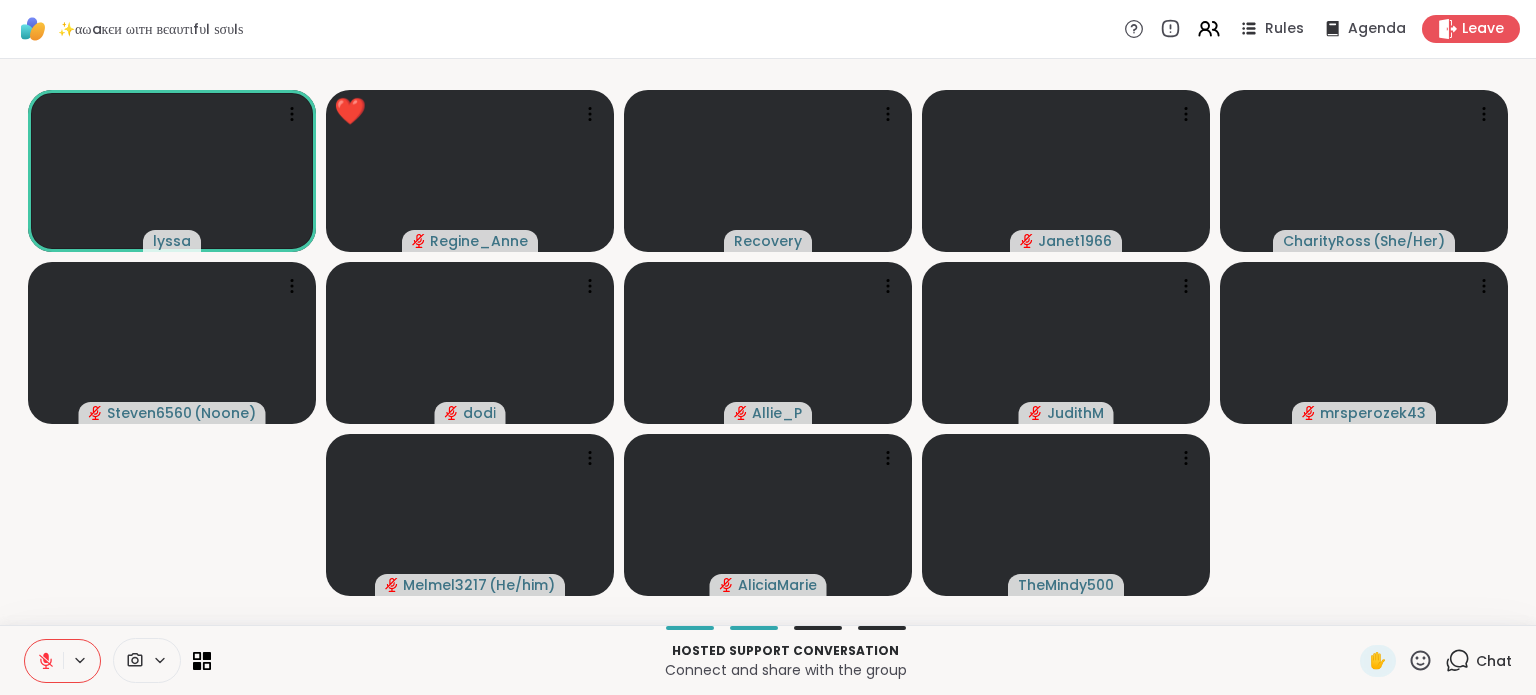 click 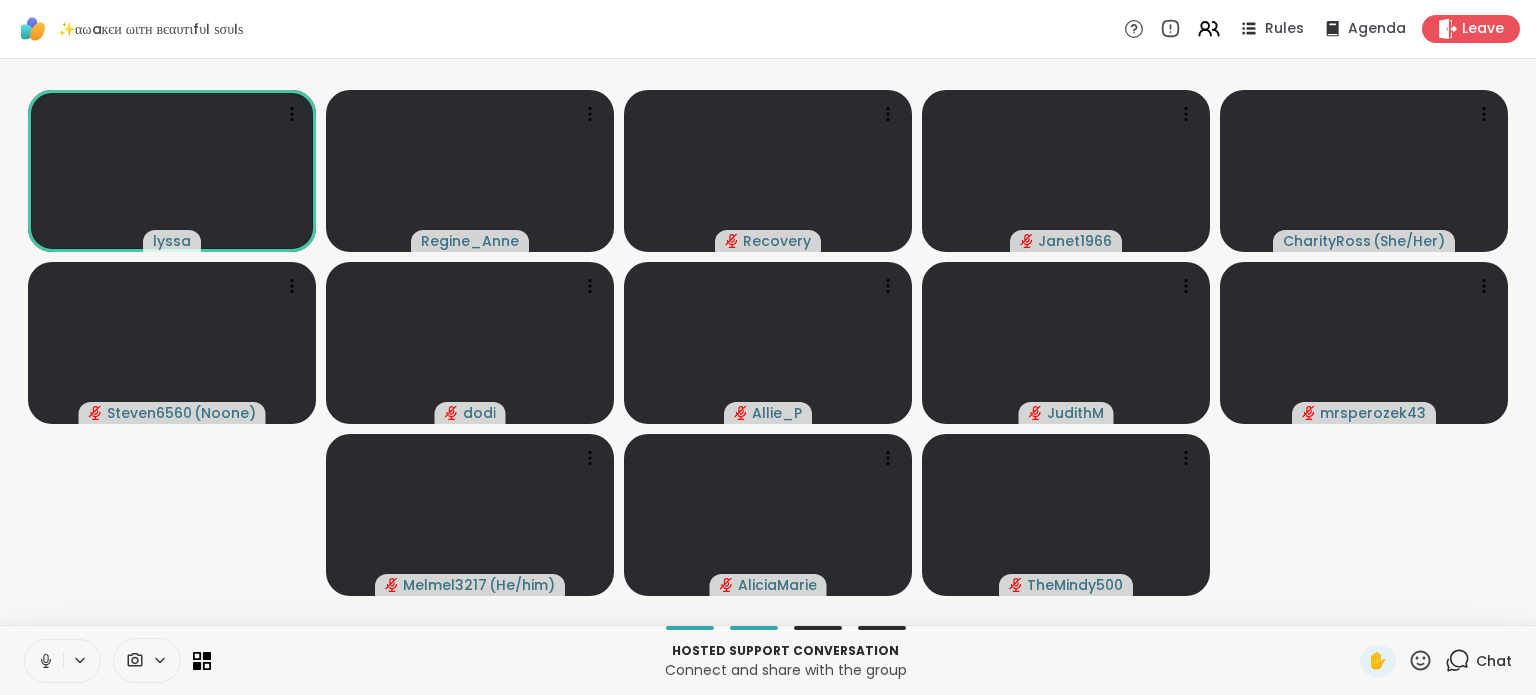 click 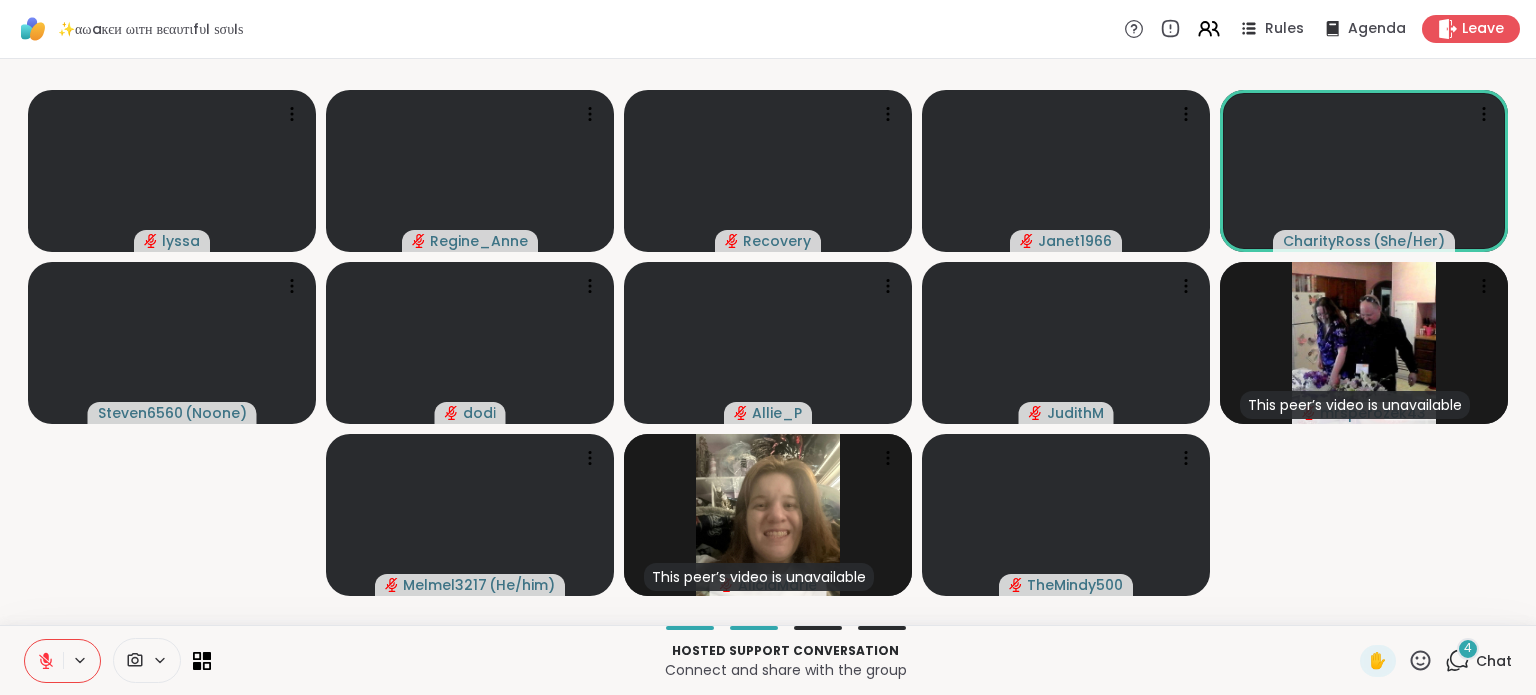 click on "Chat" at bounding box center (1494, 661) 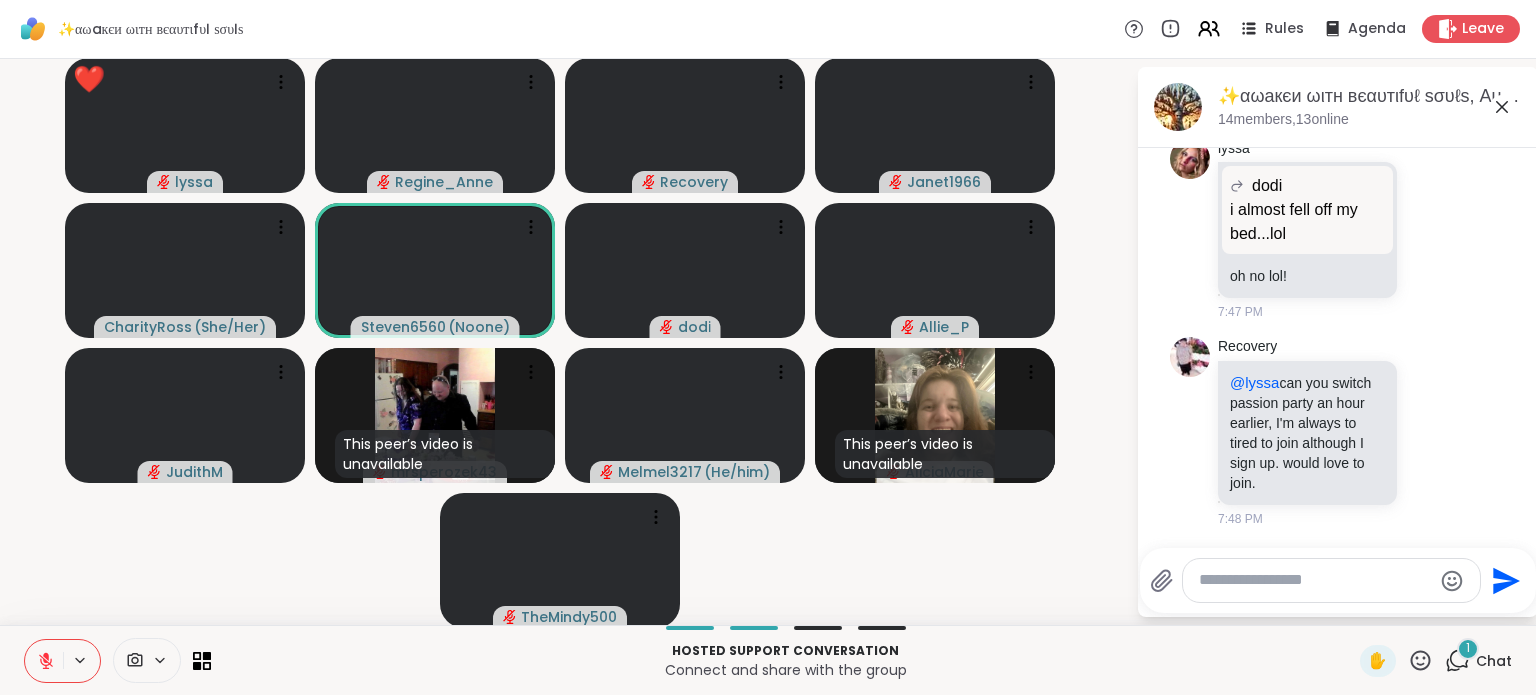 scroll, scrollTop: 7769, scrollLeft: 0, axis: vertical 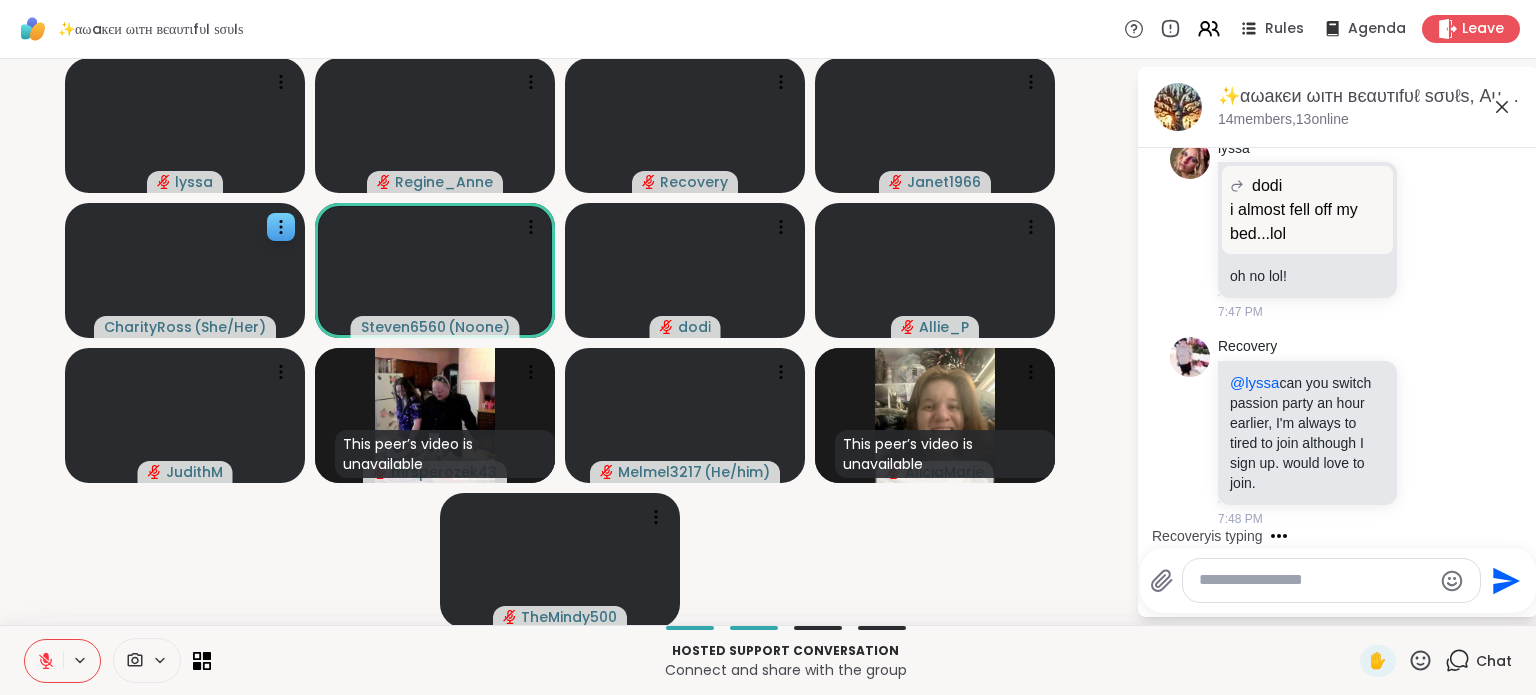 click 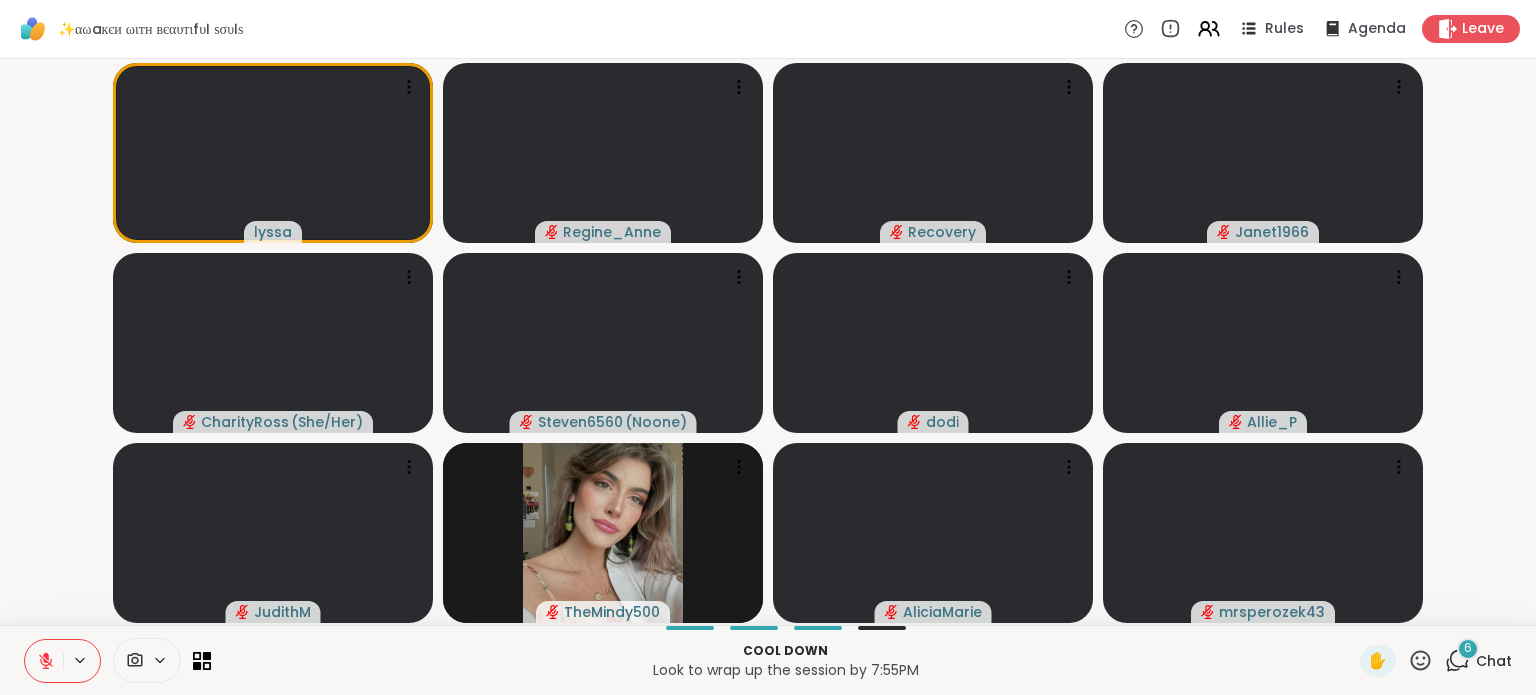 click 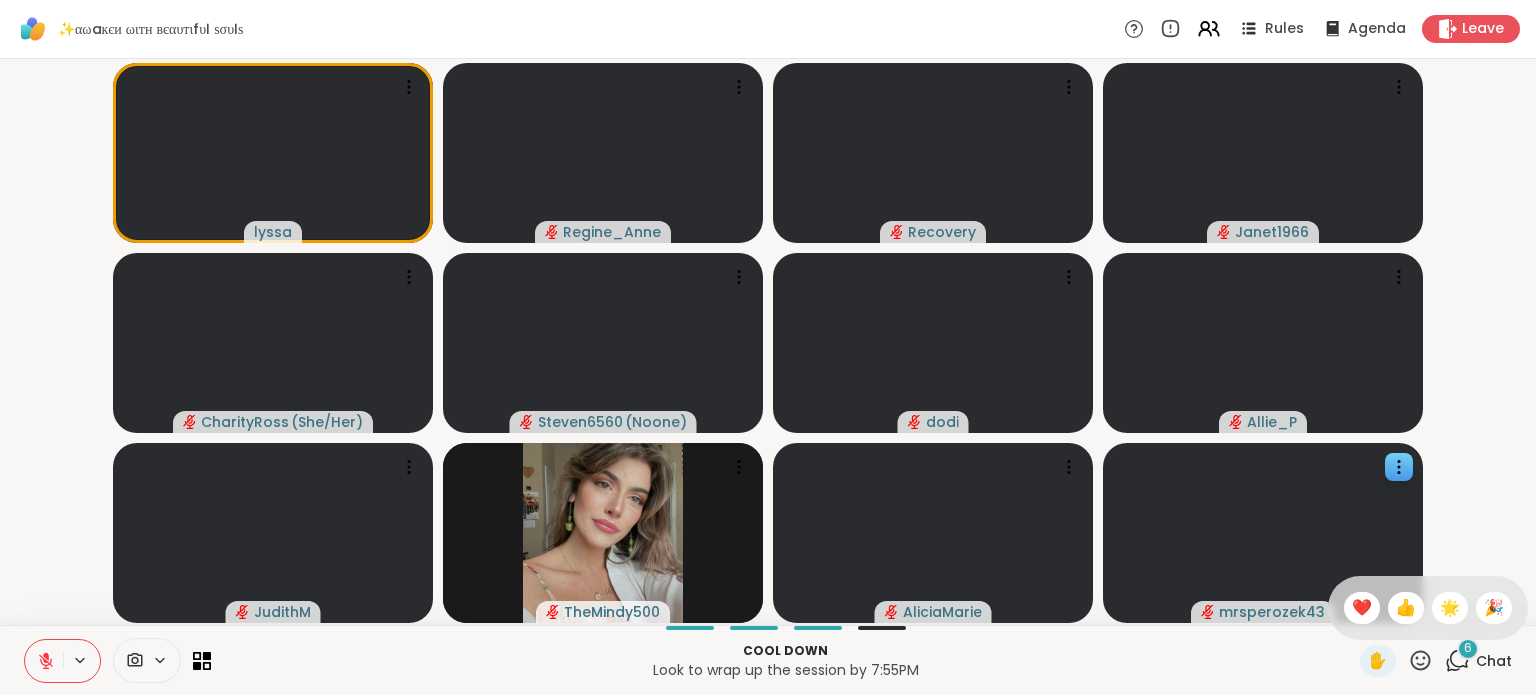click on "❤️" at bounding box center (1362, 608) 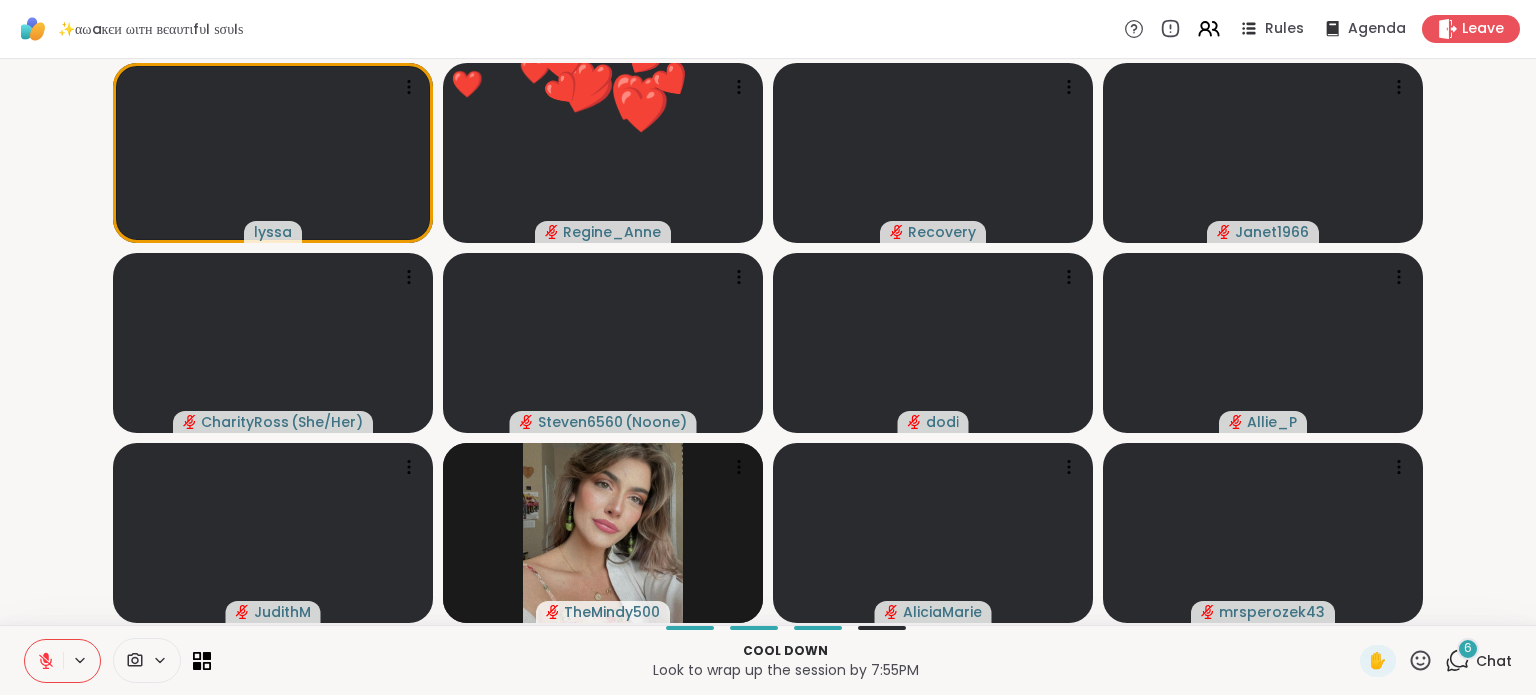 click on "Chat" at bounding box center (1494, 661) 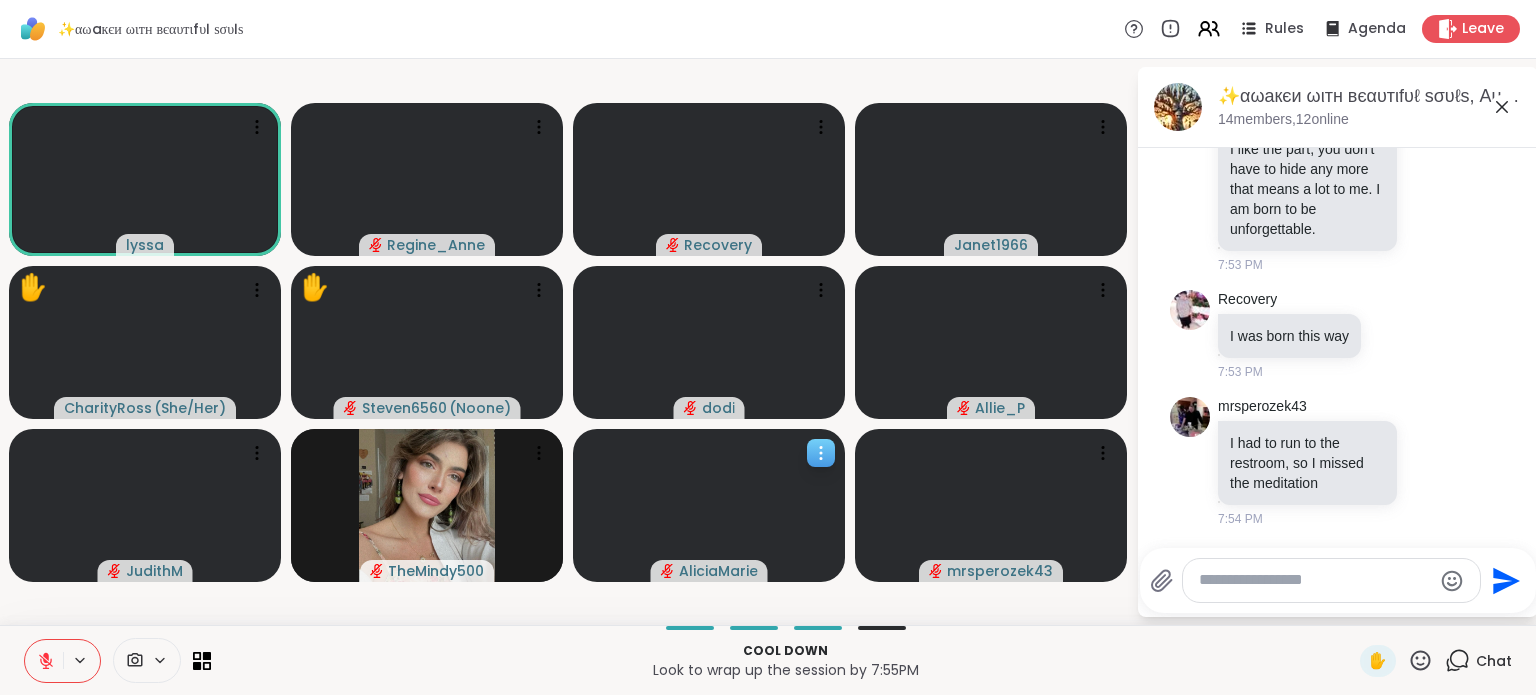 scroll, scrollTop: 8956, scrollLeft: 0, axis: vertical 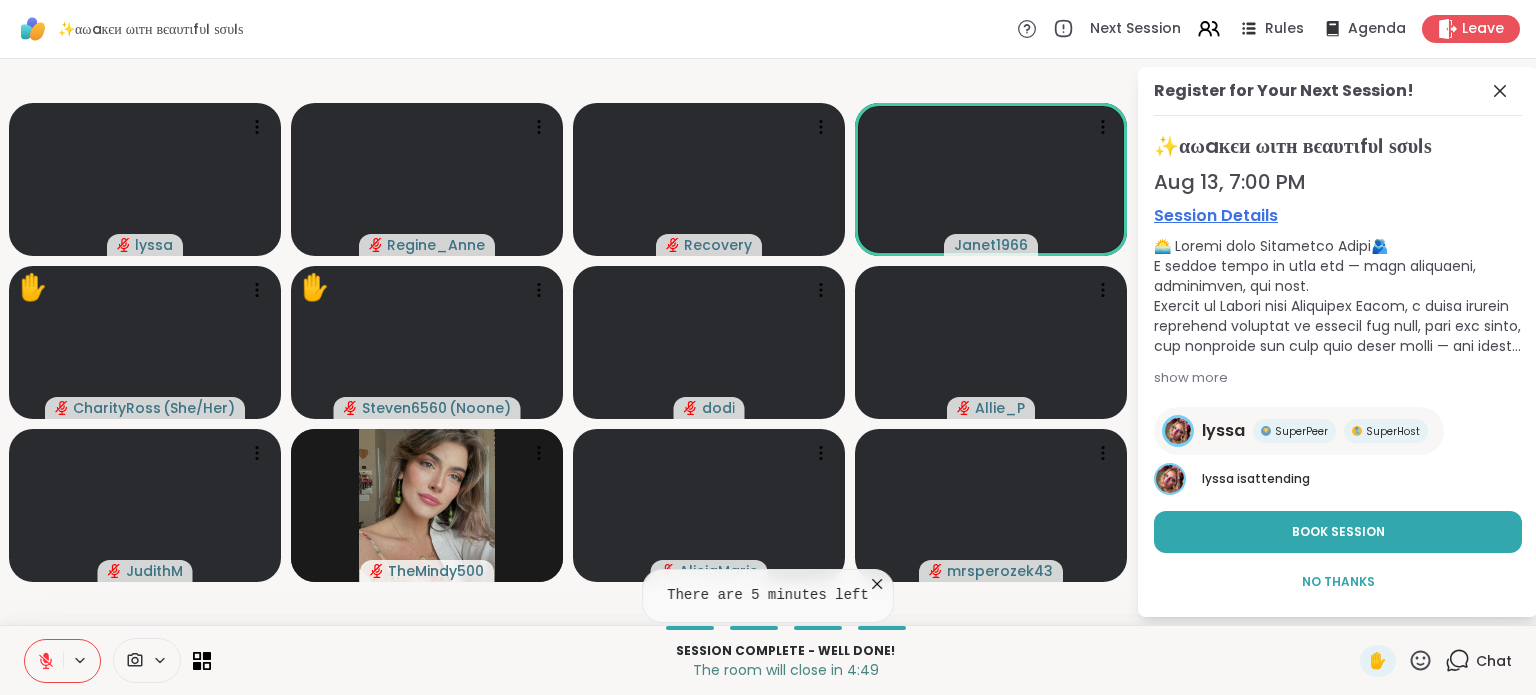 click on "The room will close in 4:49" at bounding box center (785, 670) 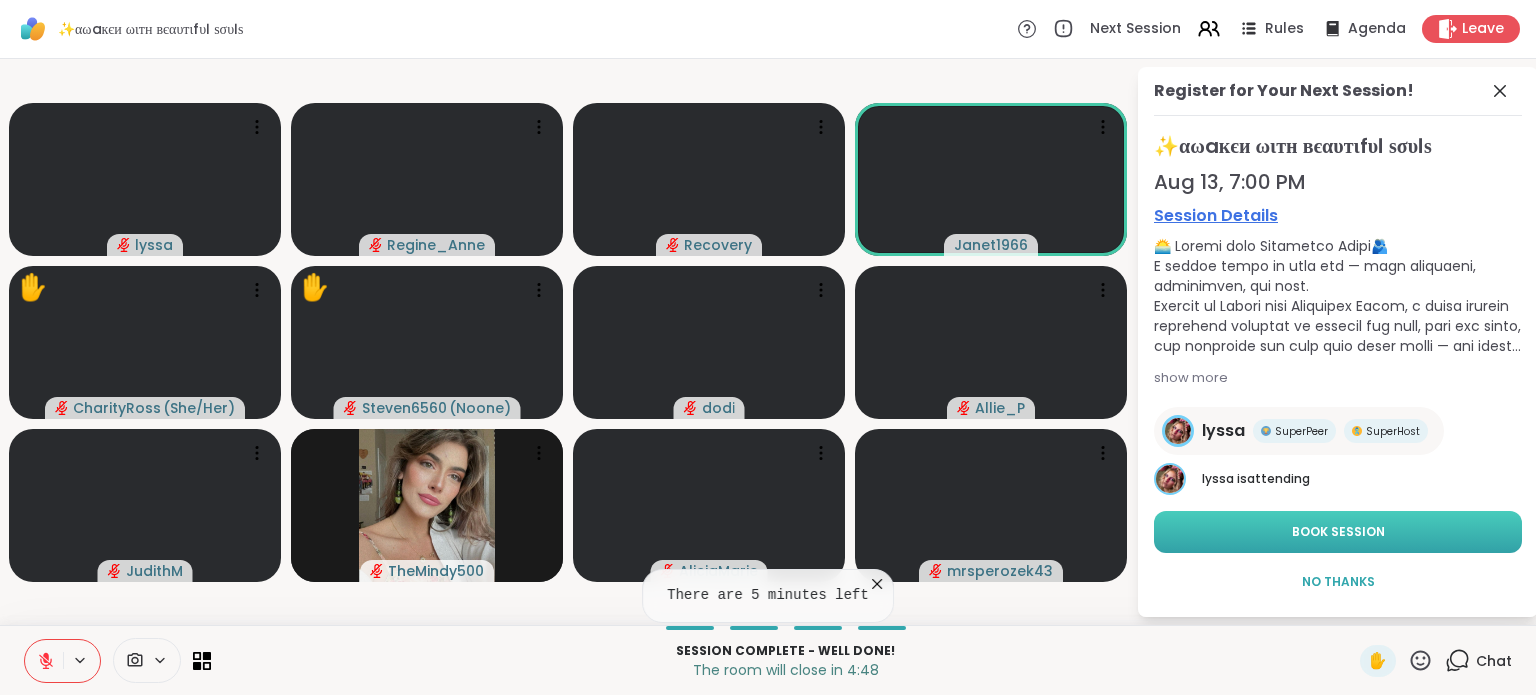 click on "Book Session" at bounding box center [1338, 532] 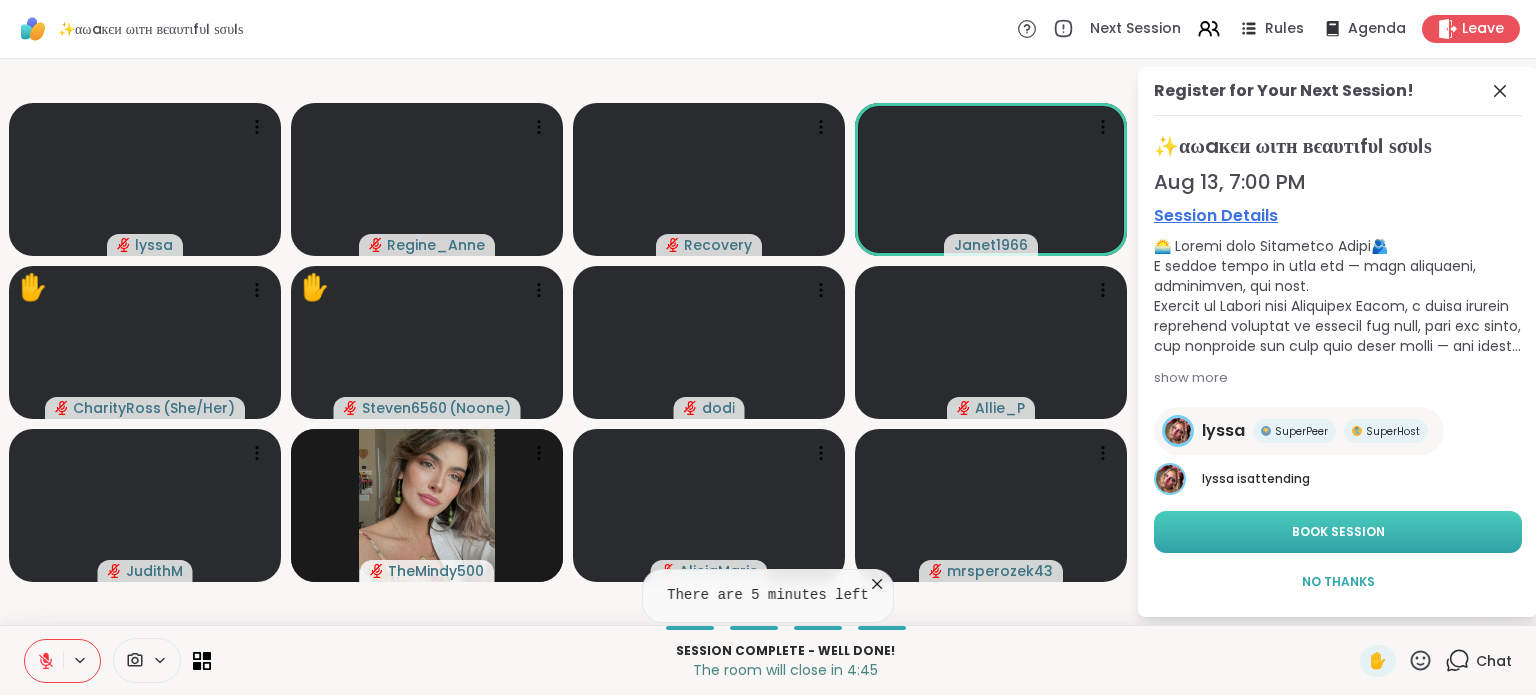 scroll, scrollTop: 0, scrollLeft: 0, axis: both 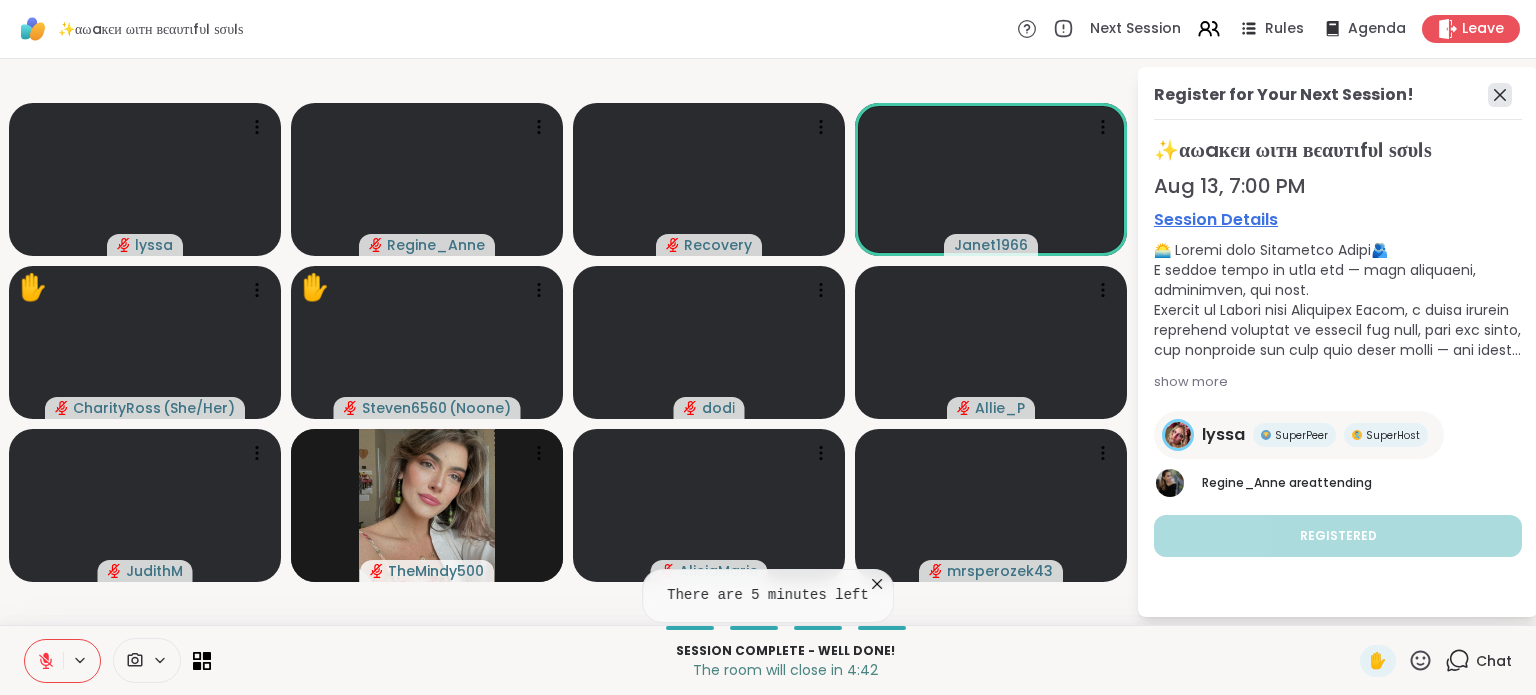 click 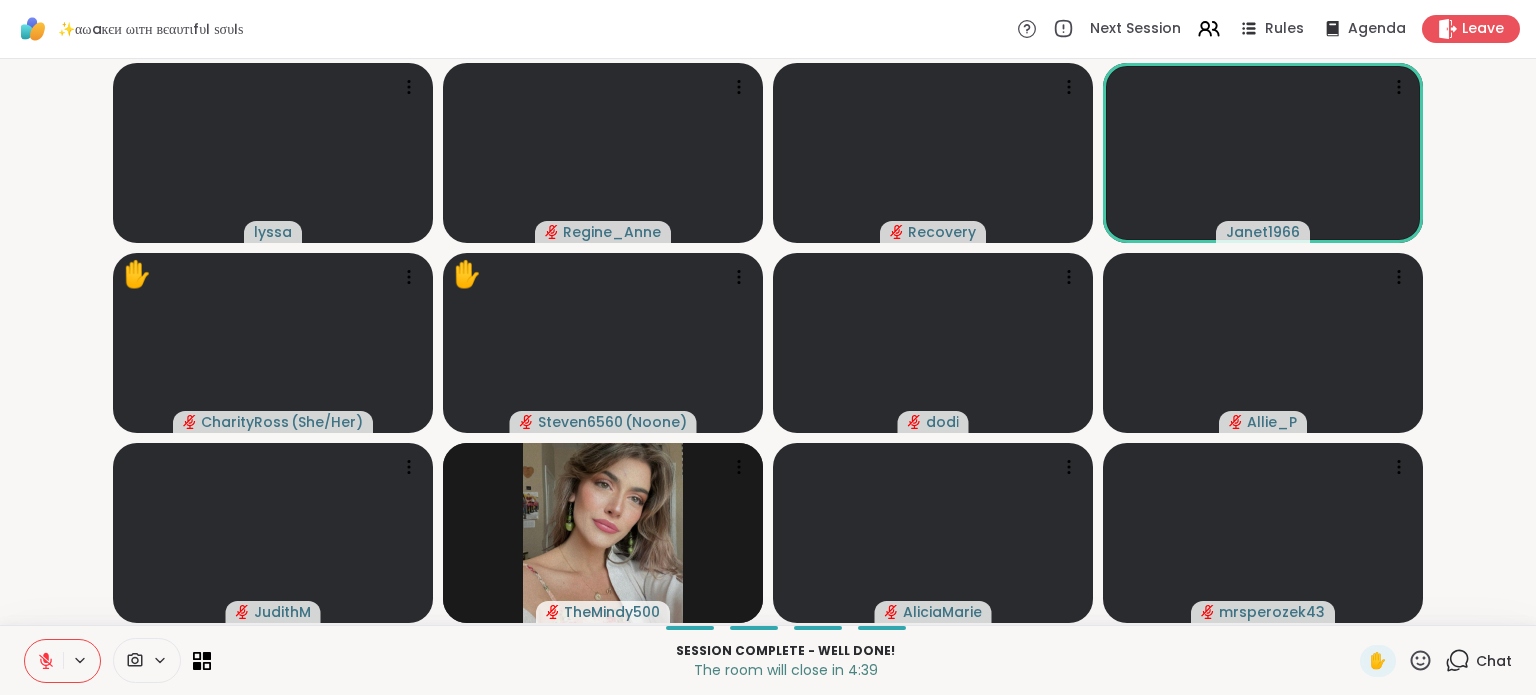 click 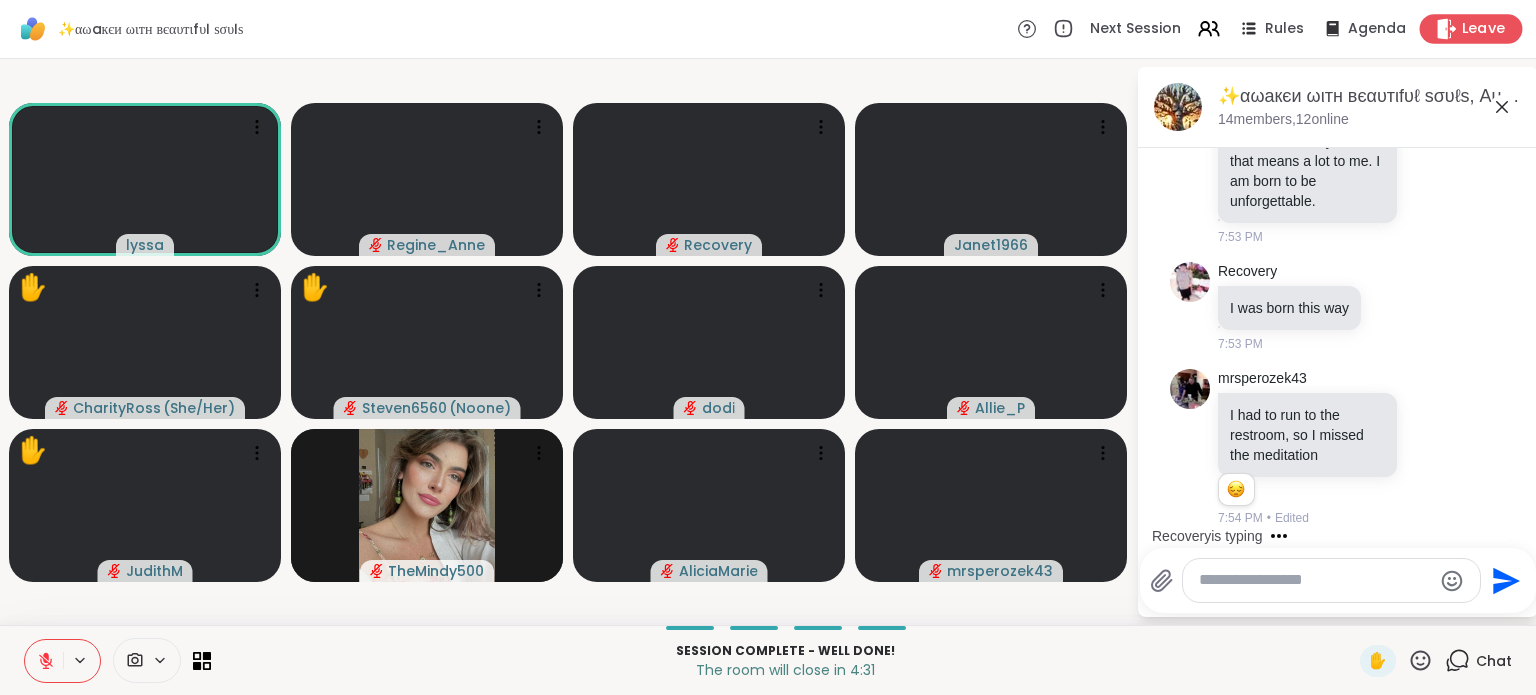 scroll, scrollTop: 5907, scrollLeft: 0, axis: vertical 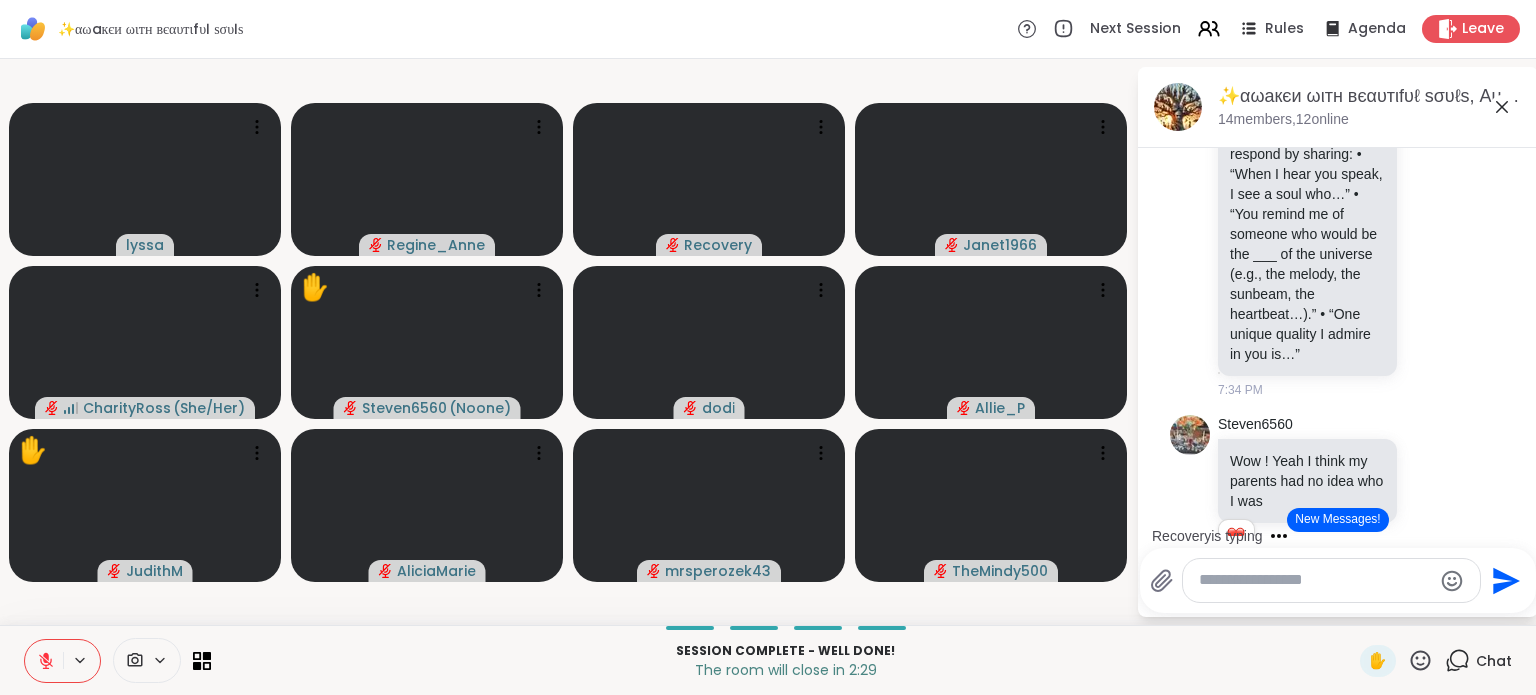 click at bounding box center (1315, 580) 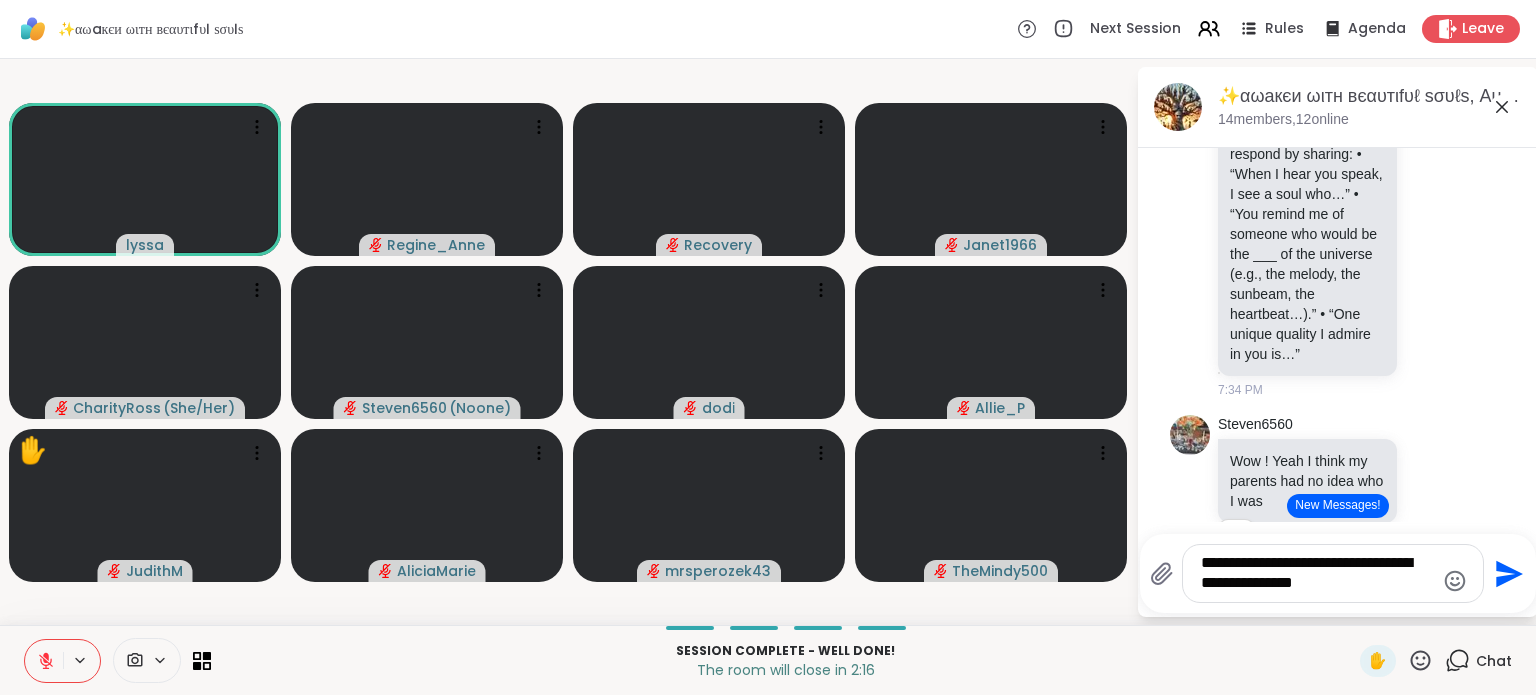 paste on "**********" 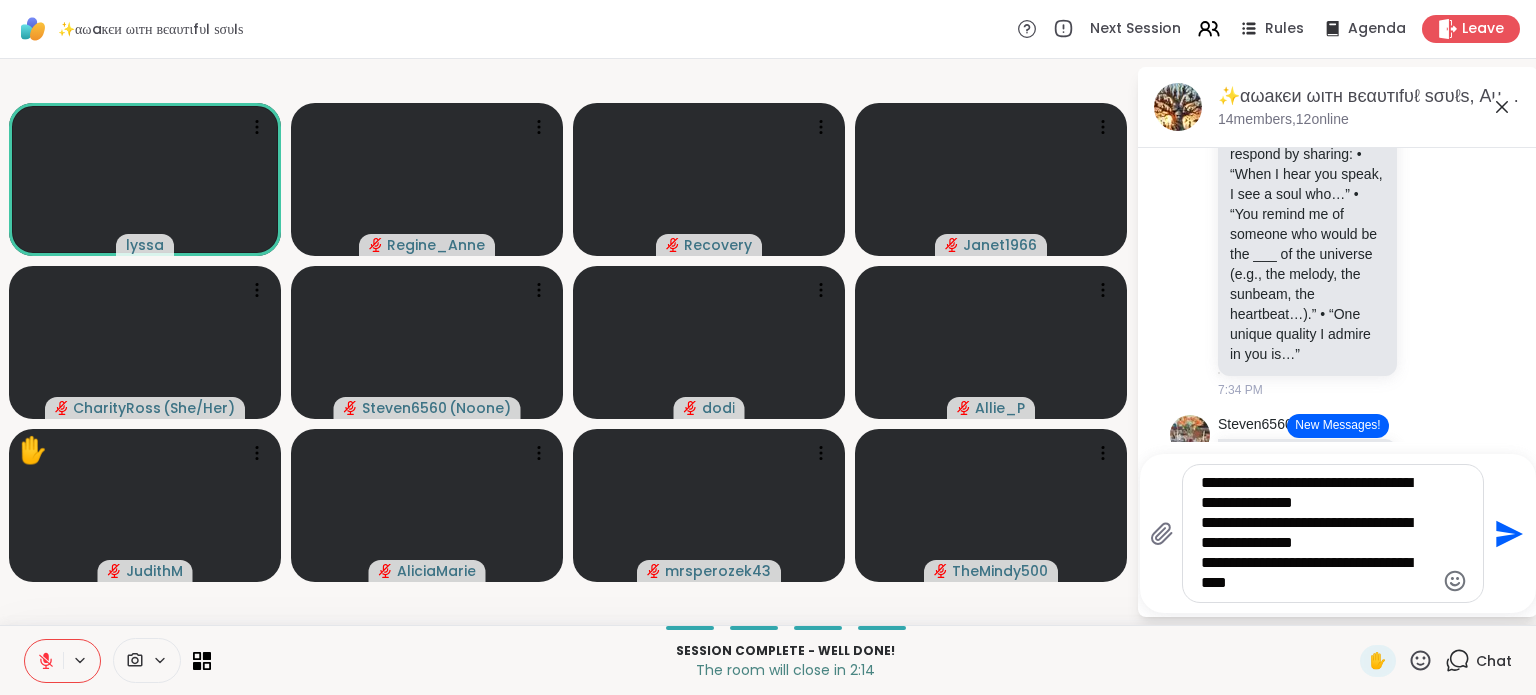 click on "**********" at bounding box center (1317, 533) 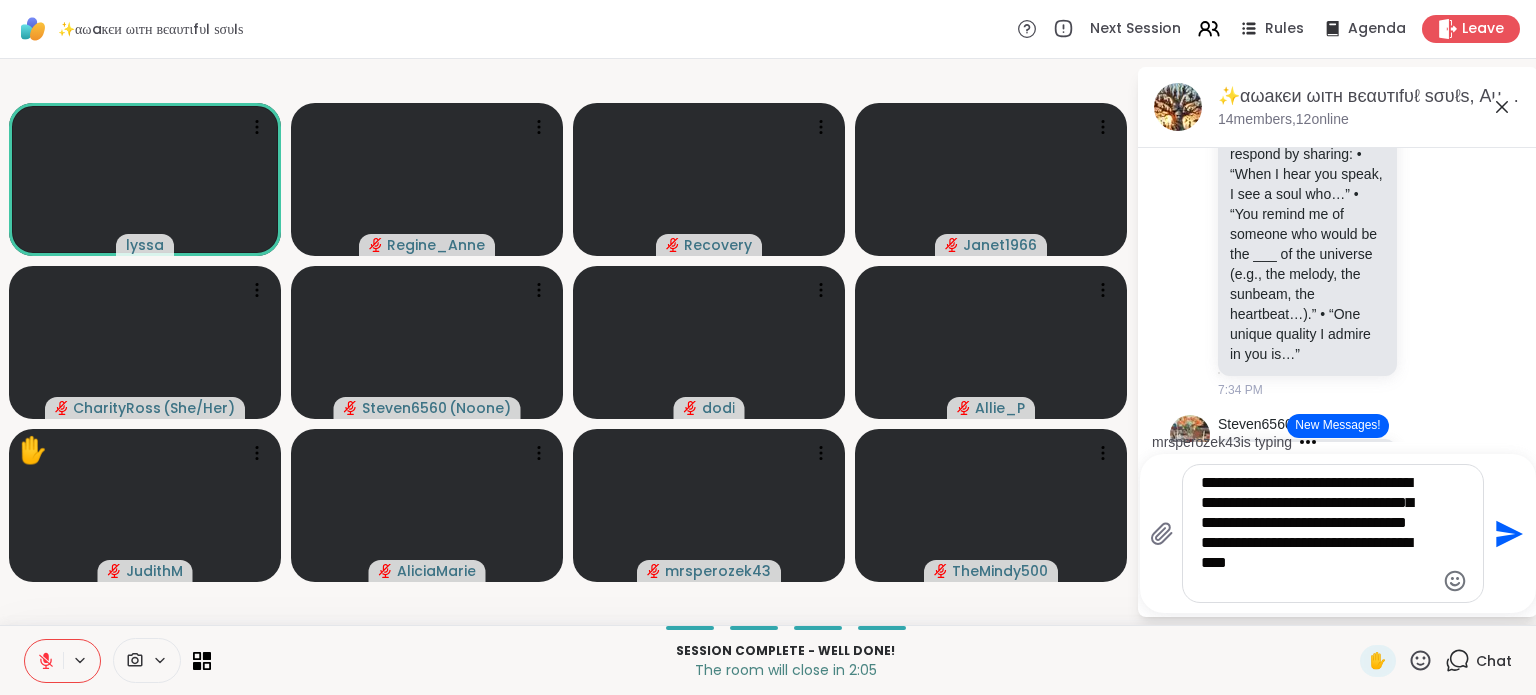 click on "**********" at bounding box center (1317, 533) 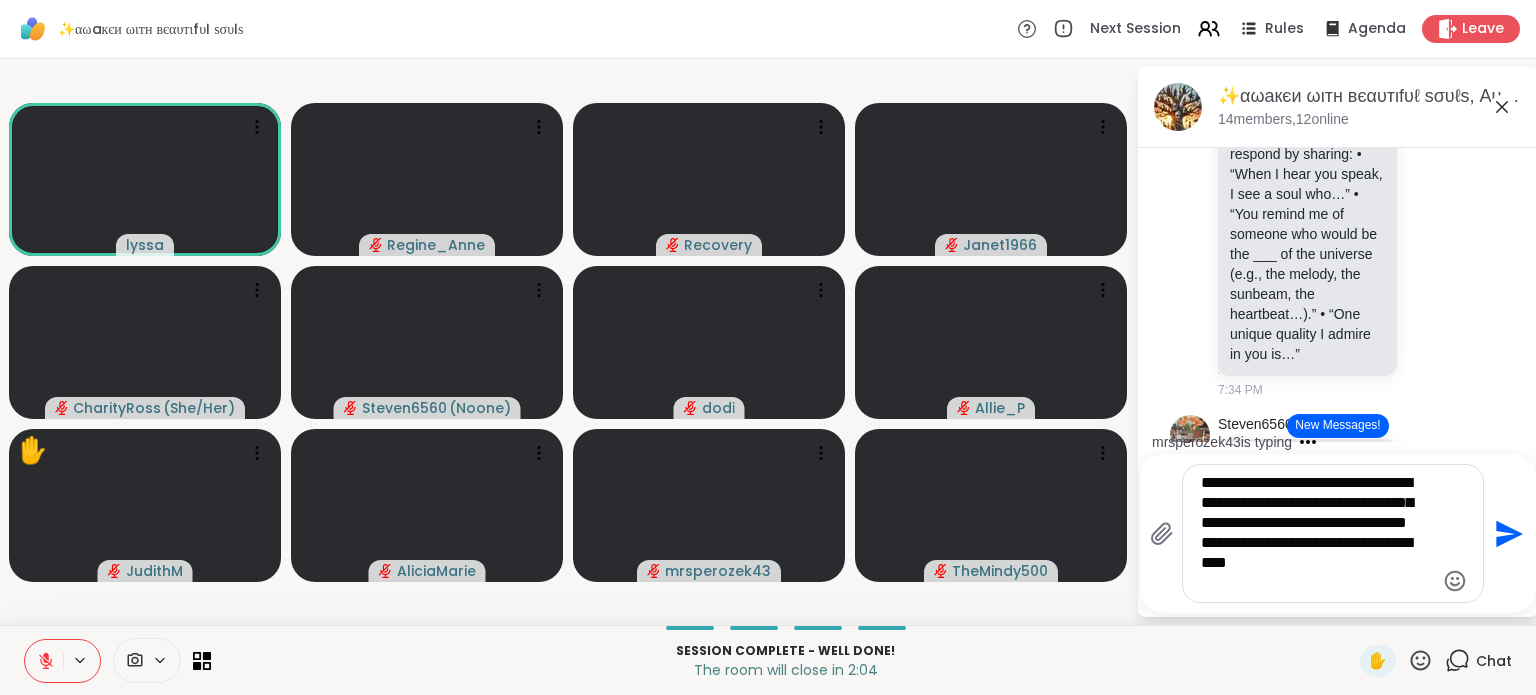 click on "**********" at bounding box center (1317, 533) 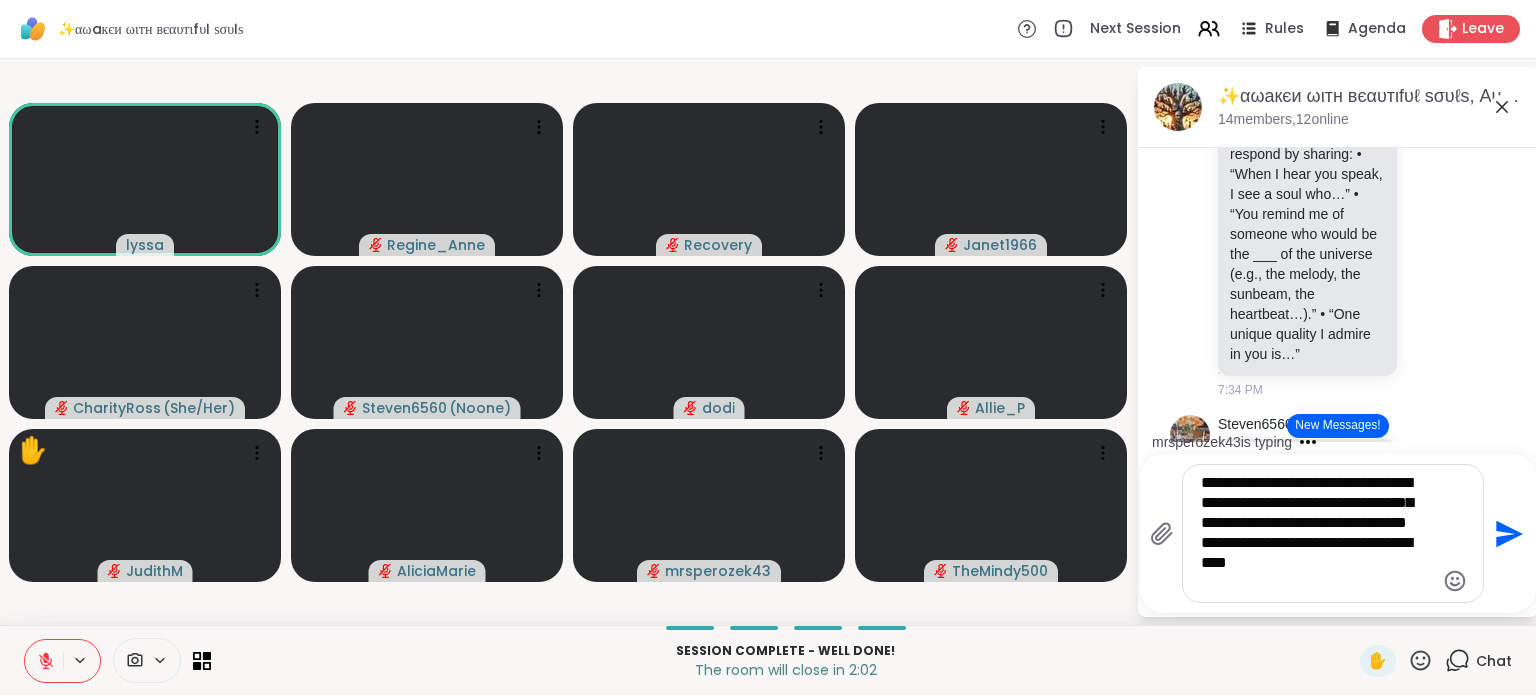 drag, startPoint x: 1296, startPoint y: 529, endPoint x: 1399, endPoint y: 525, distance: 103.077644 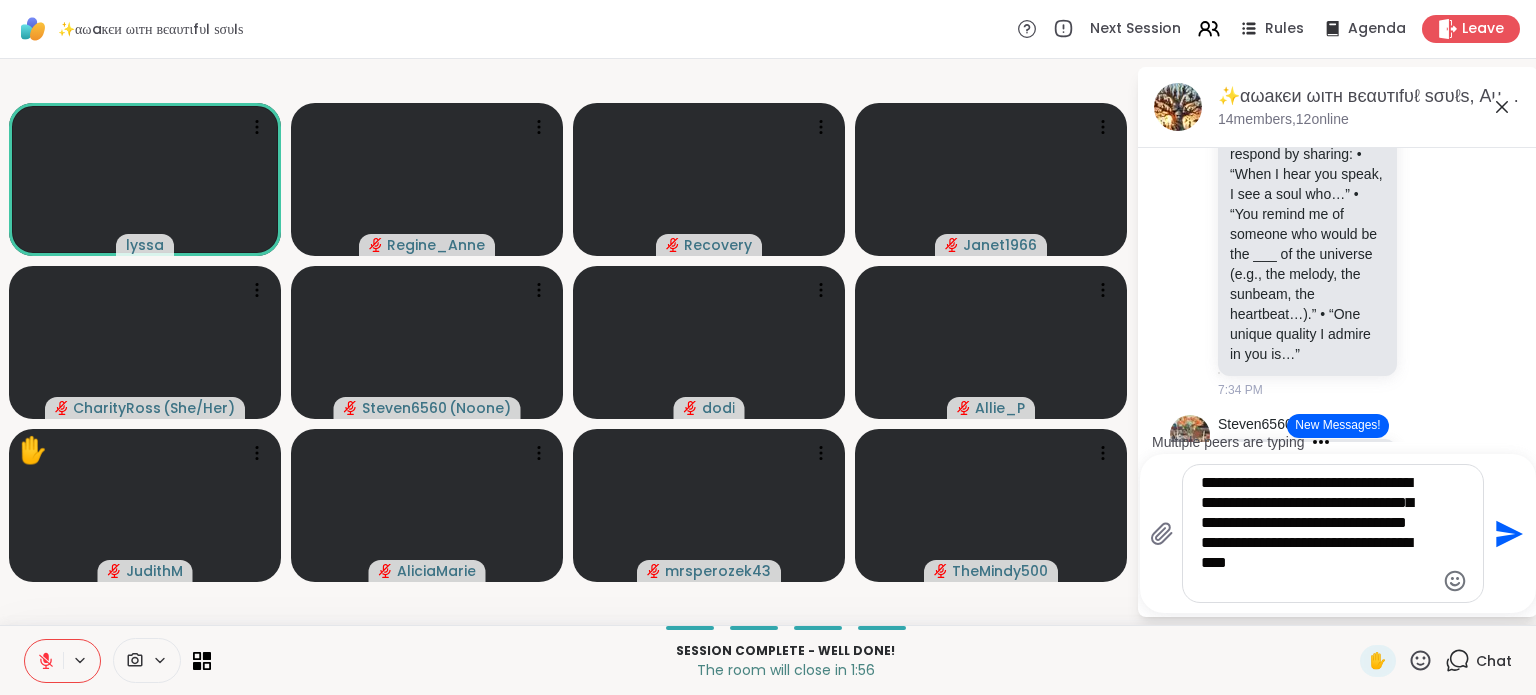 drag, startPoint x: 1365, startPoint y: 506, endPoint x: 1372, endPoint y: 543, distance: 37.65634 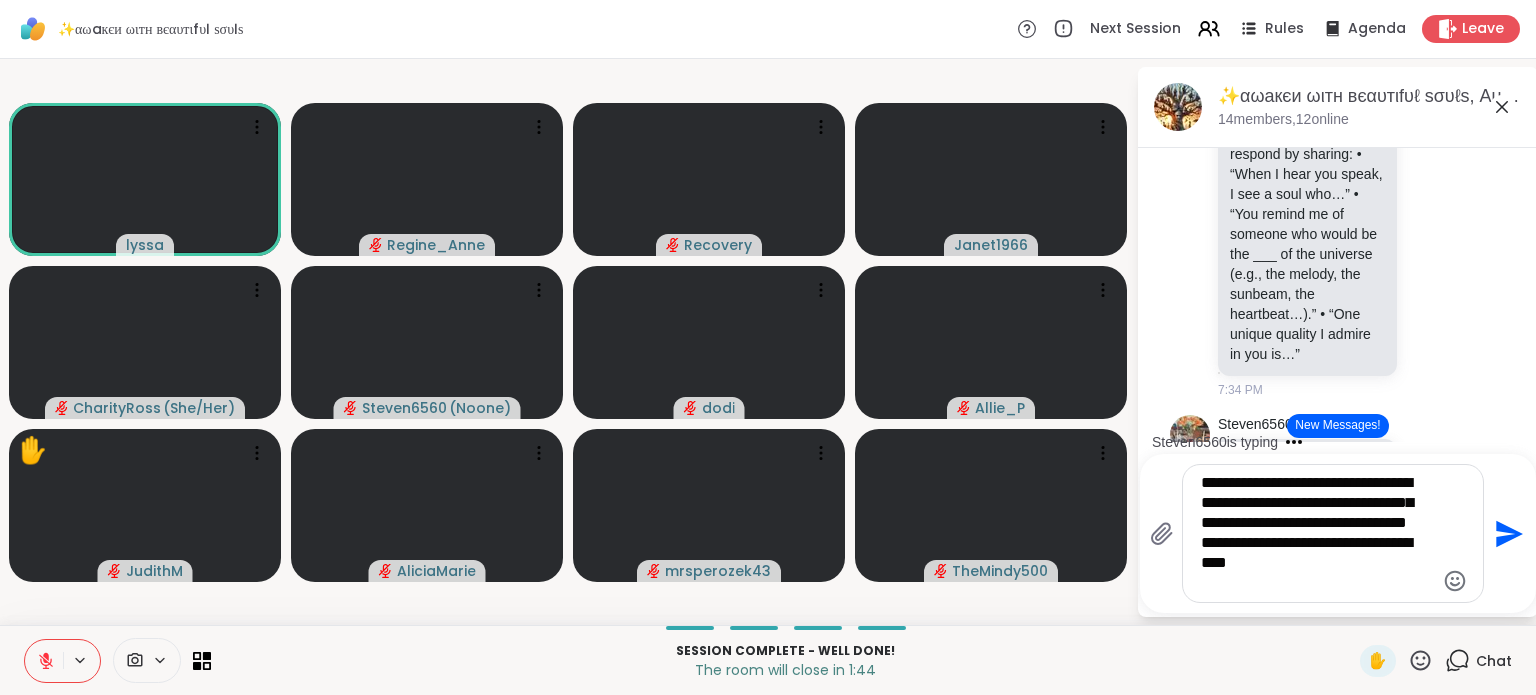 drag, startPoint x: 1247, startPoint y: 526, endPoint x: 1400, endPoint y: 527, distance: 153.00327 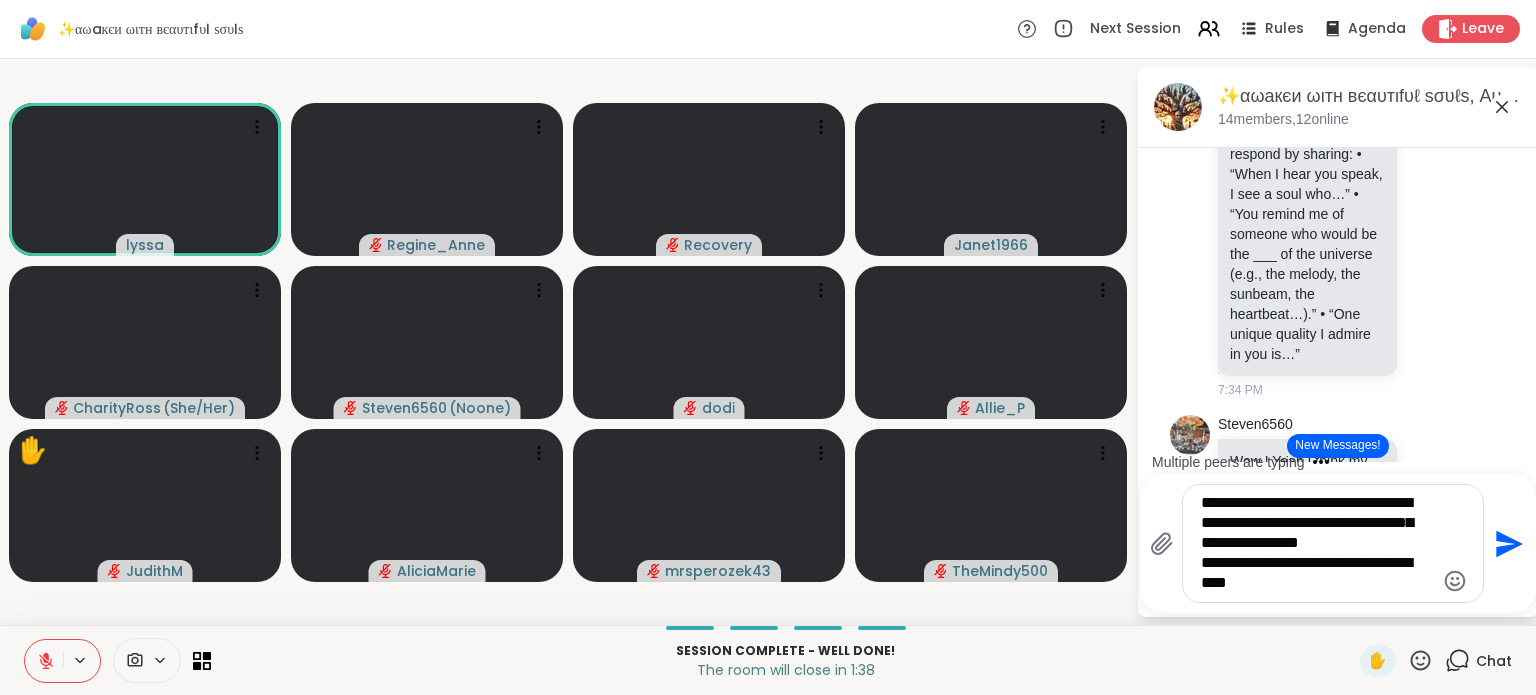 click on "**********" at bounding box center (1317, 543) 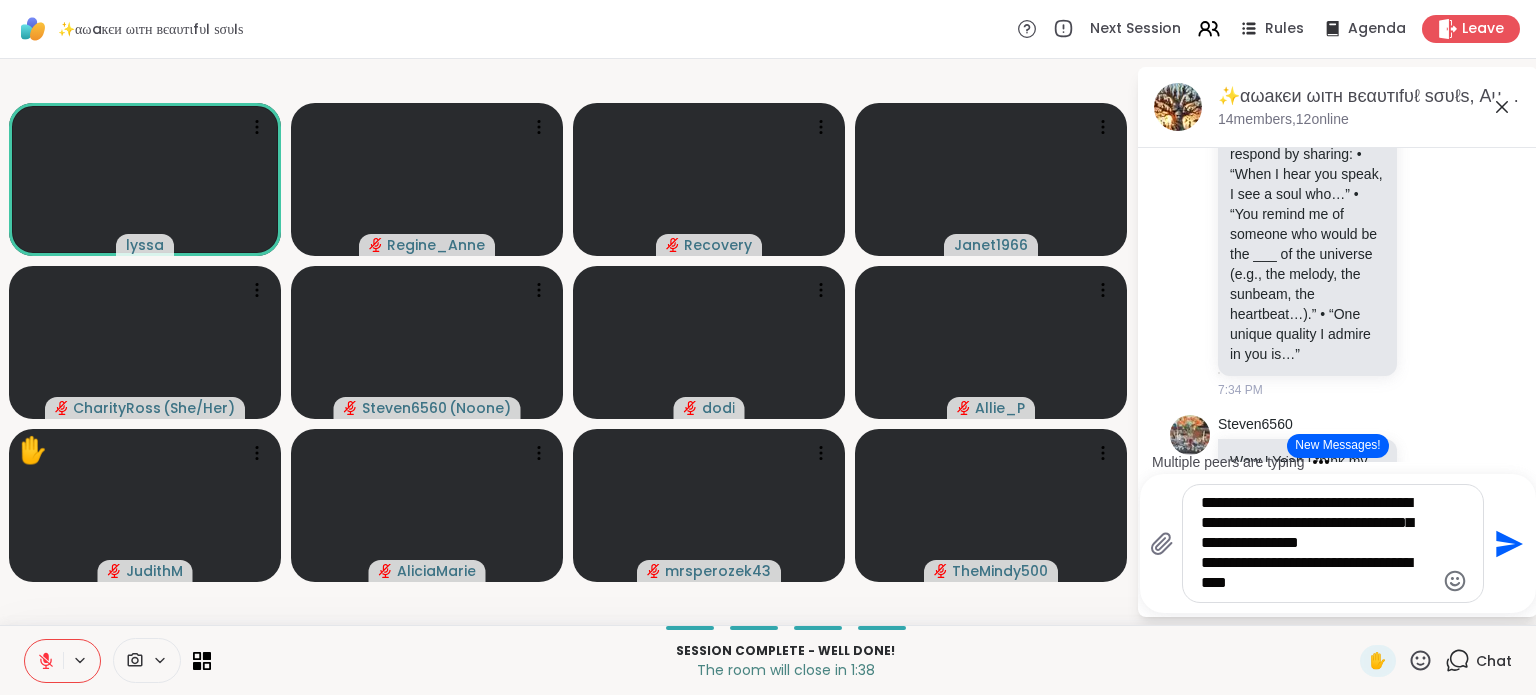 drag, startPoint x: 1250, startPoint y: 566, endPoint x: 1196, endPoint y: 562, distance: 54.147945 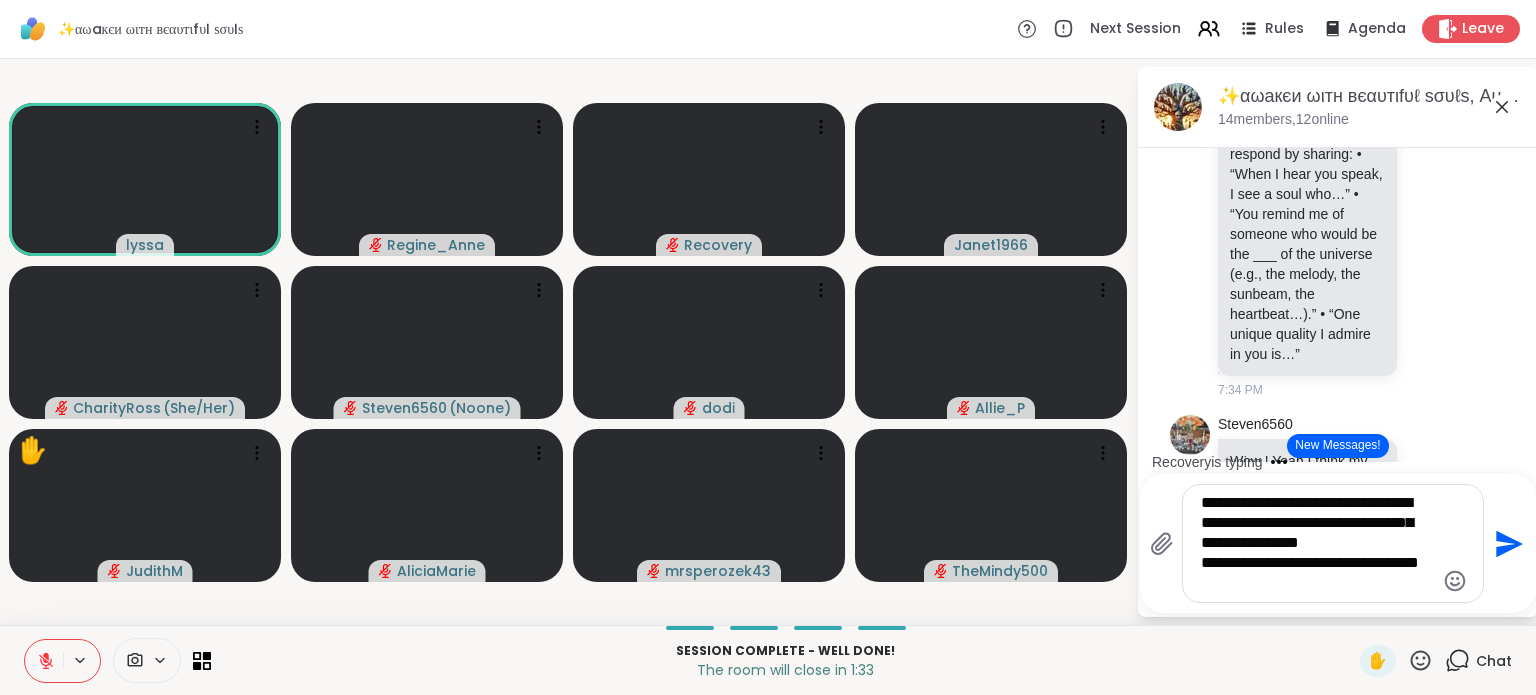 click on "**********" at bounding box center (1317, 543) 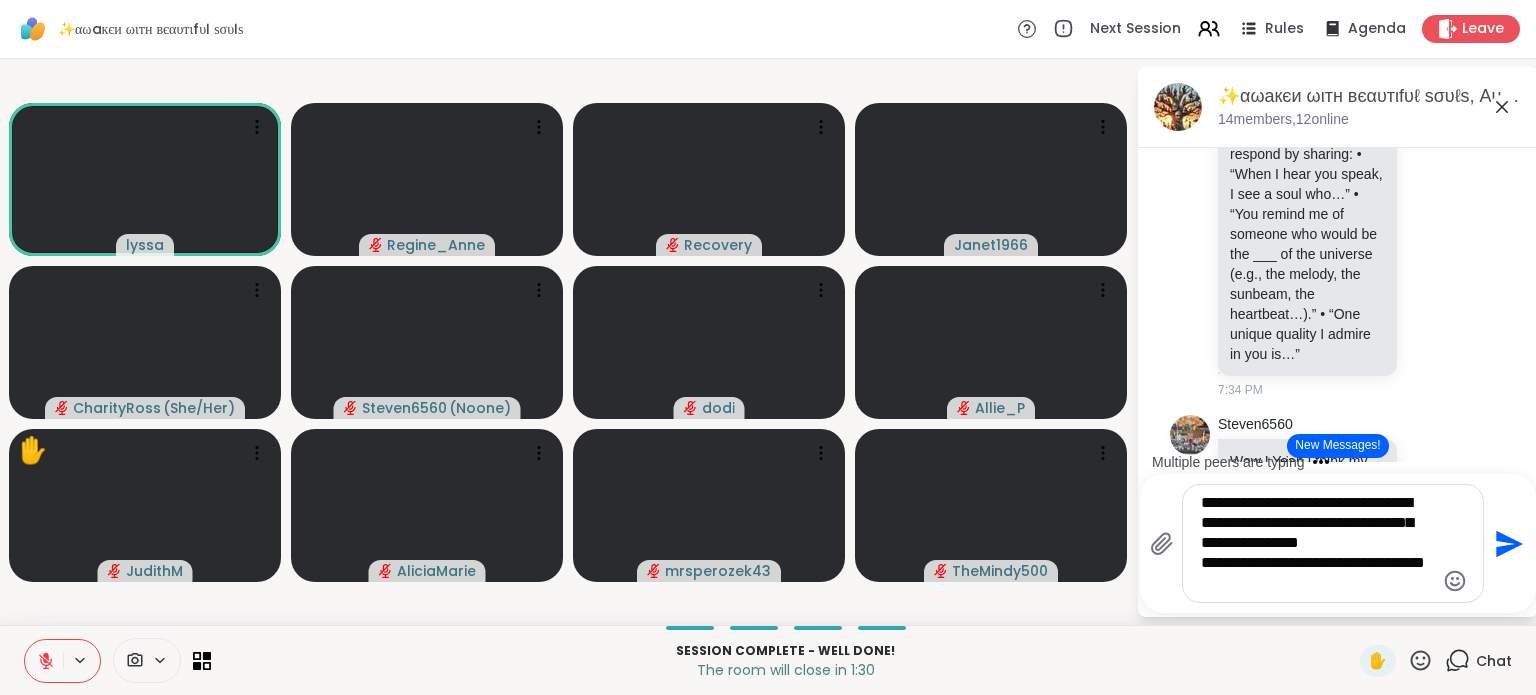 type on "**********" 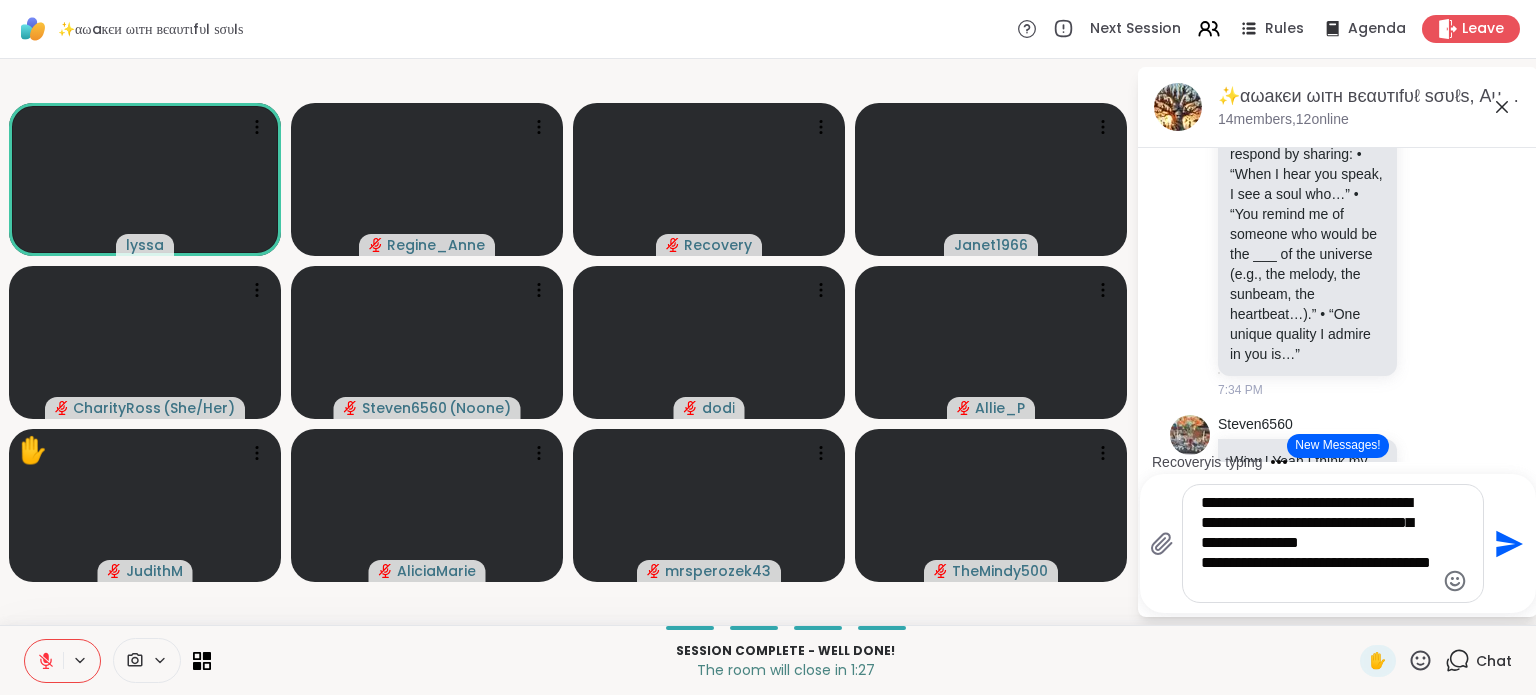 type 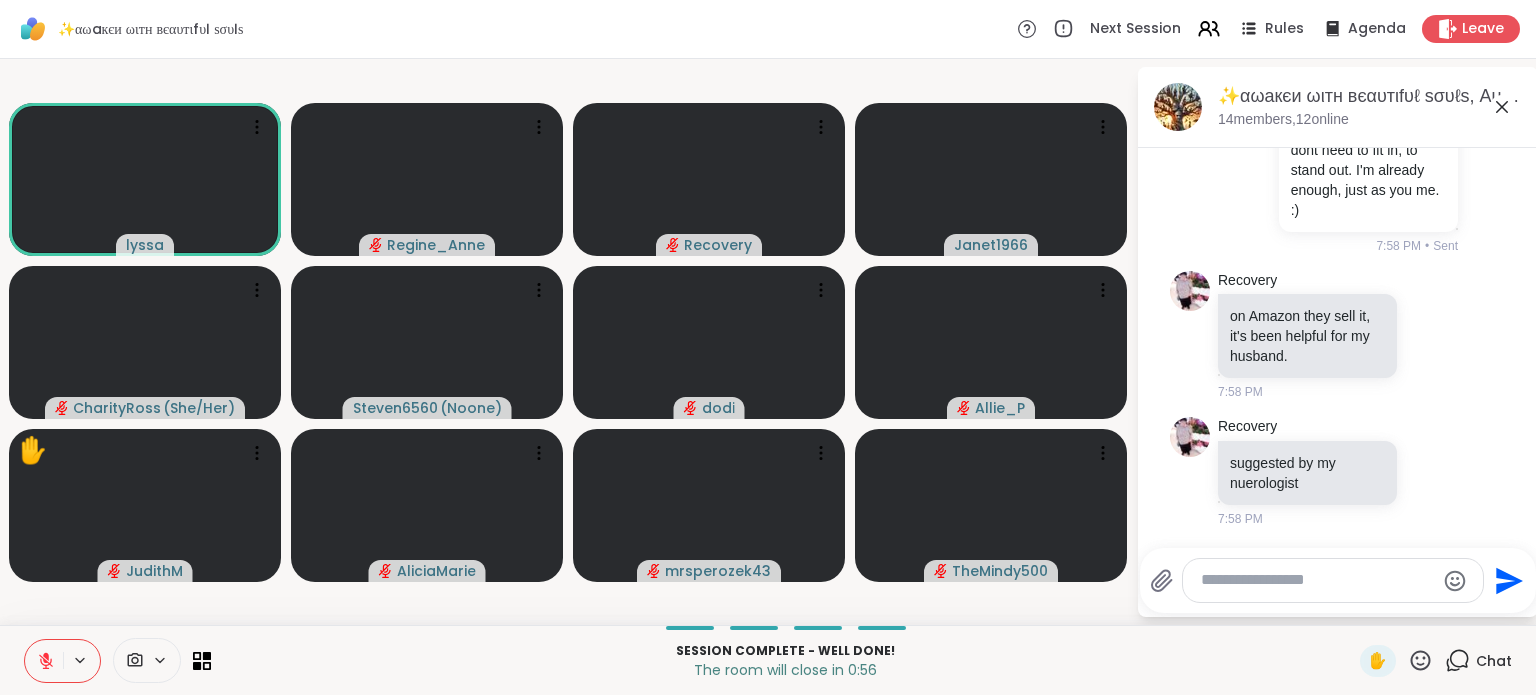 scroll, scrollTop: 11204, scrollLeft: 0, axis: vertical 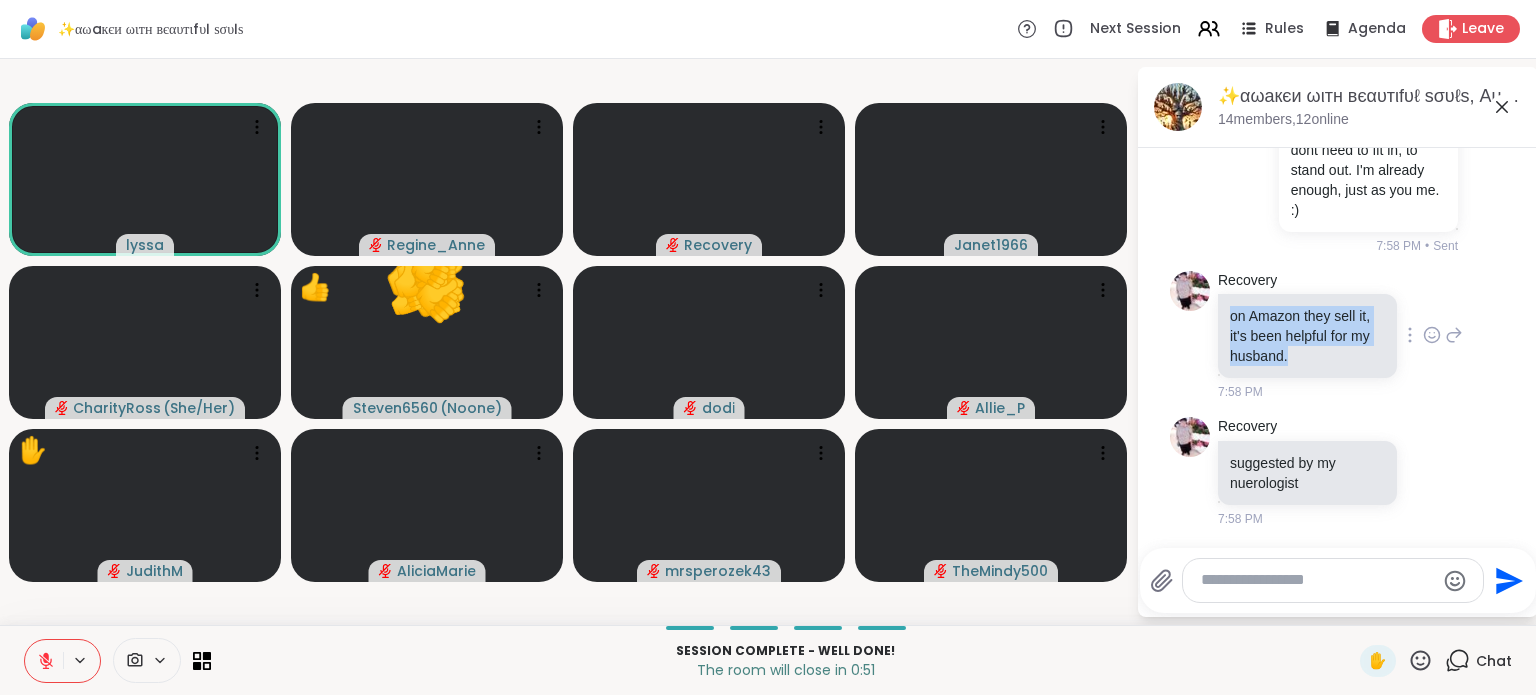 drag, startPoint x: 1230, startPoint y: 317, endPoint x: 1318, endPoint y: 376, distance: 105.9481 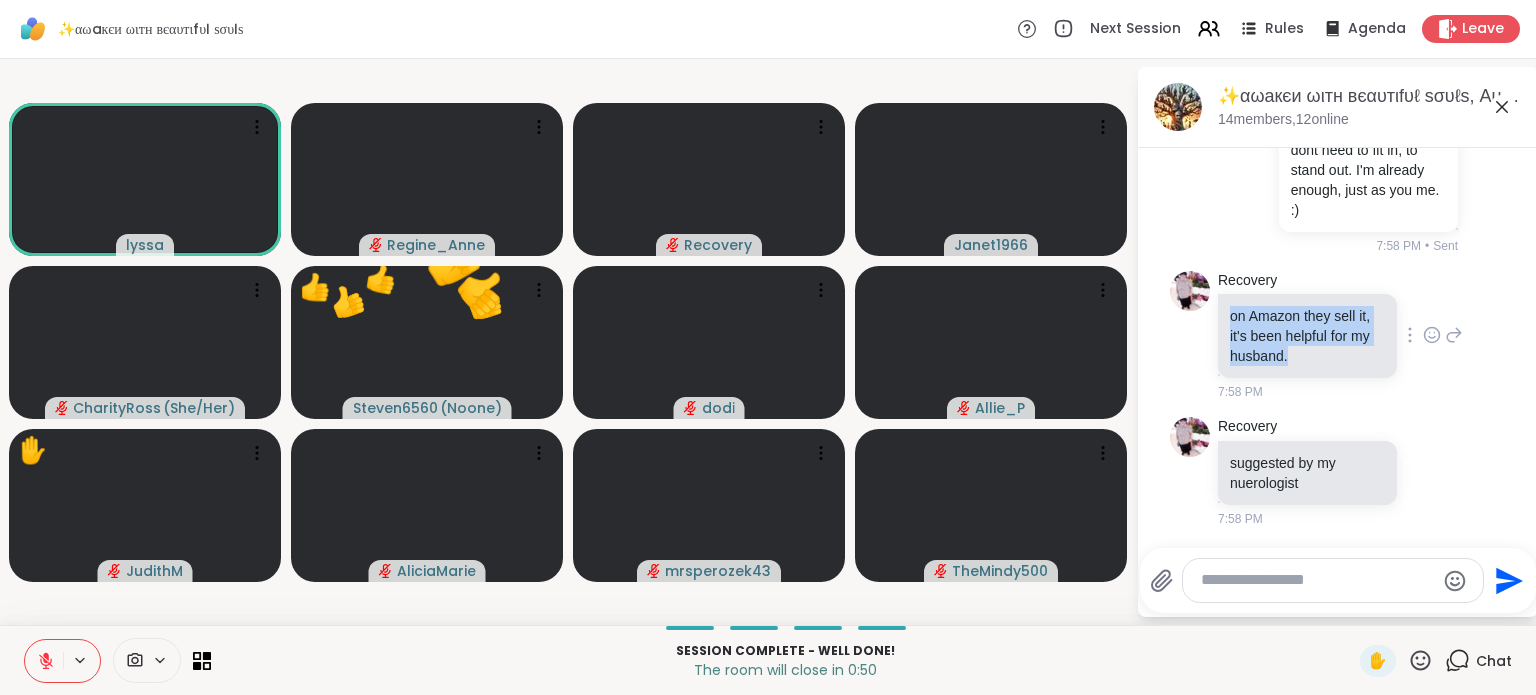 click on "on Amazon they sell it, it's been helpful for my husband." at bounding box center (1307, 336) 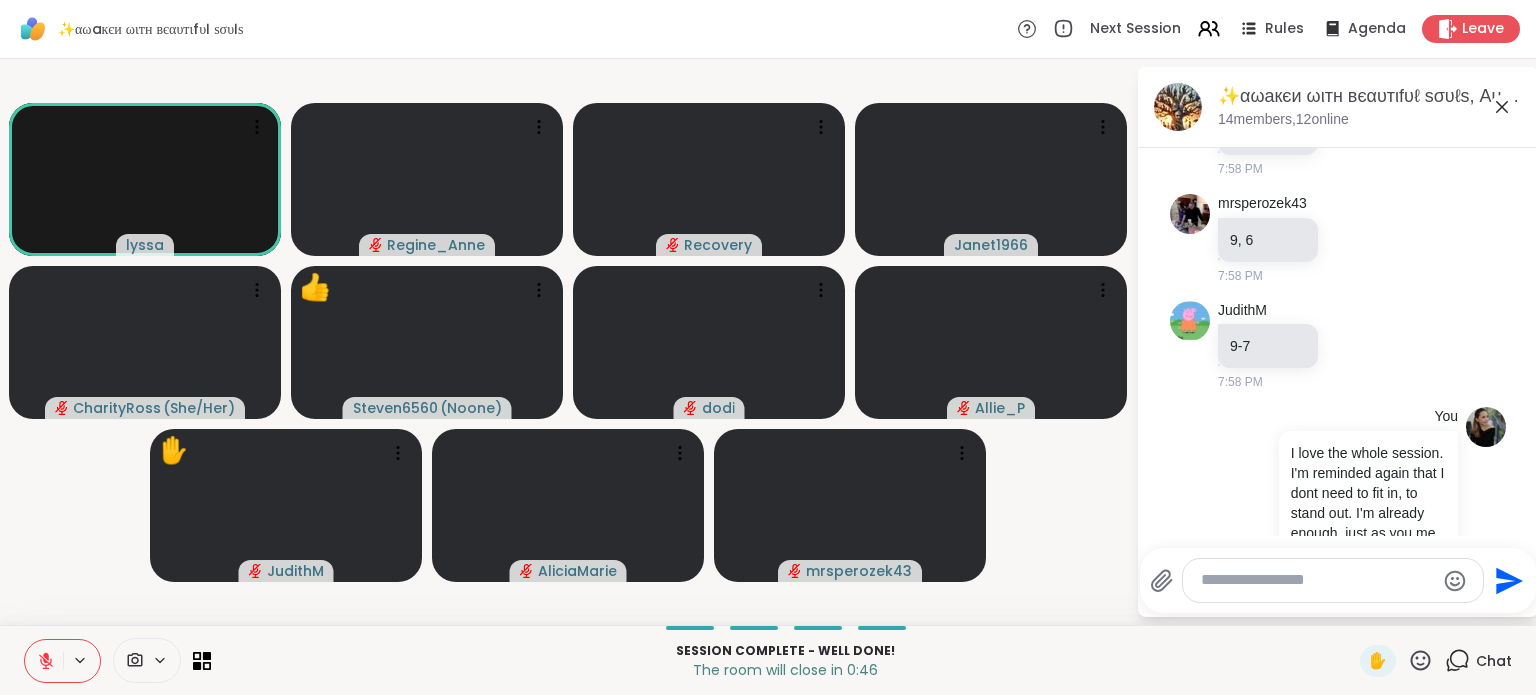scroll, scrollTop: 9804, scrollLeft: 0, axis: vertical 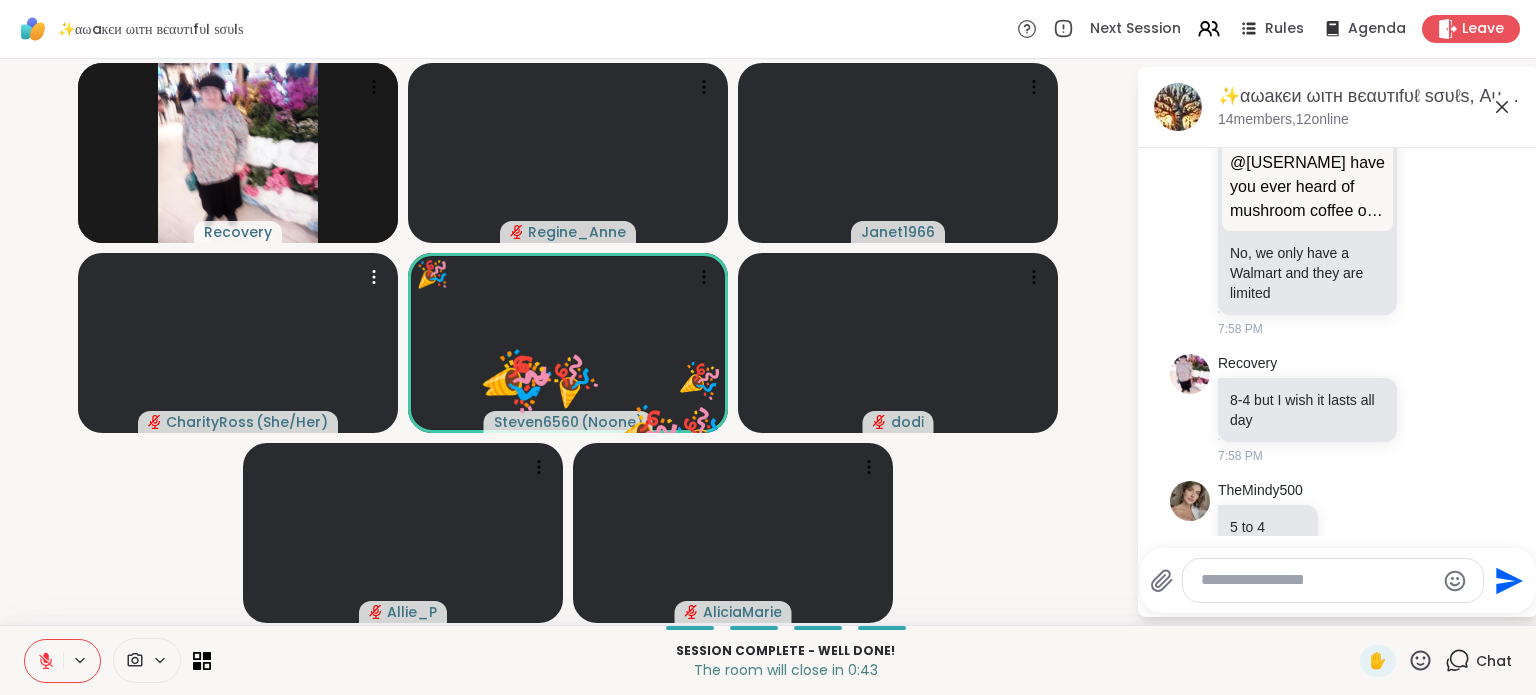 click 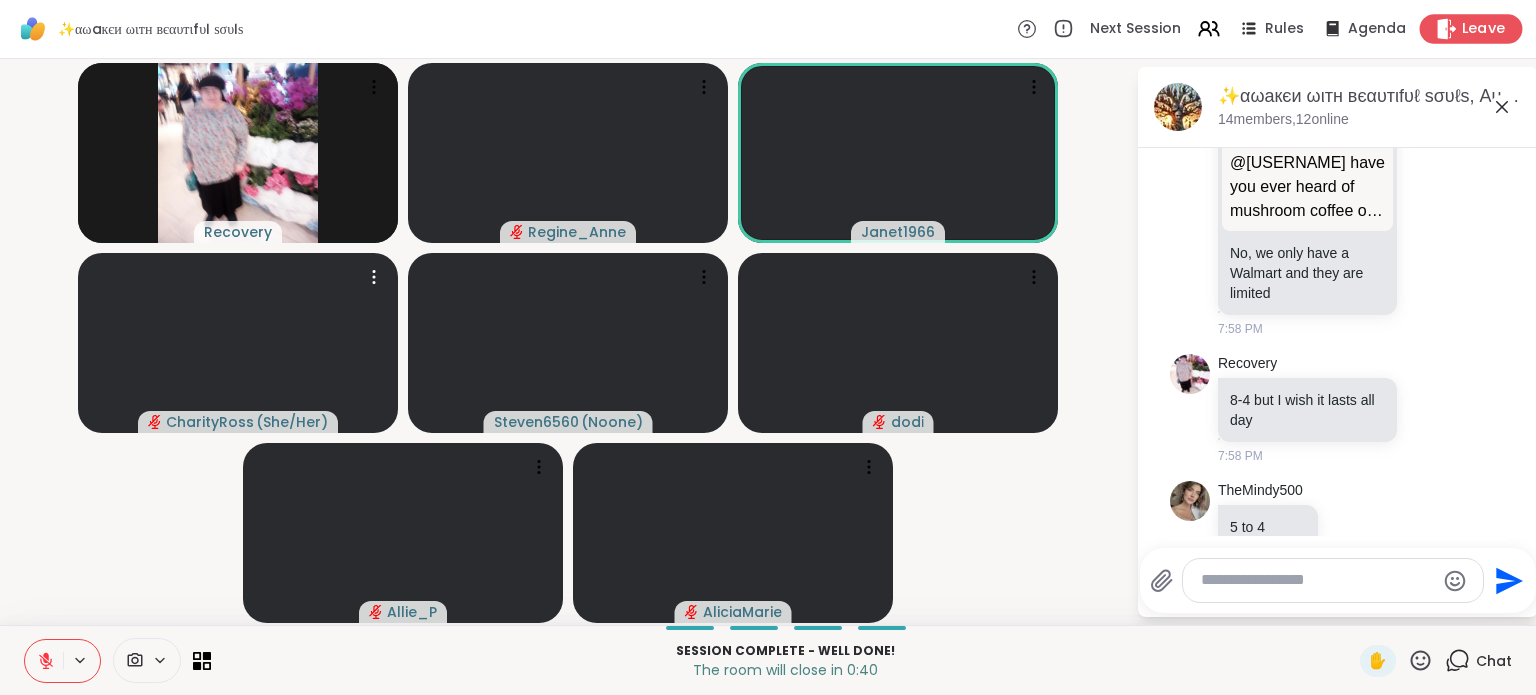 click on "Leave" at bounding box center [1471, 28] 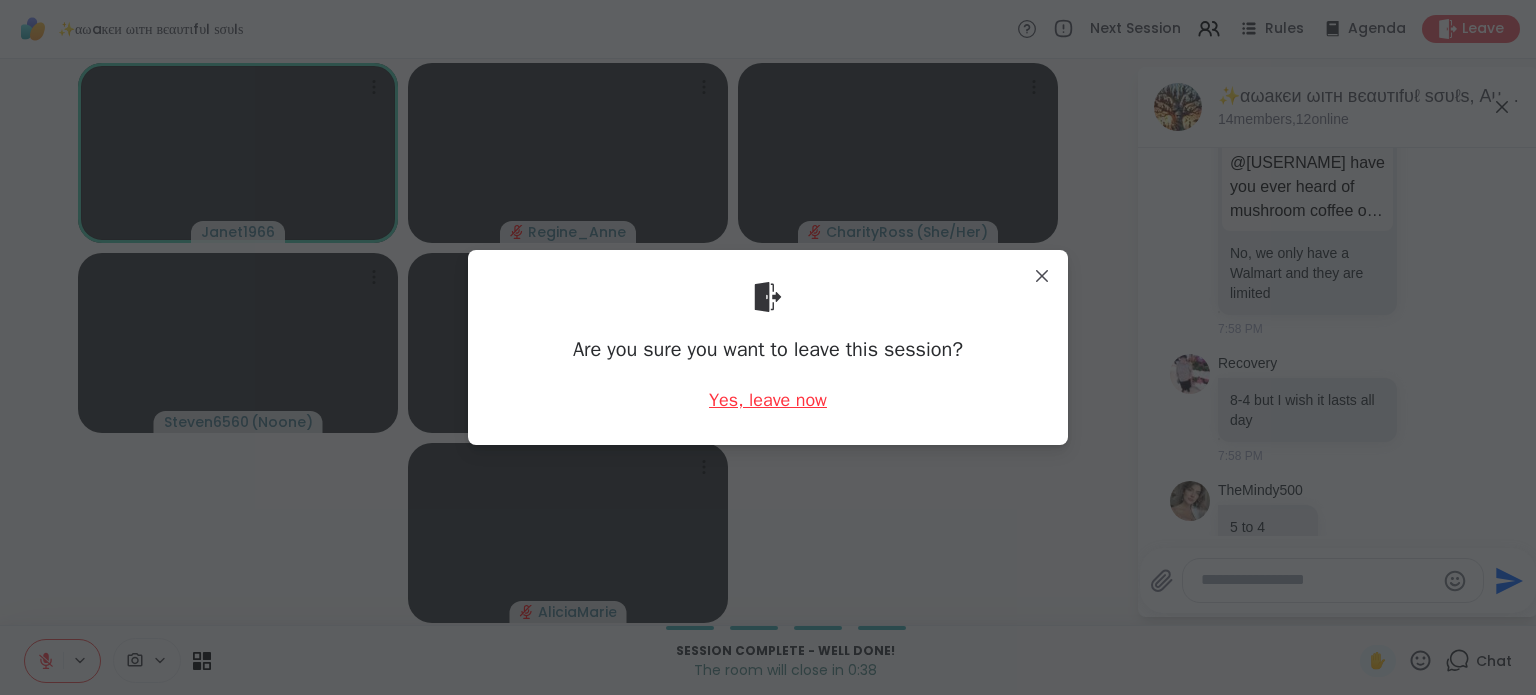 click on "Yes, leave now" at bounding box center (768, 400) 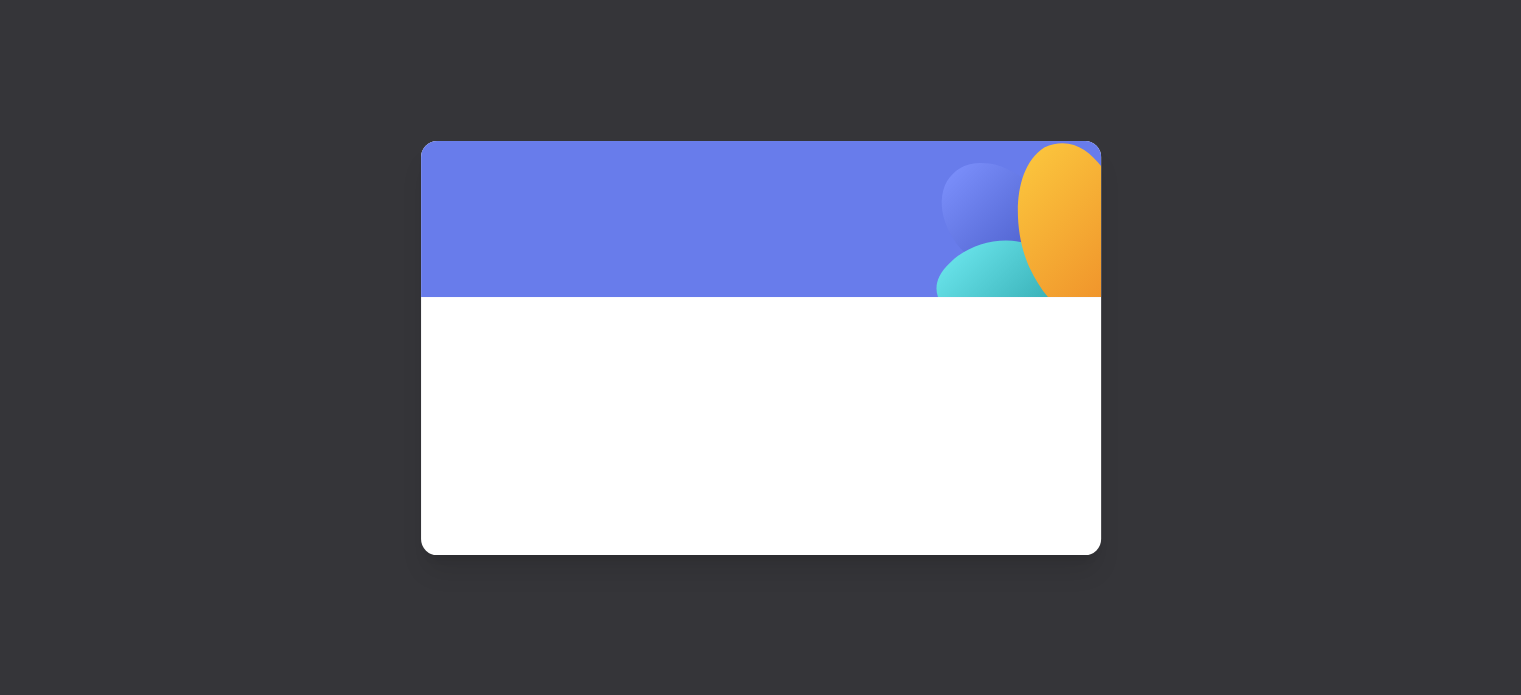 click at bounding box center [760, 347] 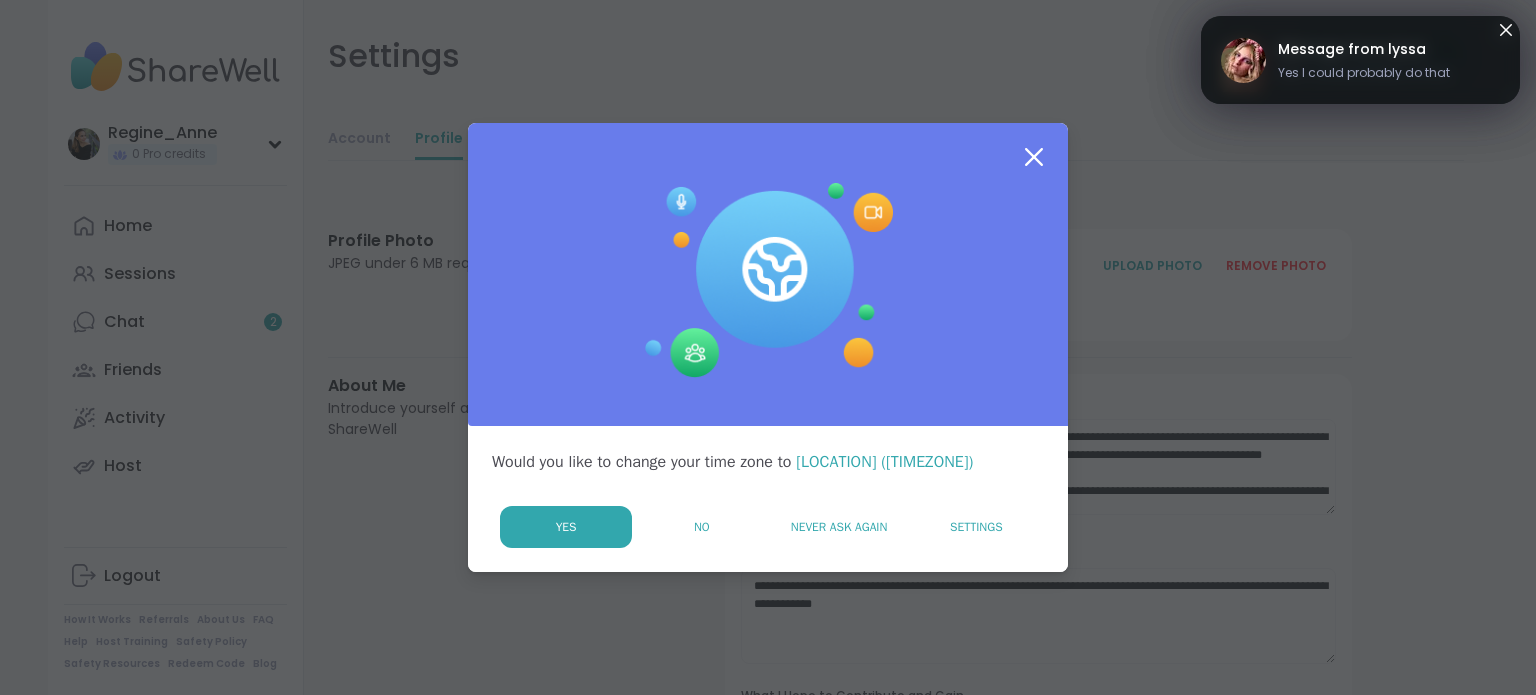 scroll, scrollTop: 0, scrollLeft: 0, axis: both 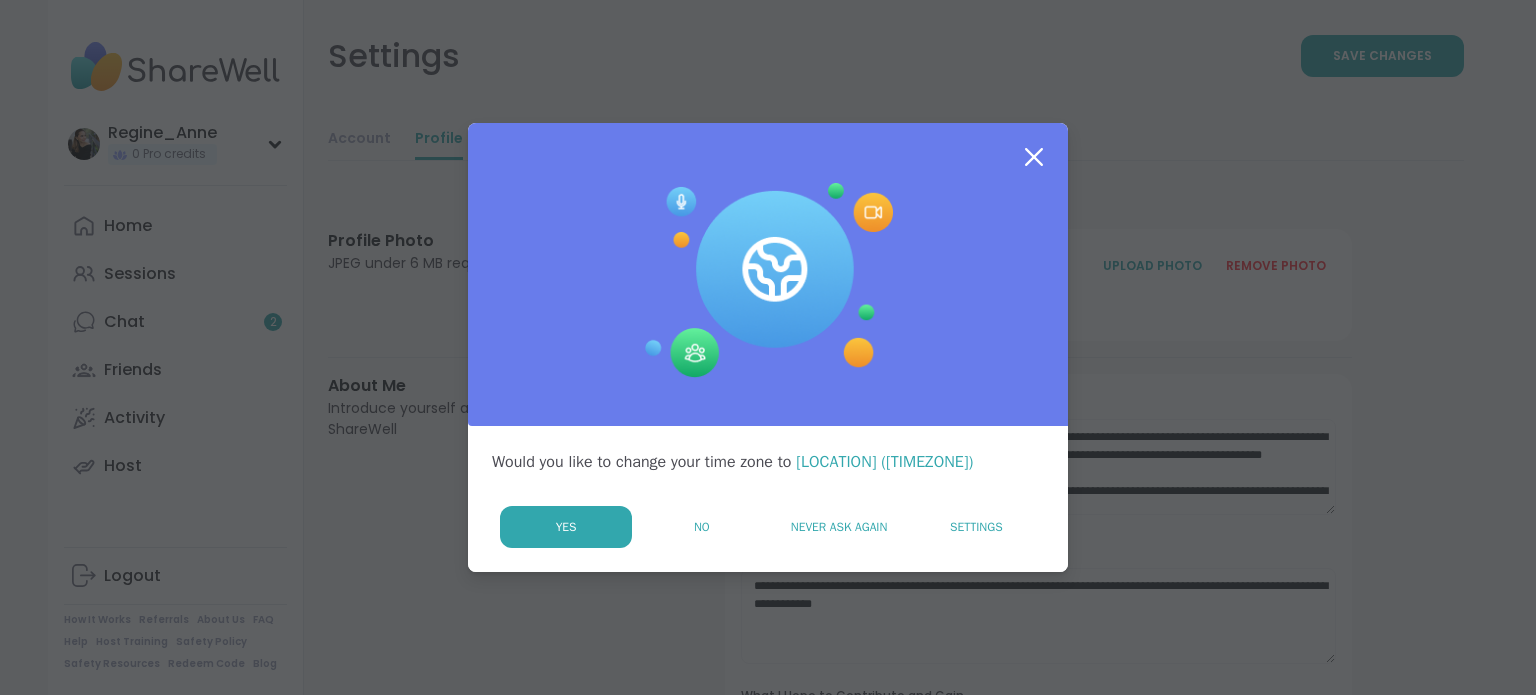 click 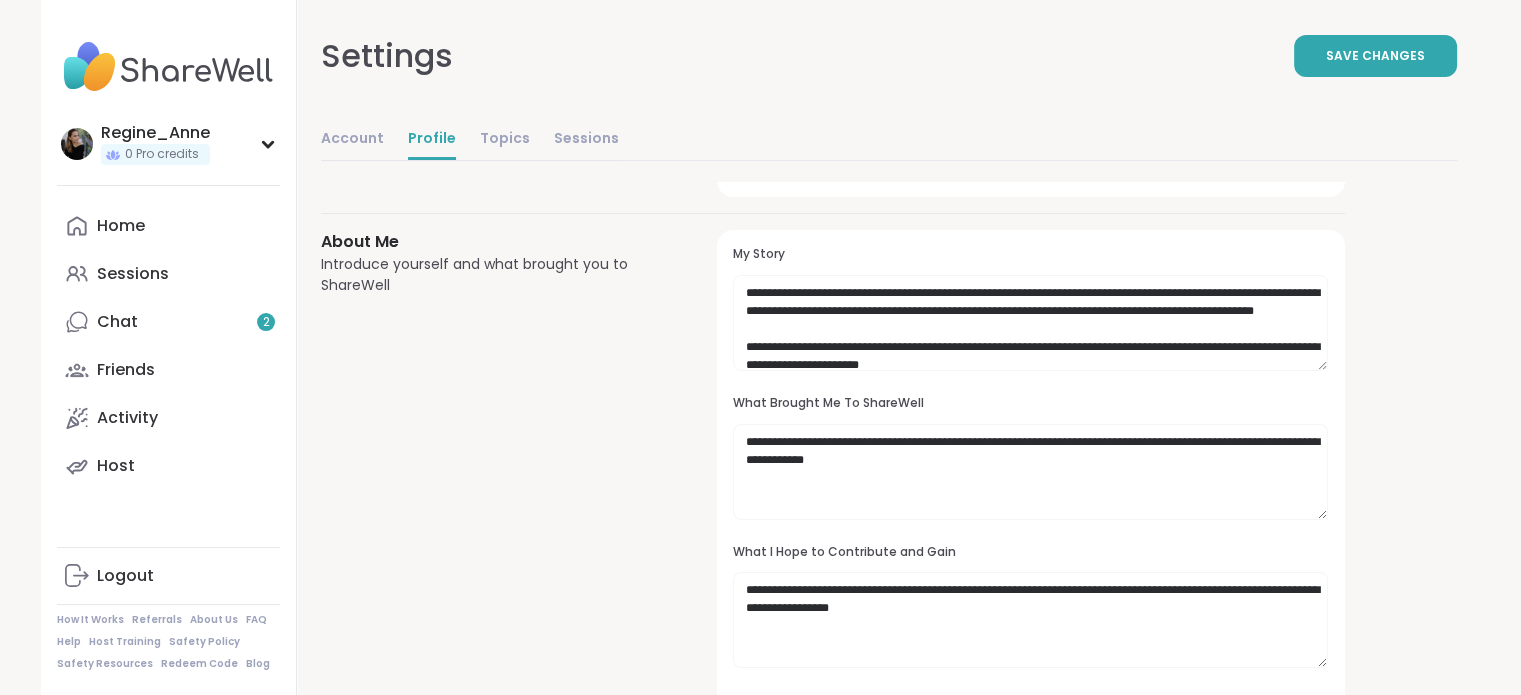 scroll, scrollTop: 200, scrollLeft: 0, axis: vertical 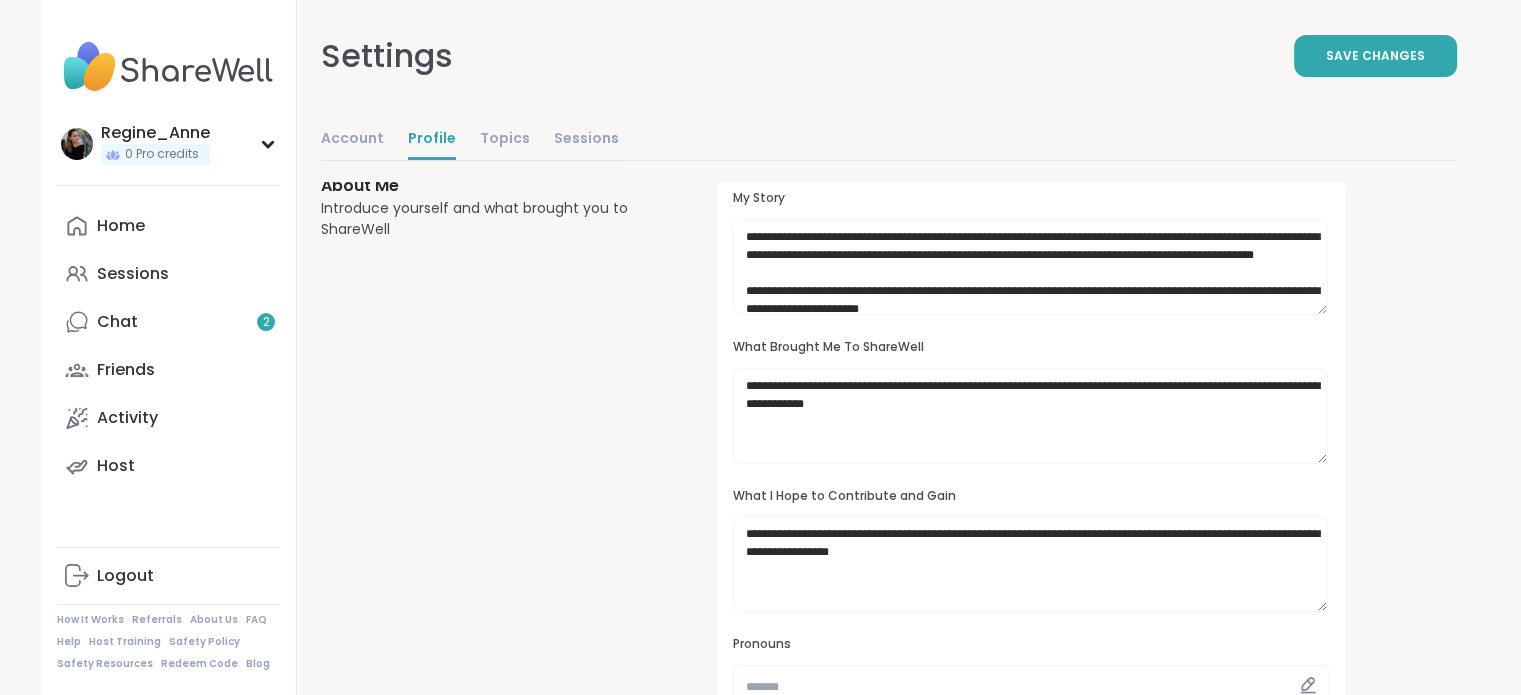 click on "Account Profile Topics Sessions" at bounding box center (470, 140) 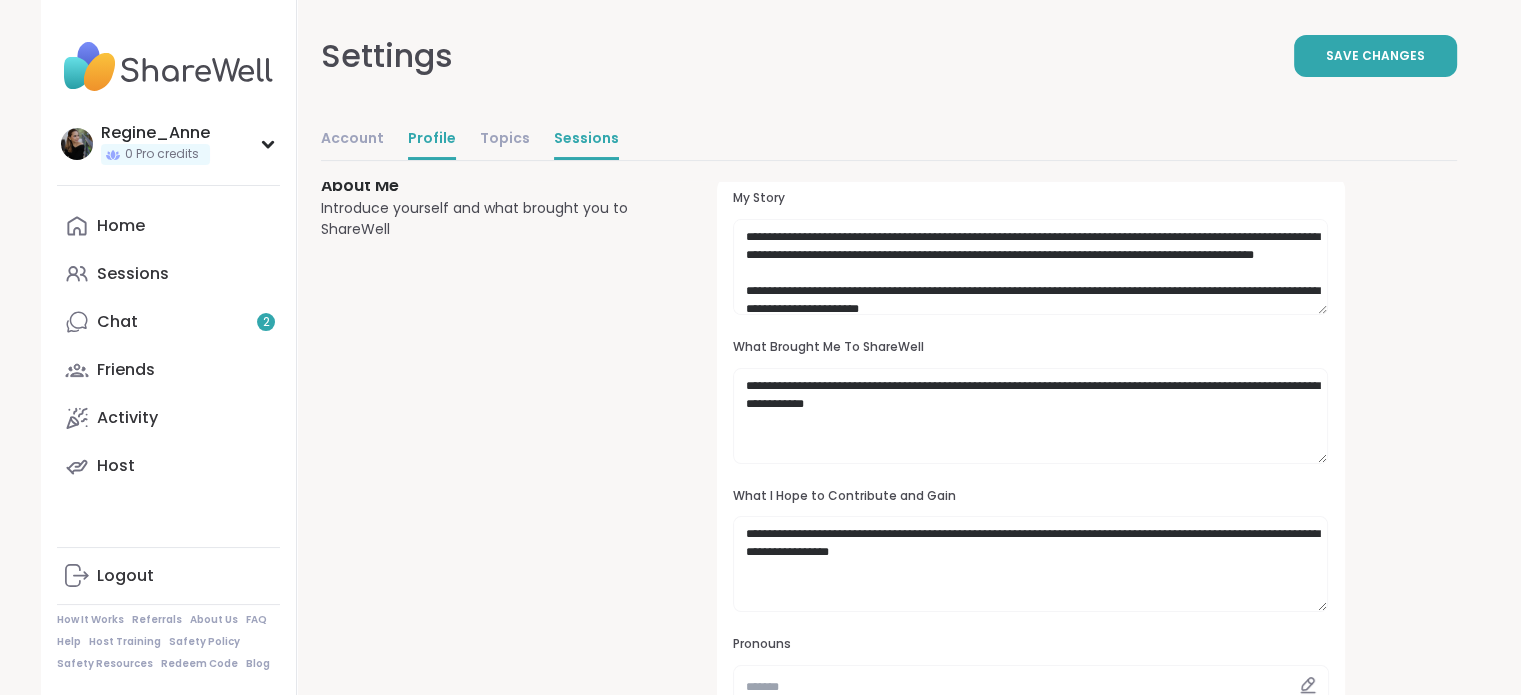 click on "Sessions" at bounding box center [586, 140] 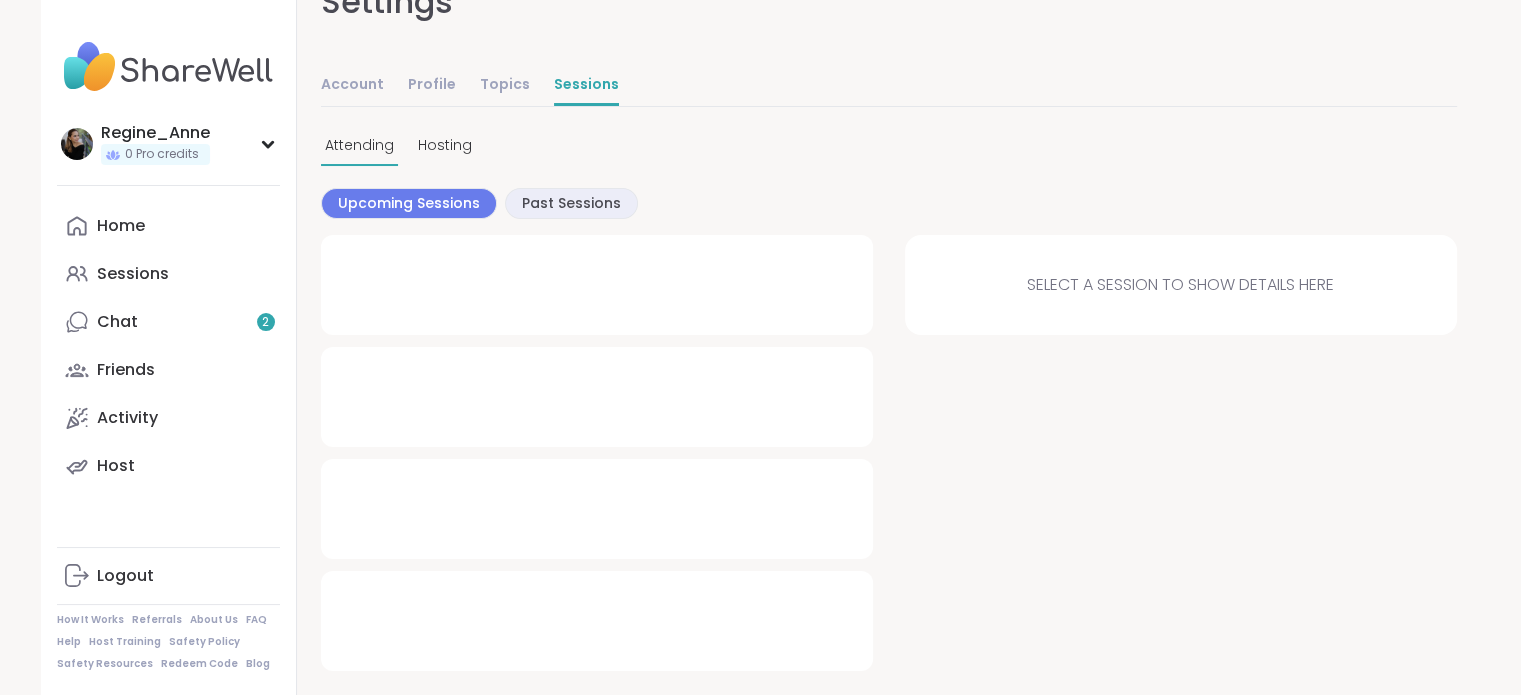 scroll, scrollTop: 0, scrollLeft: 0, axis: both 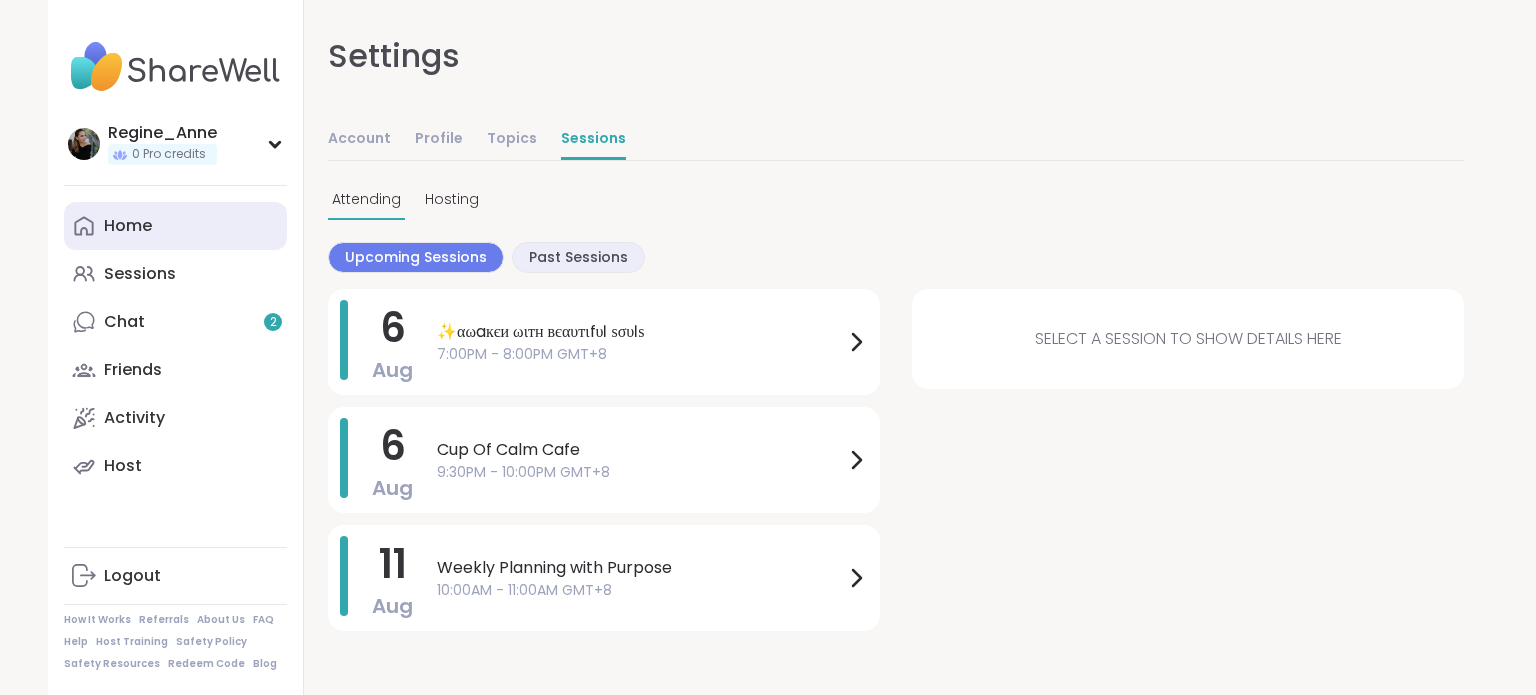 click on "Home" at bounding box center [175, 226] 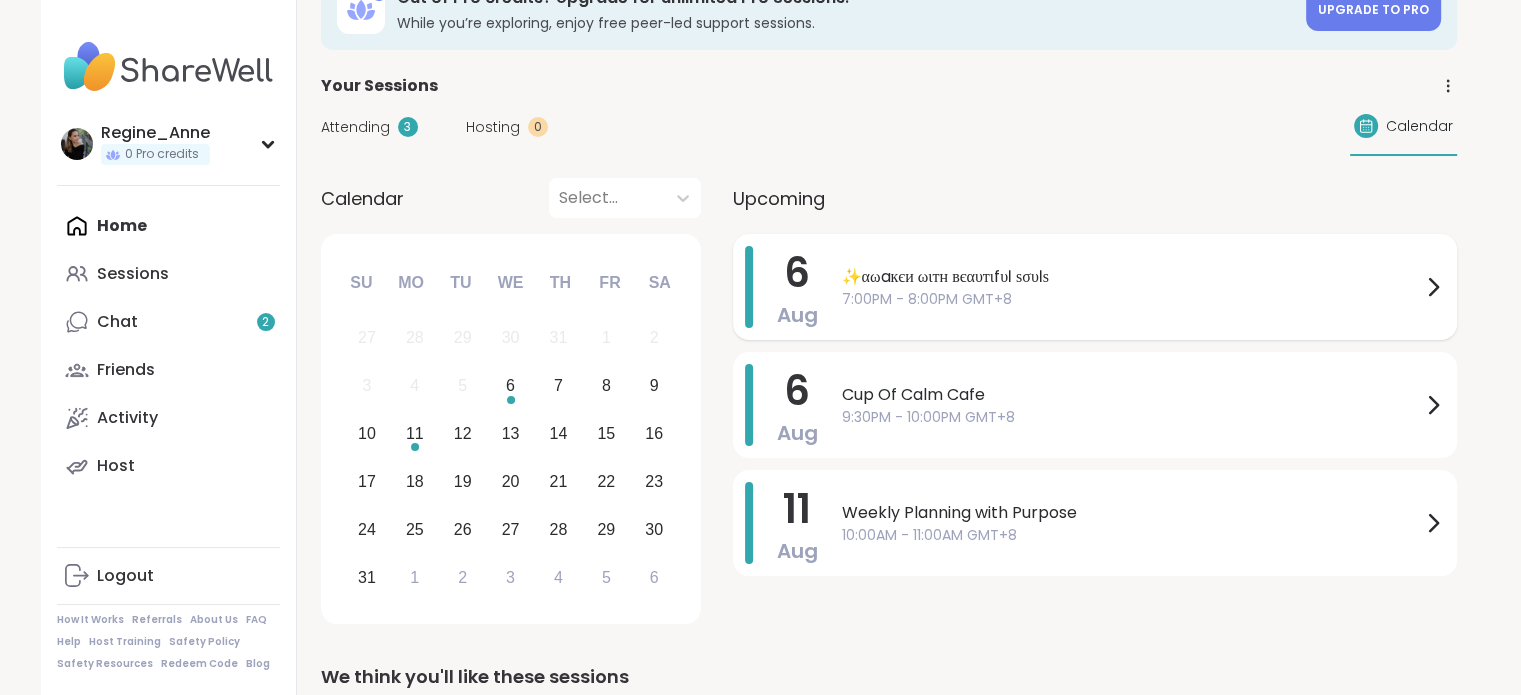 scroll, scrollTop: 100, scrollLeft: 0, axis: vertical 